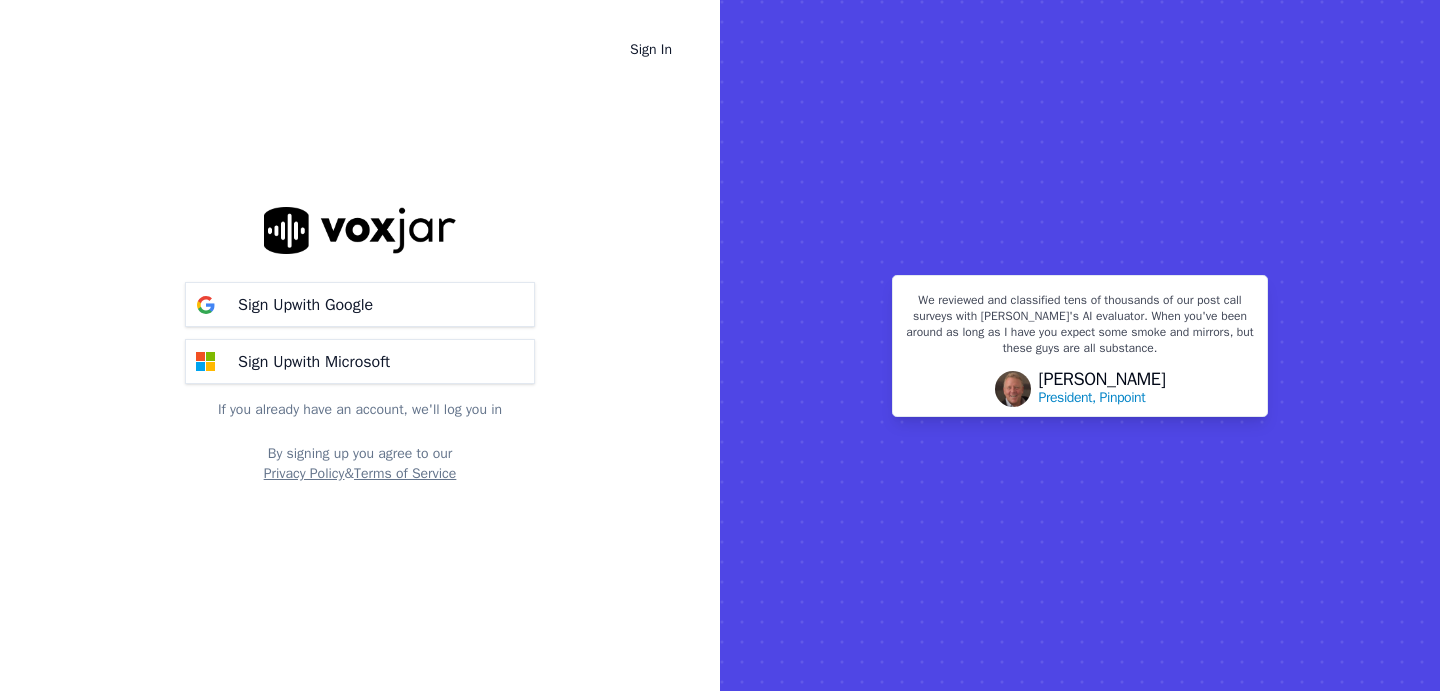 scroll, scrollTop: 0, scrollLeft: 0, axis: both 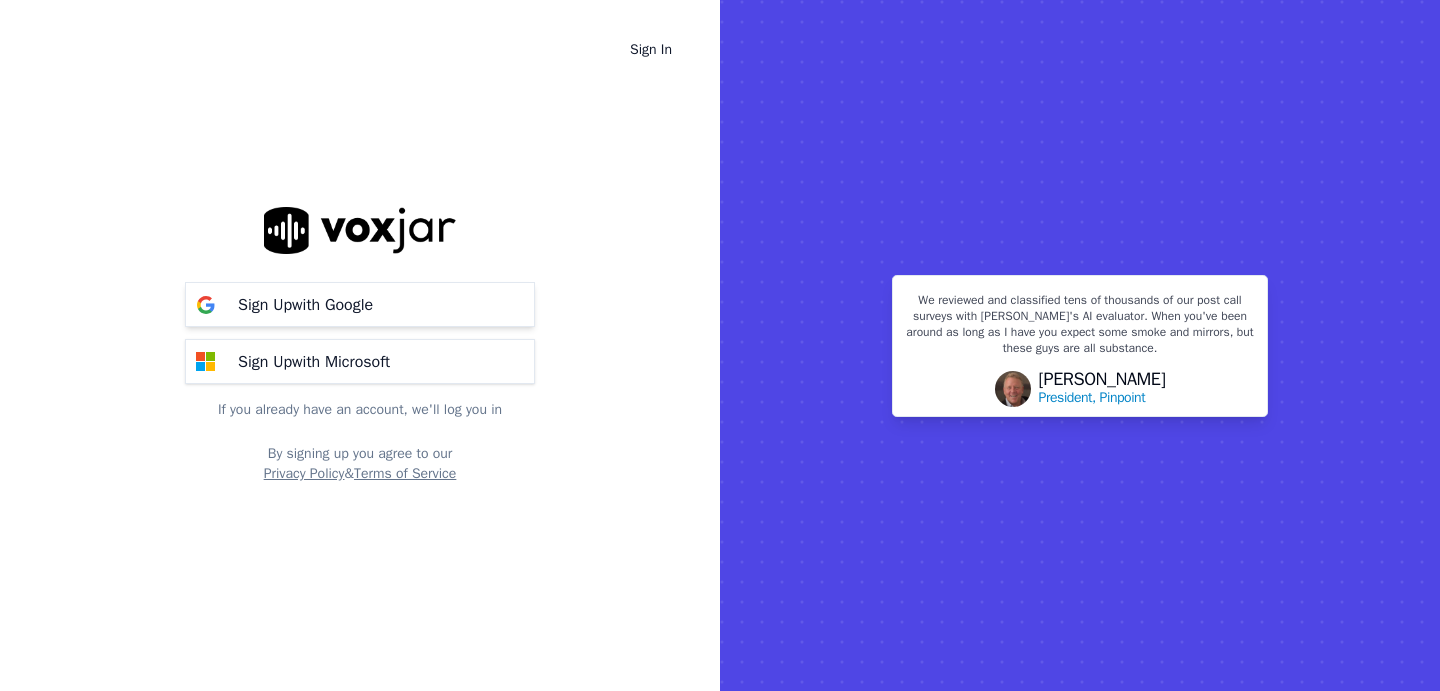 click on "Sign Up  with Google" at bounding box center [305, 305] 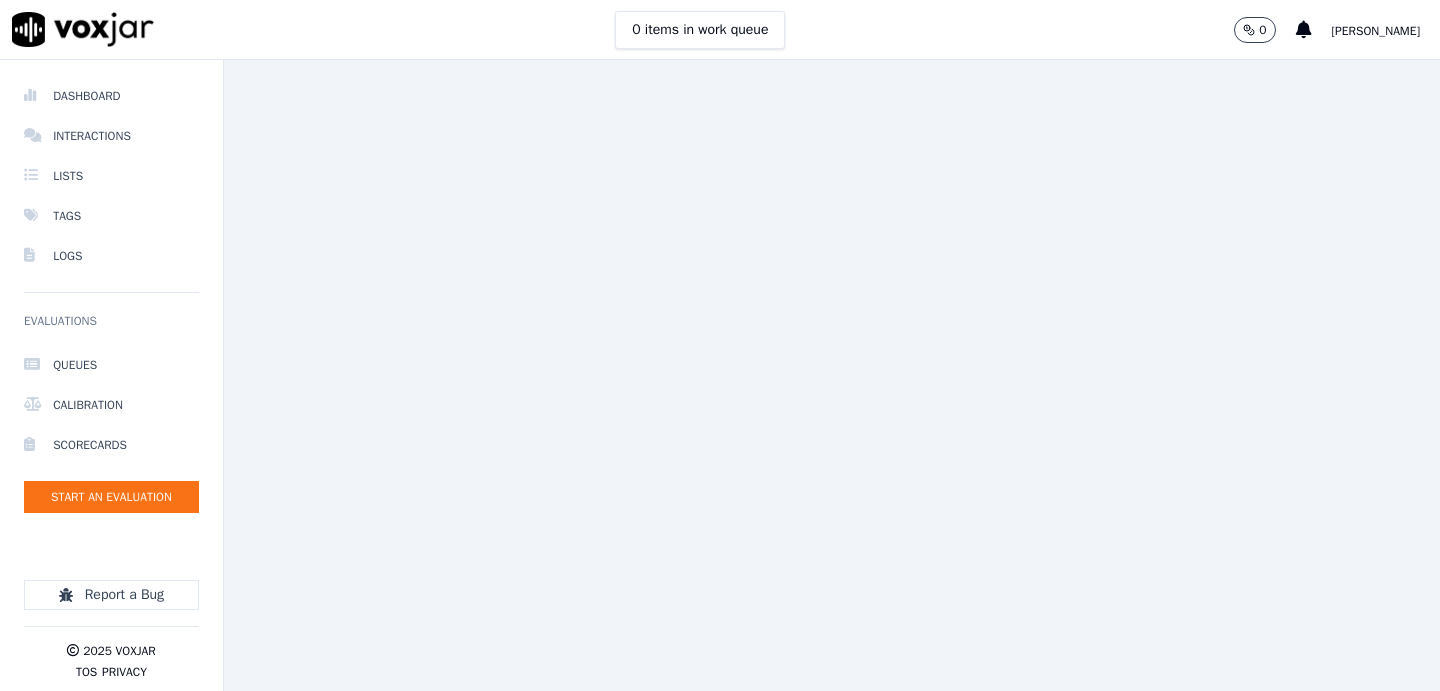 scroll, scrollTop: 0, scrollLeft: 0, axis: both 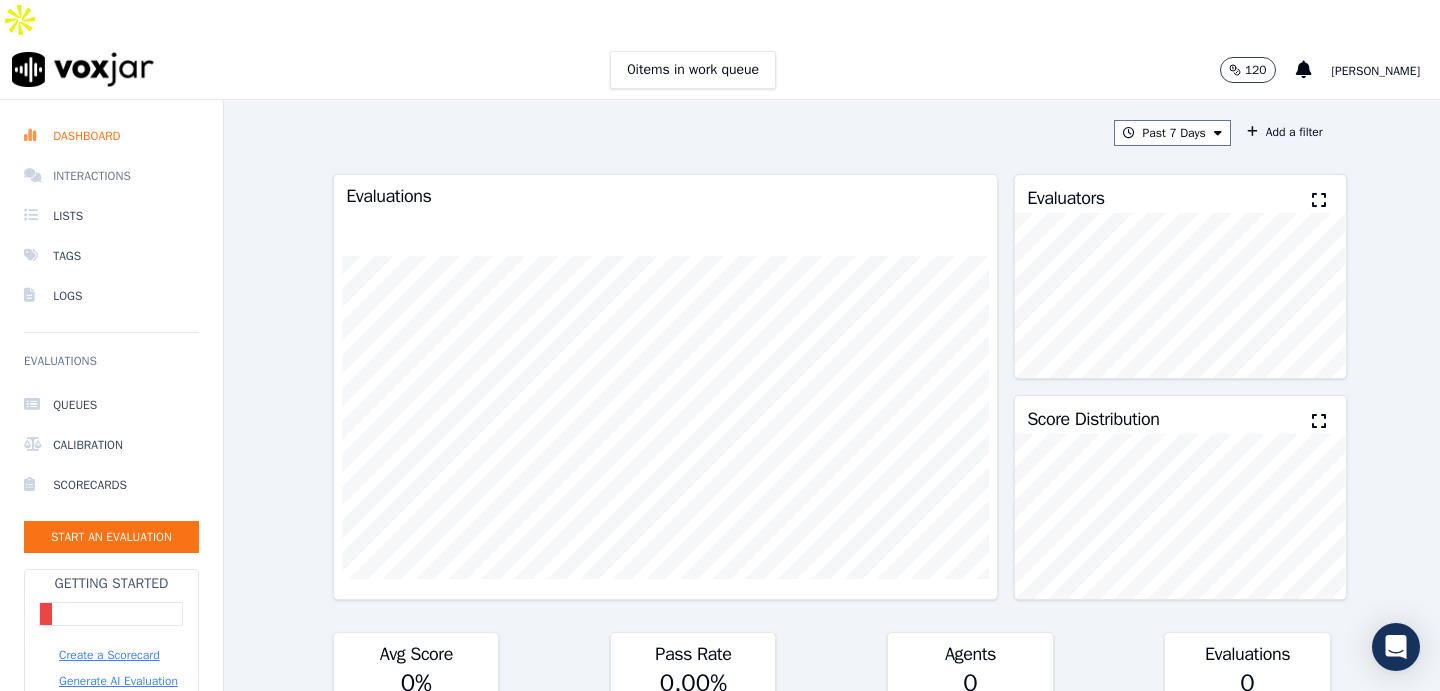 click on "Interactions" at bounding box center (111, 176) 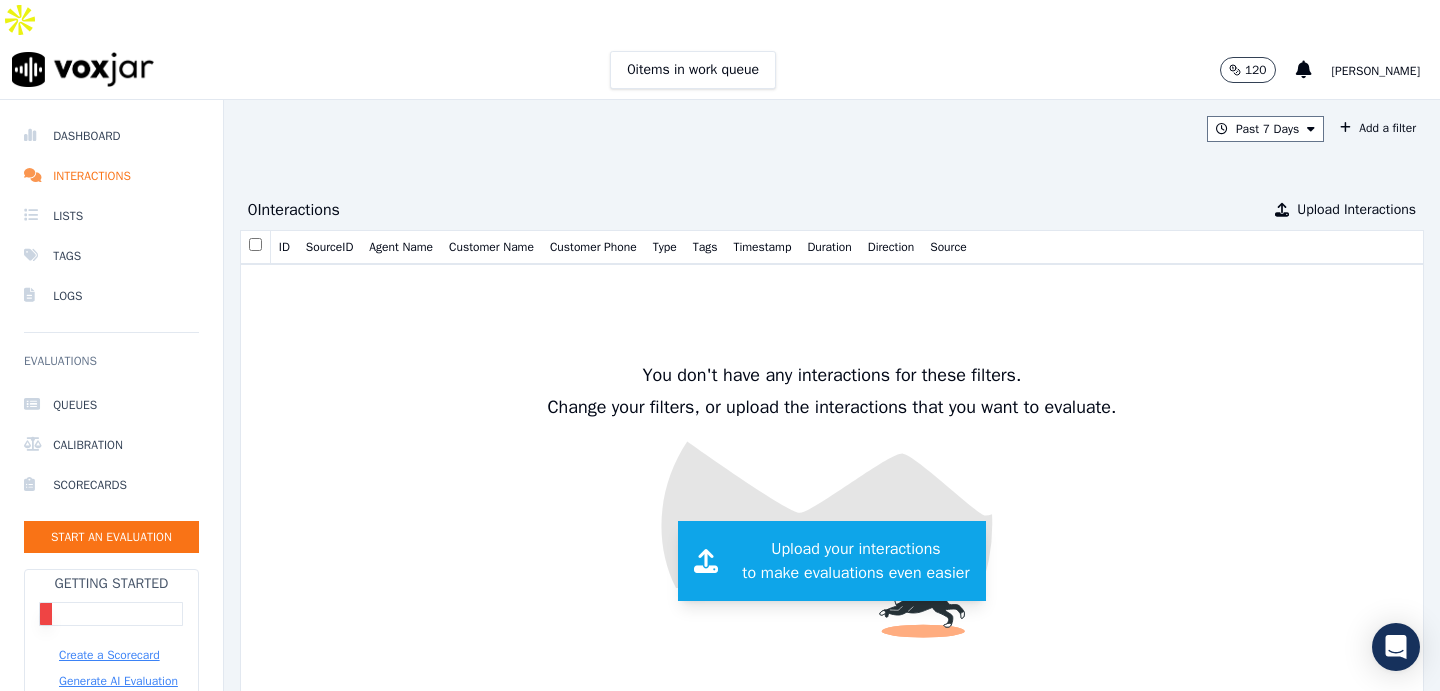 click on "Upload your interactions to make evaluations even easier" at bounding box center [855, 561] 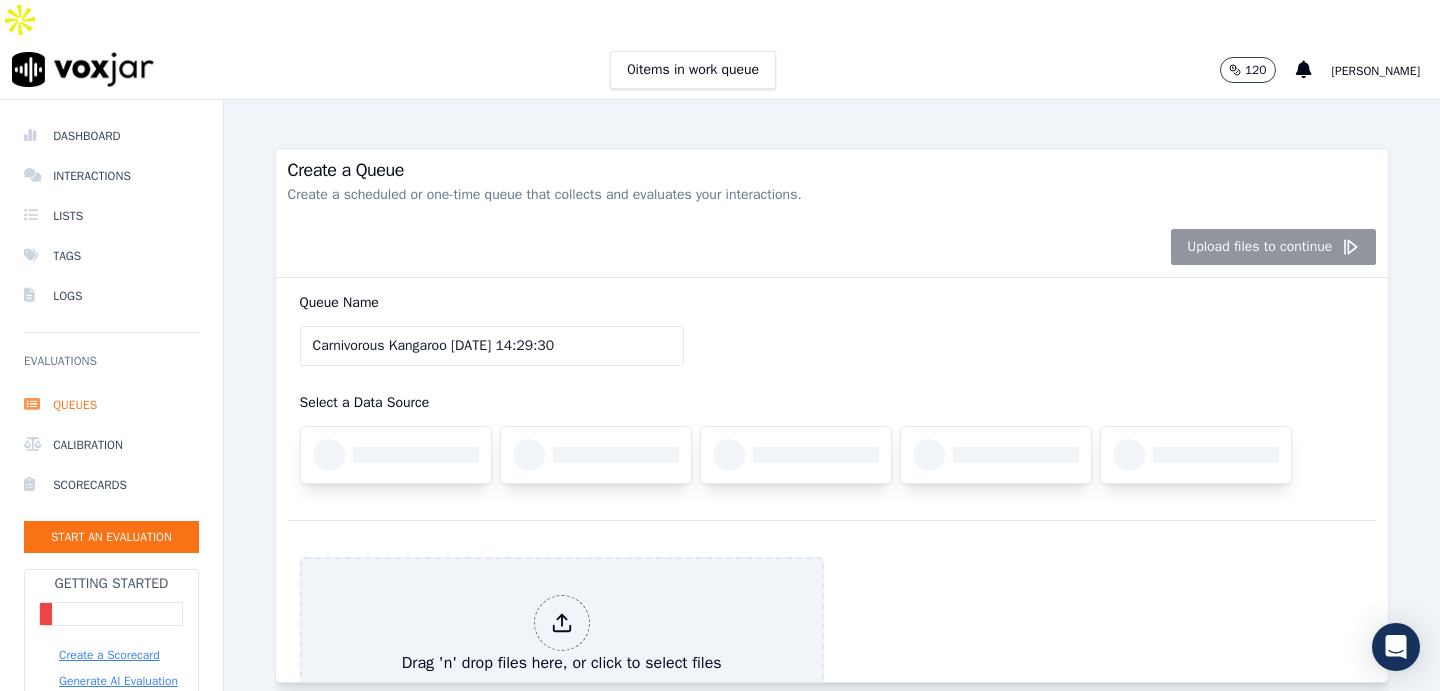 click on "Carnivorous Kangaroo [DATE] 14:29:30" 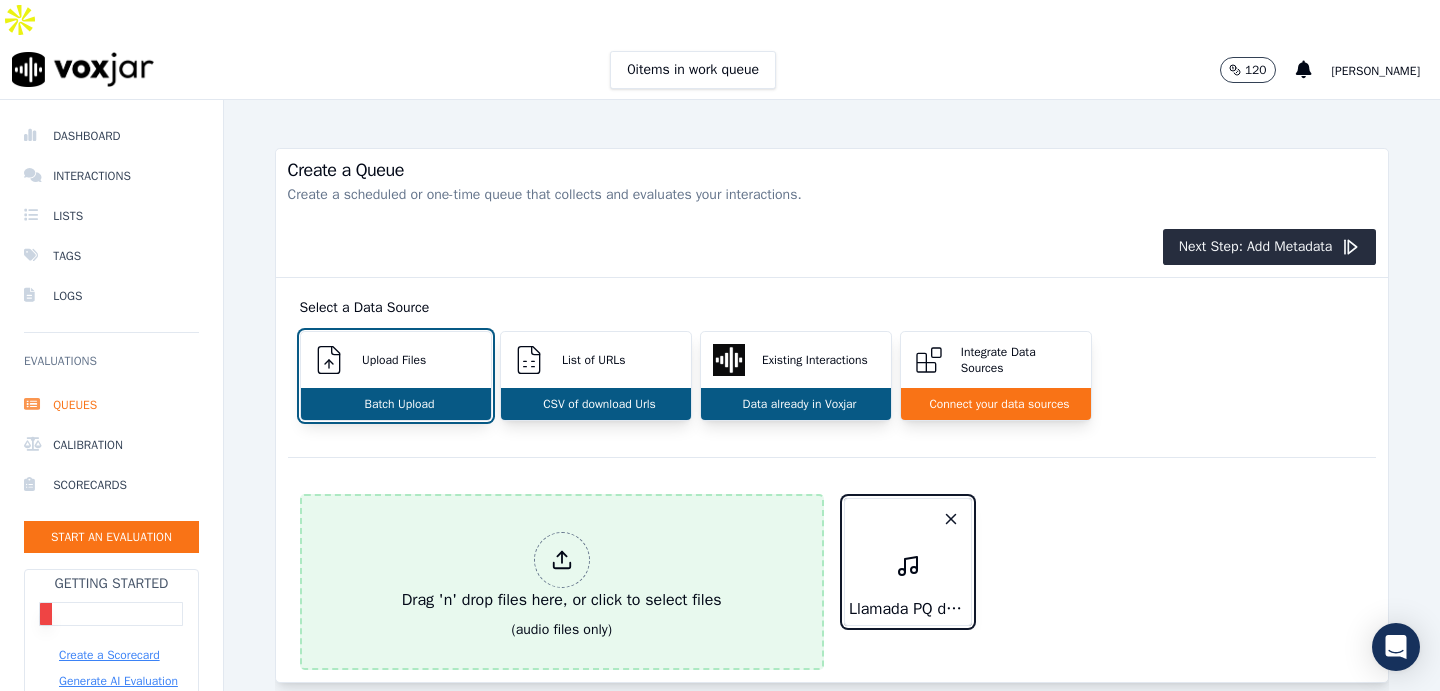 scroll, scrollTop: 143, scrollLeft: 0, axis: vertical 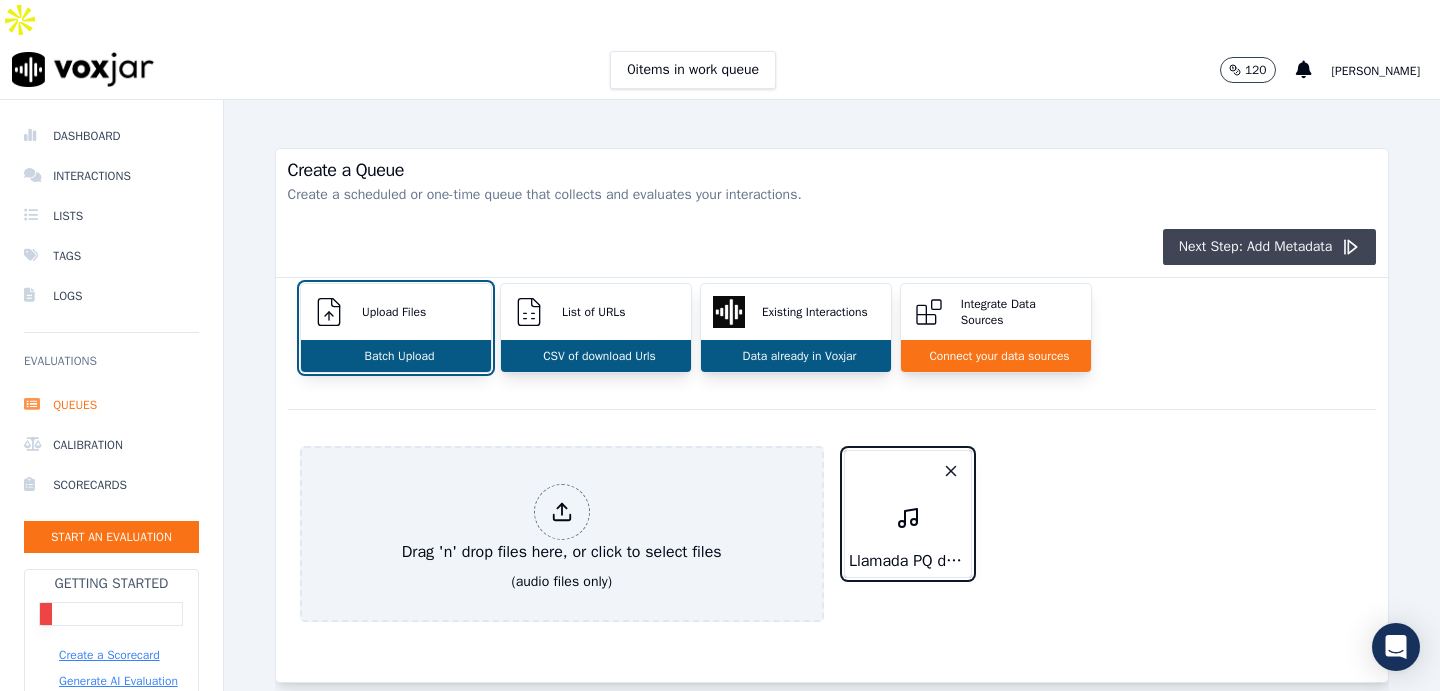 click on "Next Step: Add Metadata" at bounding box center (1270, 247) 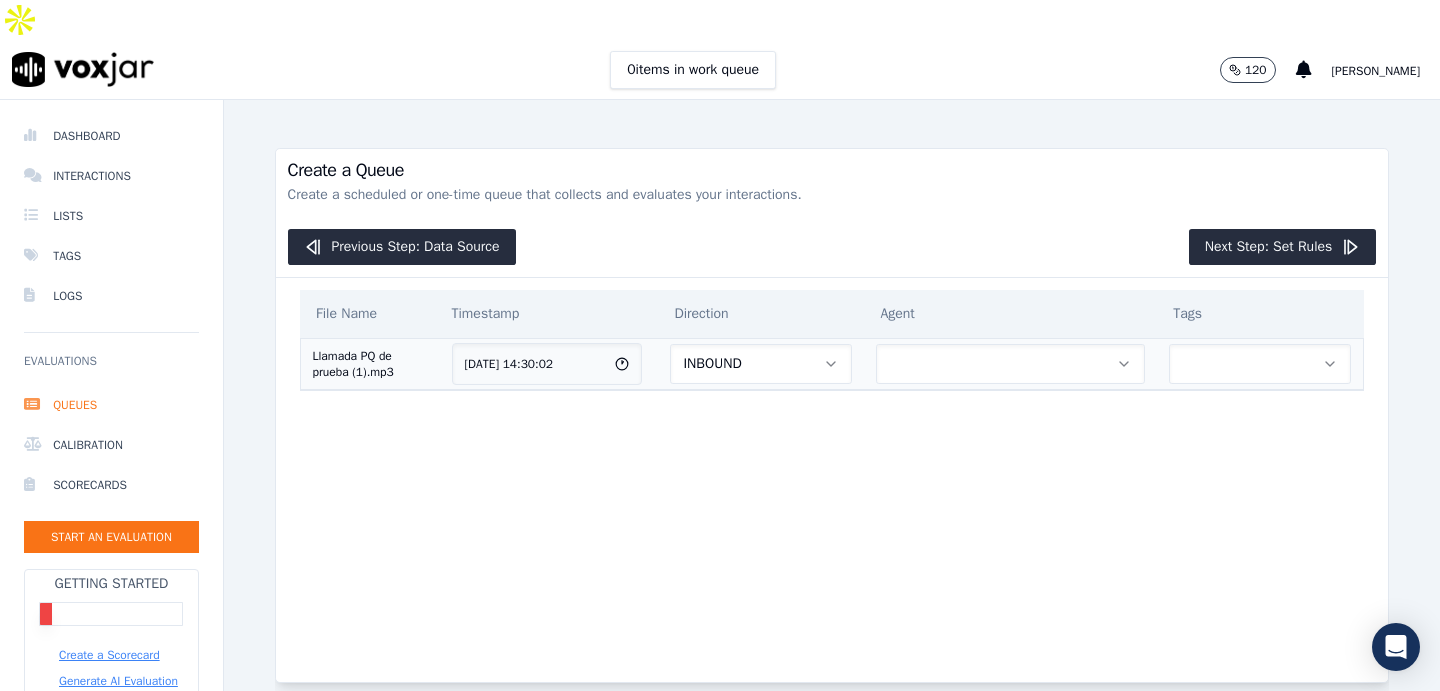 click at bounding box center [1010, 364] 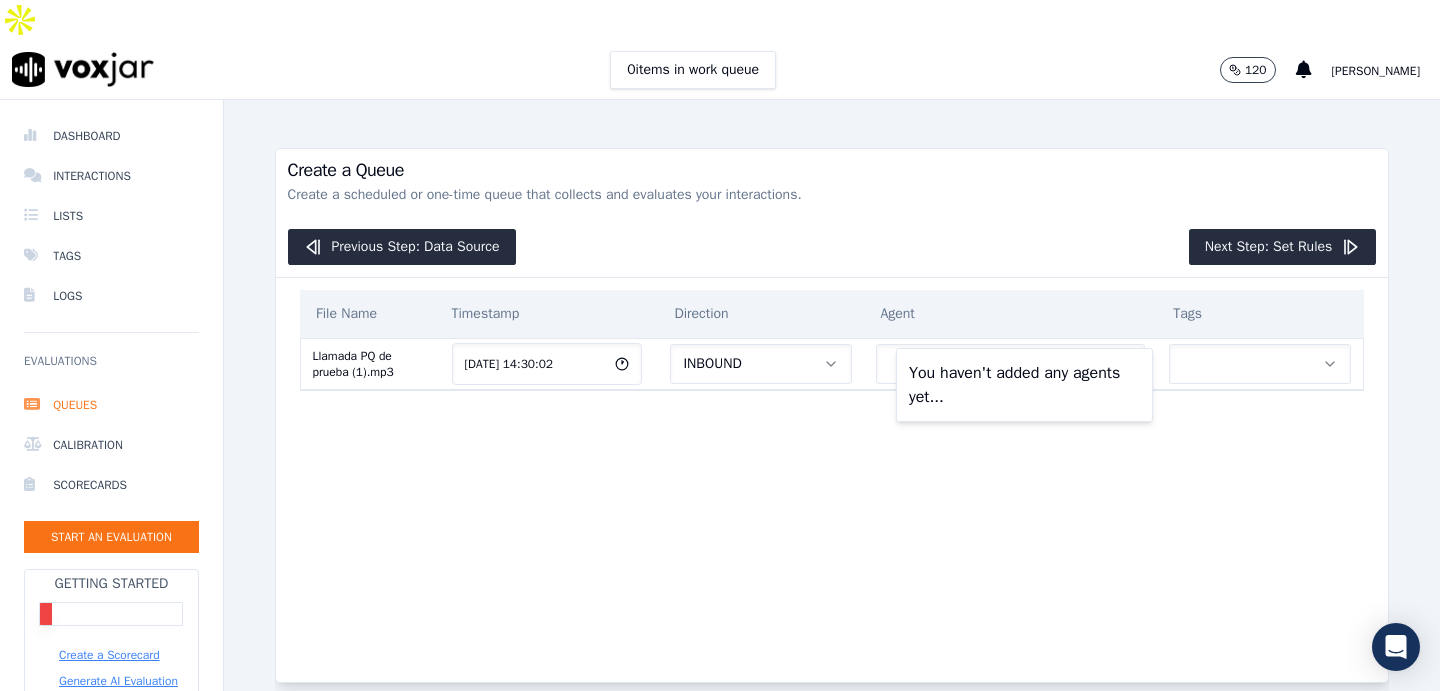 click on "You haven't added any agents yet..." at bounding box center [1024, 385] 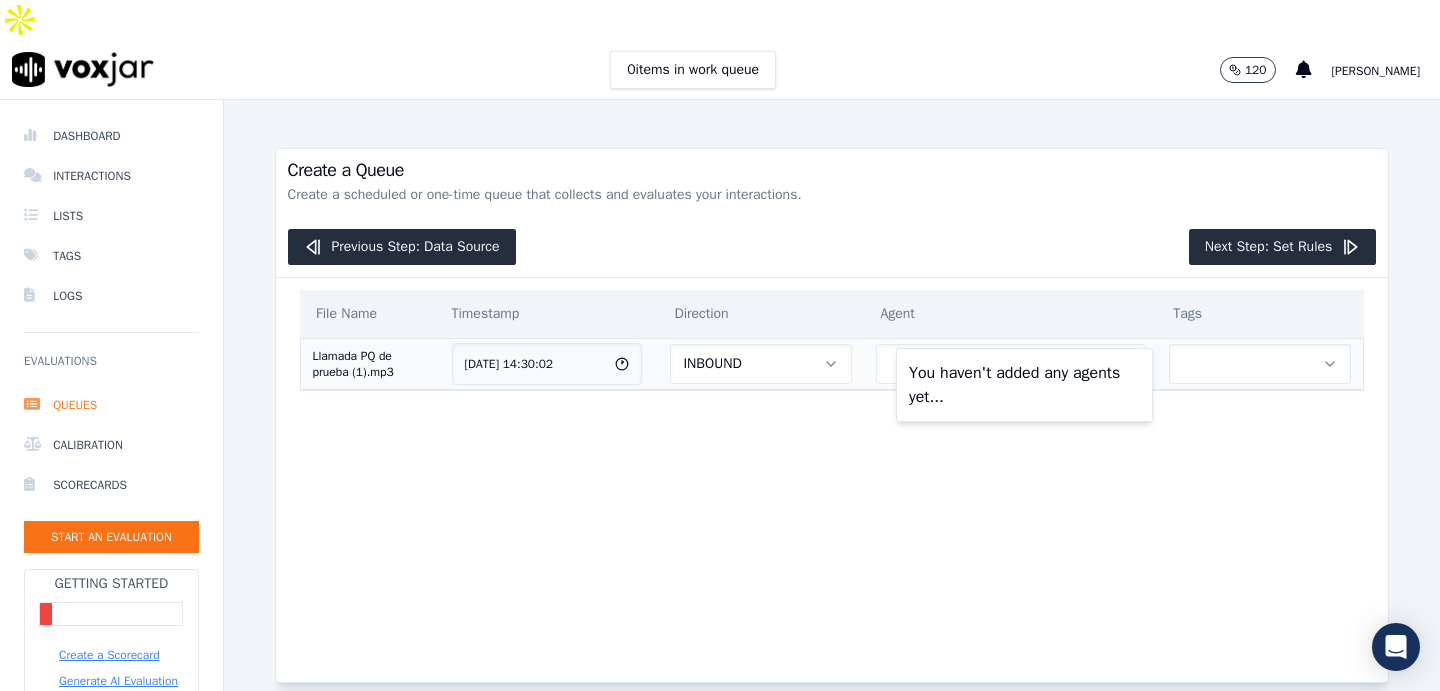 click at bounding box center [1260, 364] 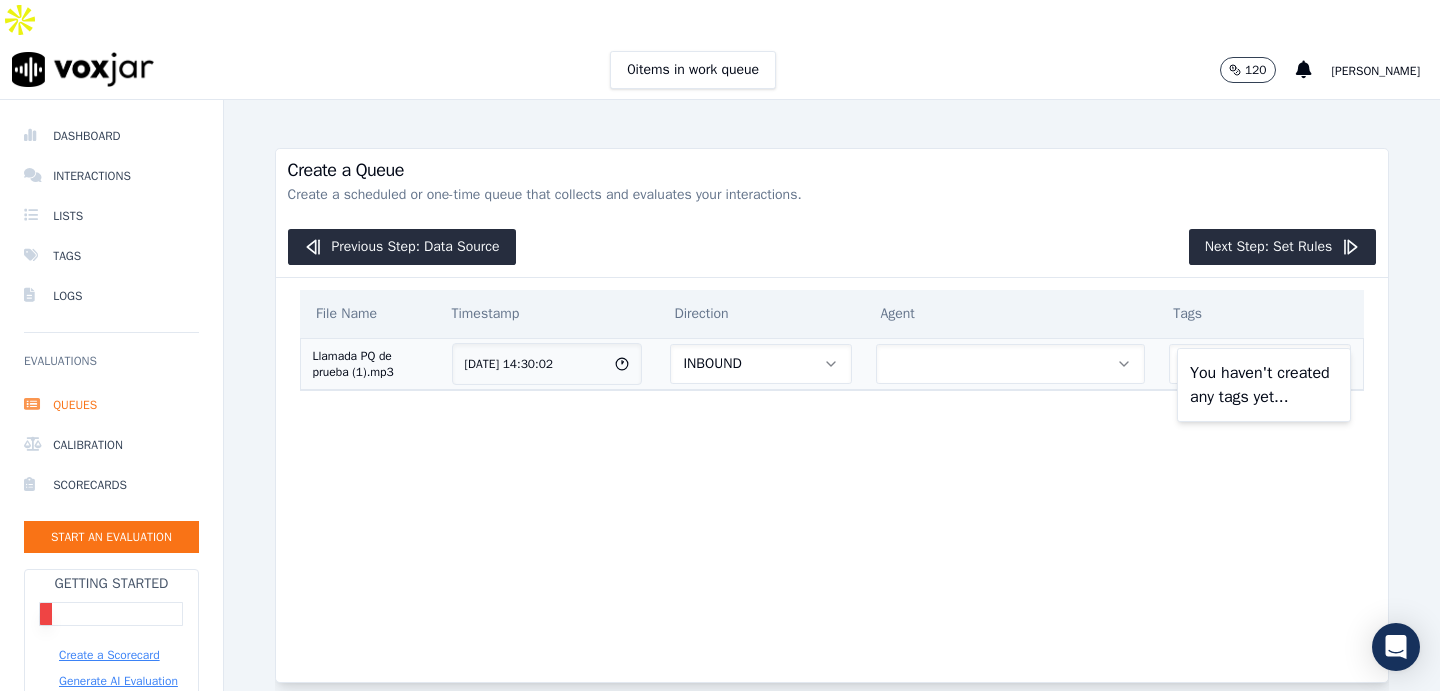 click on "INBOUND" at bounding box center (761, 364) 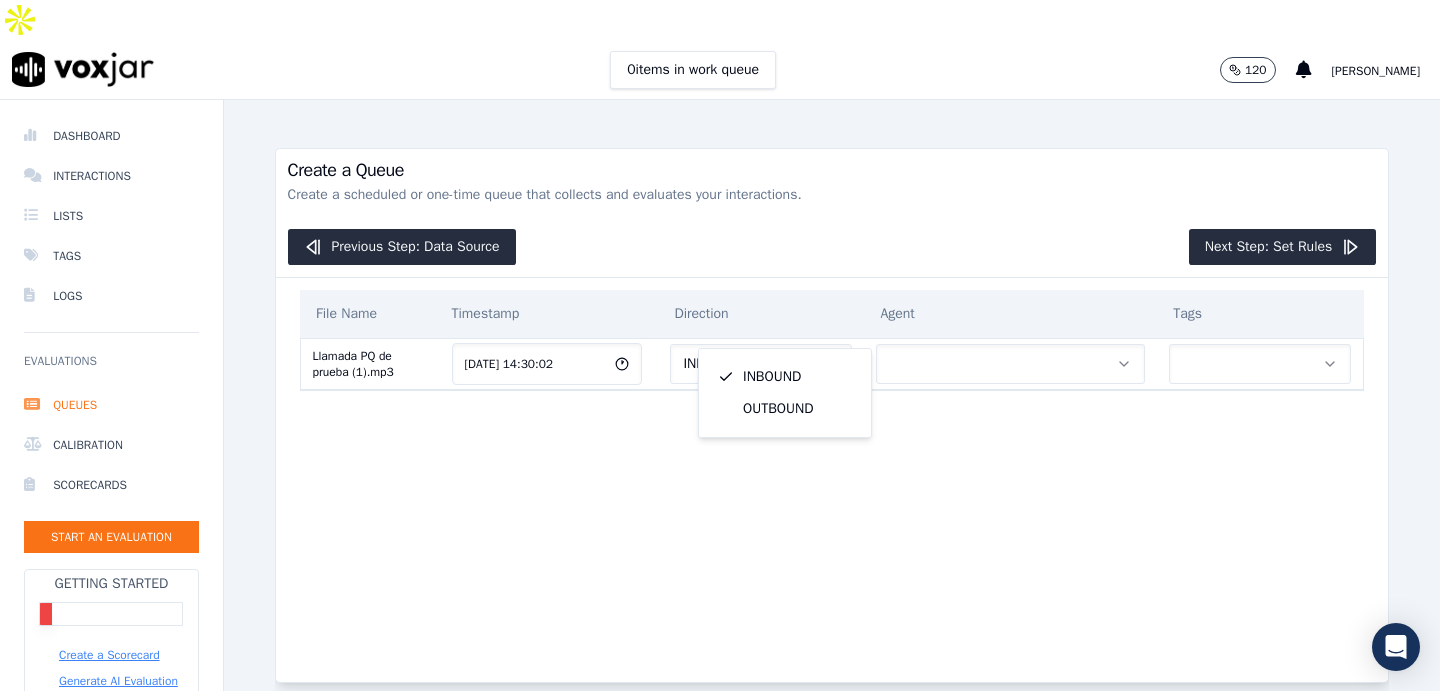 click on "File Name   Timestamp   Direction   Agent   Tags   Llamada PQ de prueba (1).mp3   [DATE] 14:30:02     INBOUND" at bounding box center (832, 464) 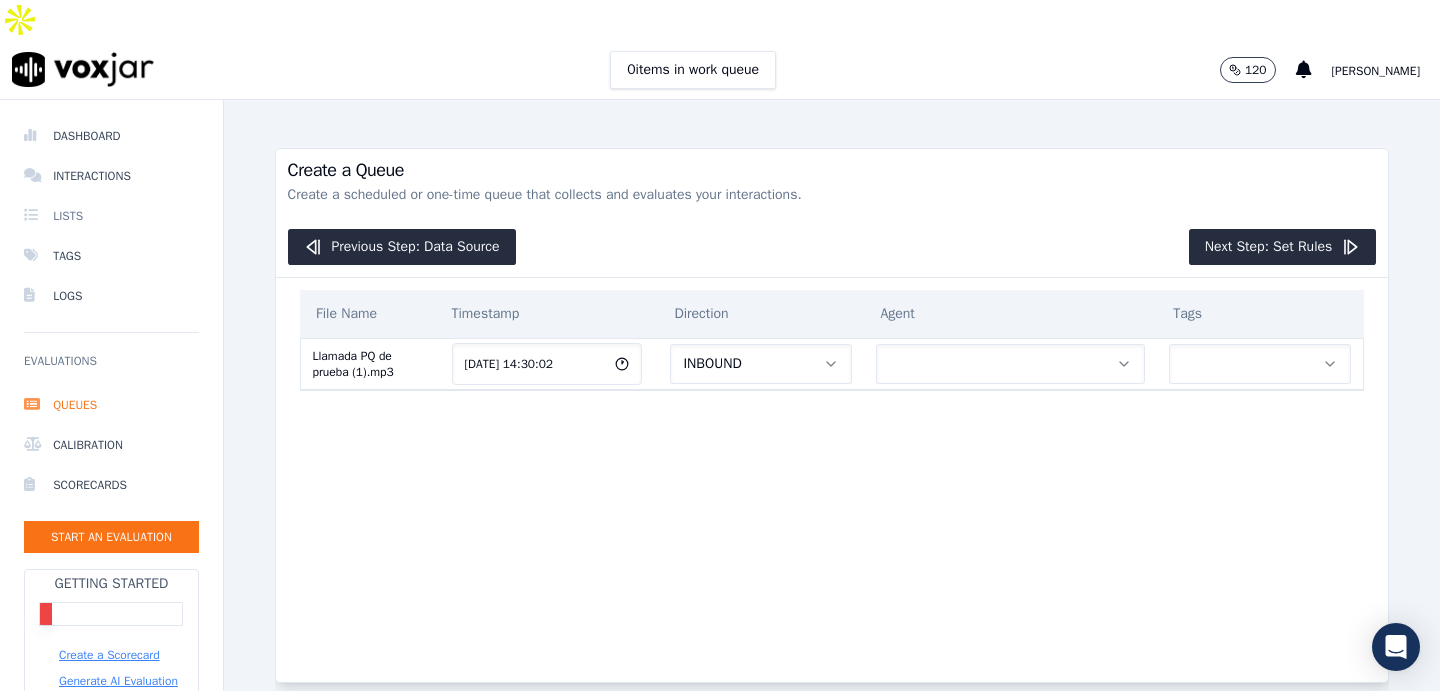 click on "Lists" at bounding box center (111, 216) 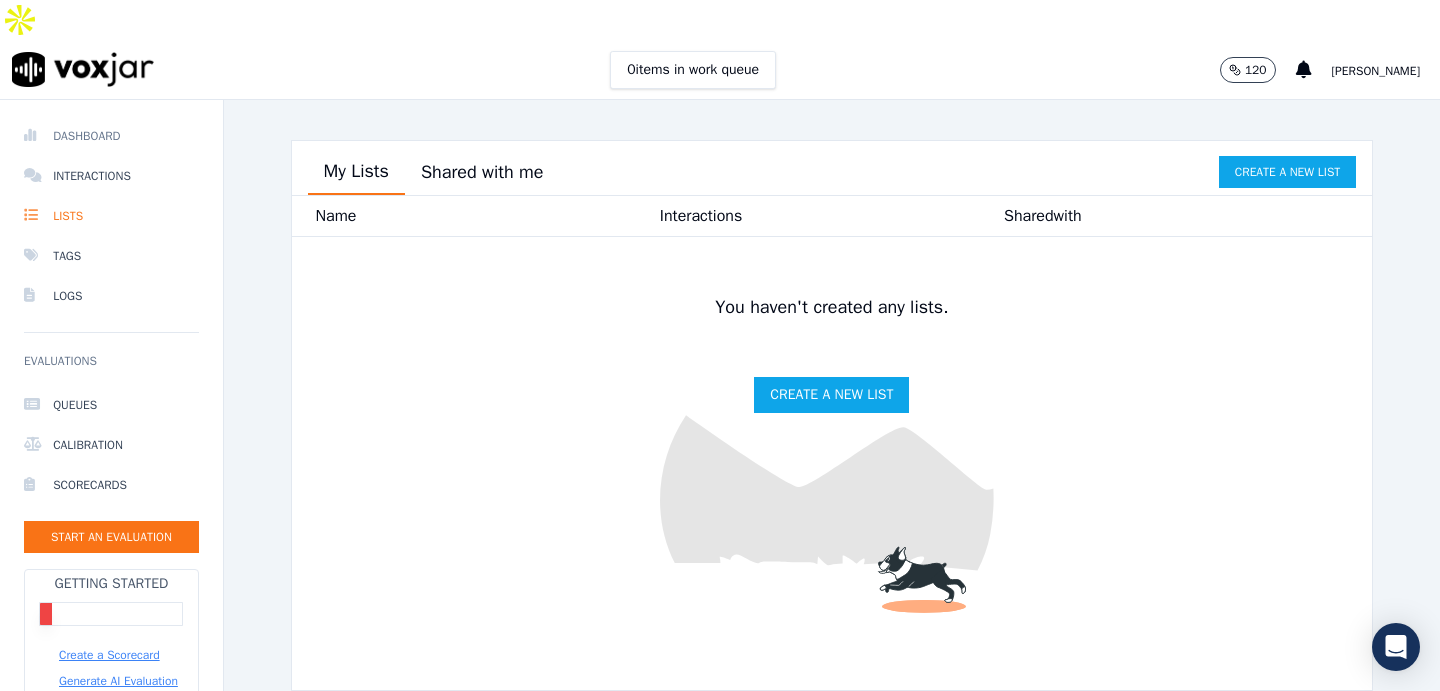 click on "Dashboard" at bounding box center (111, 136) 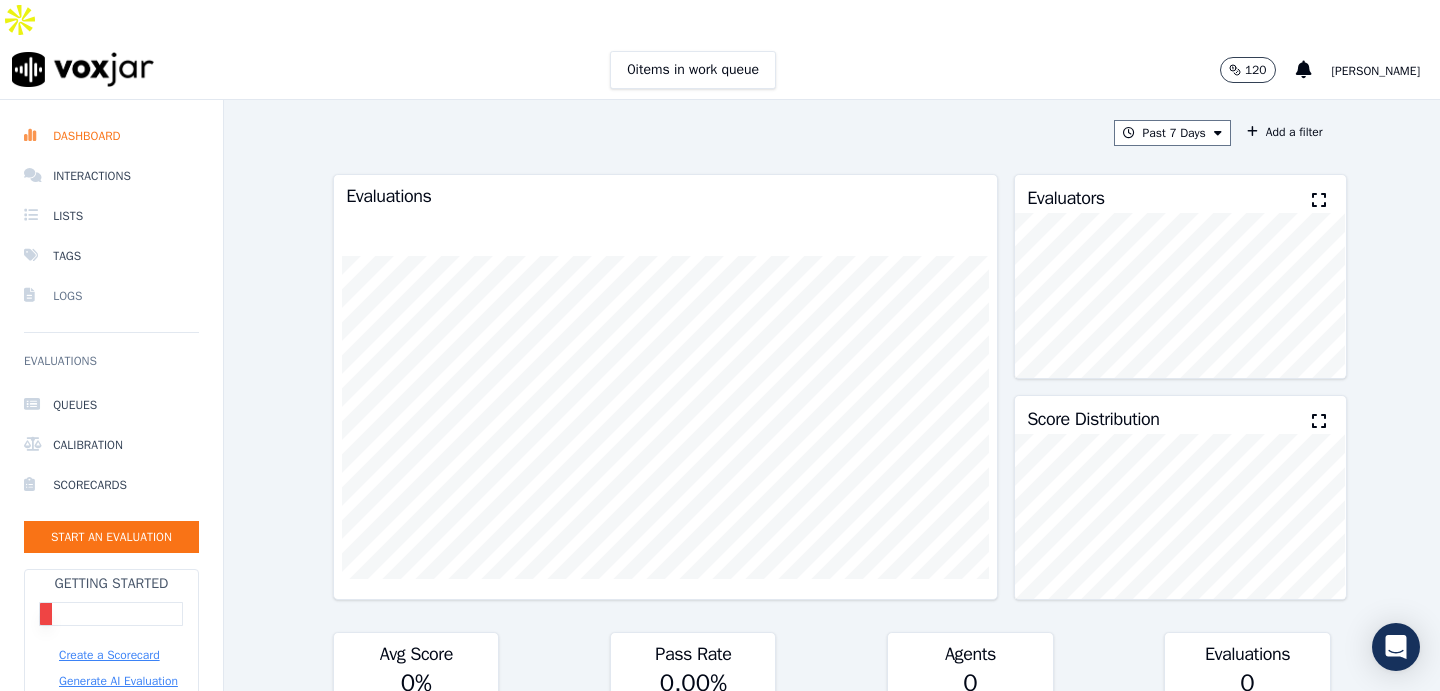 click on "Logs" at bounding box center [111, 296] 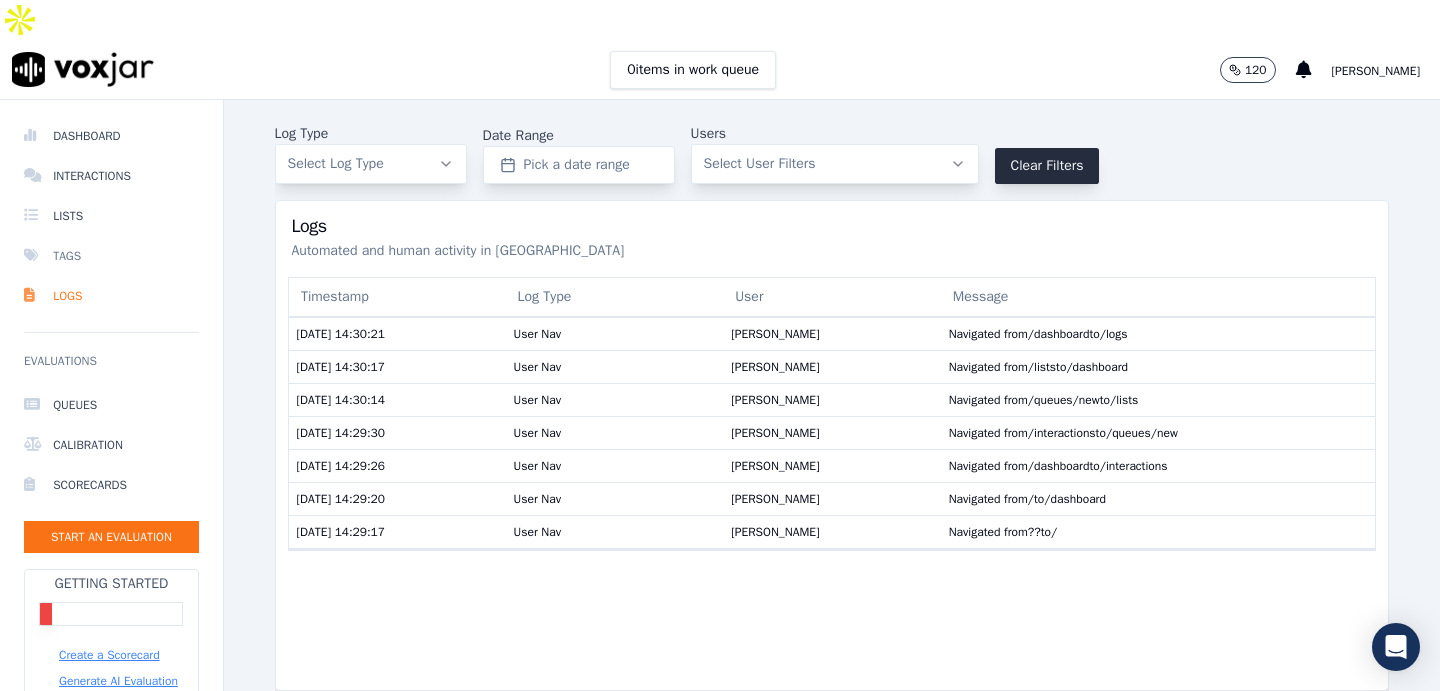 click on "Tags" at bounding box center [111, 256] 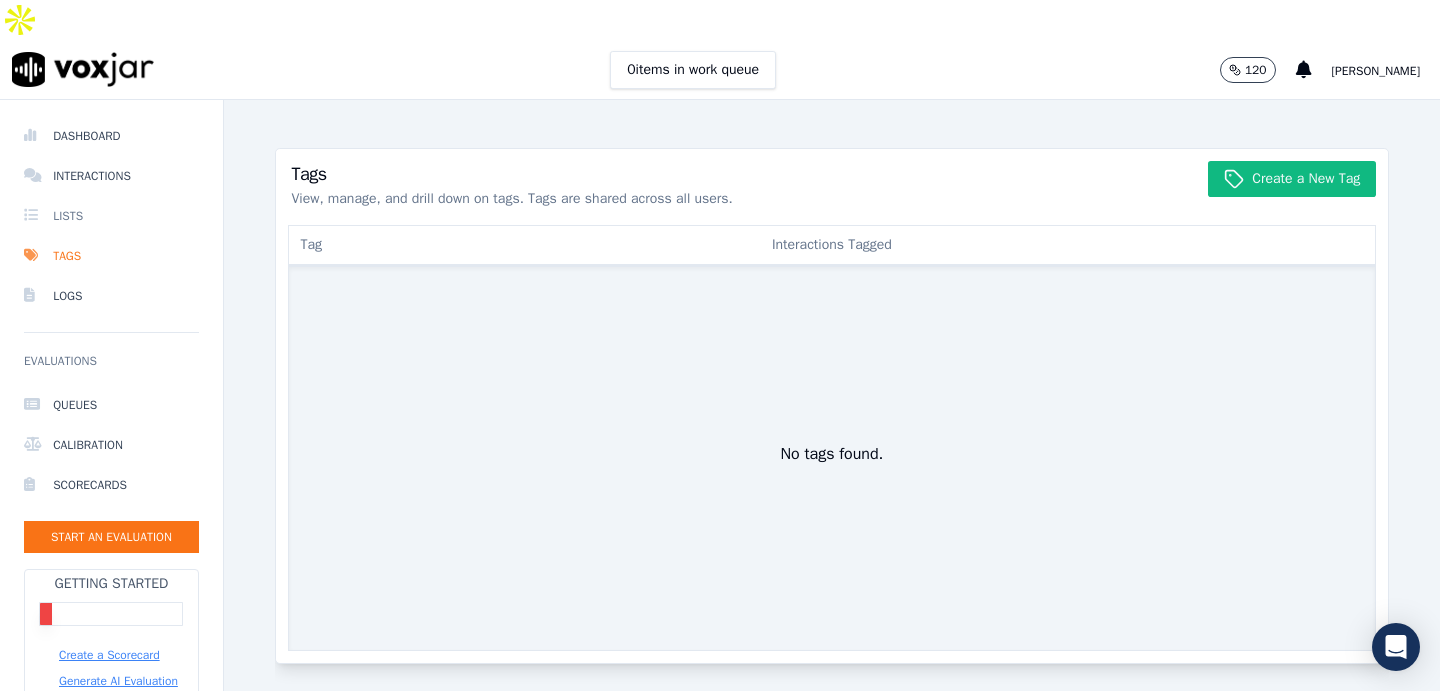 click on "Lists" at bounding box center (111, 216) 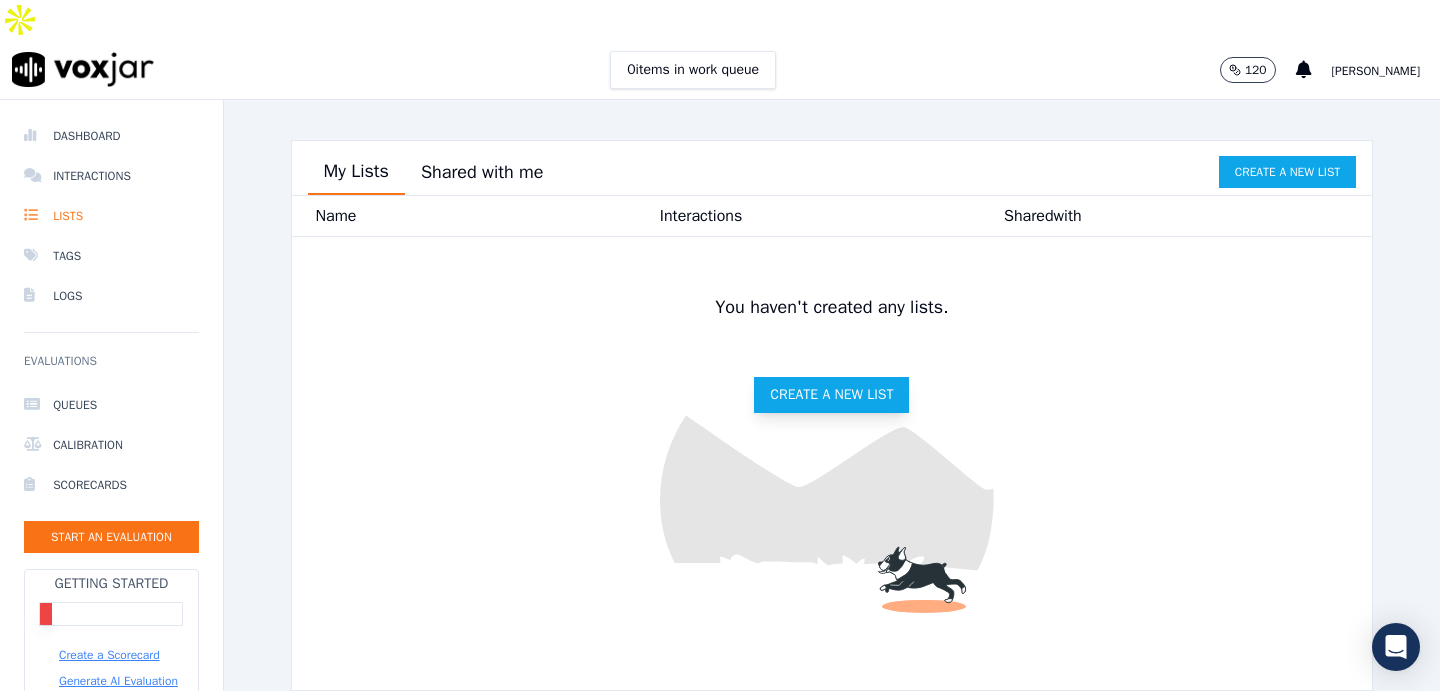 click on "Create a new list" at bounding box center [831, 395] 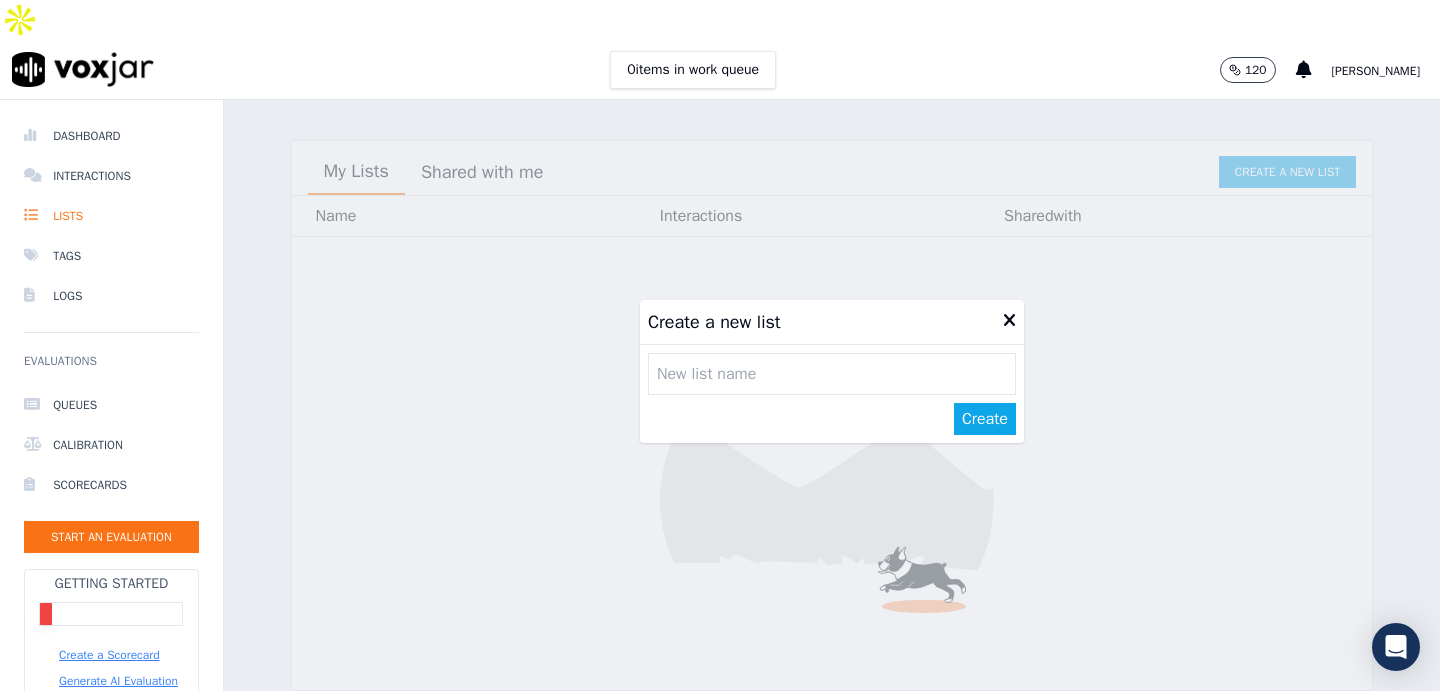click at bounding box center [832, 374] 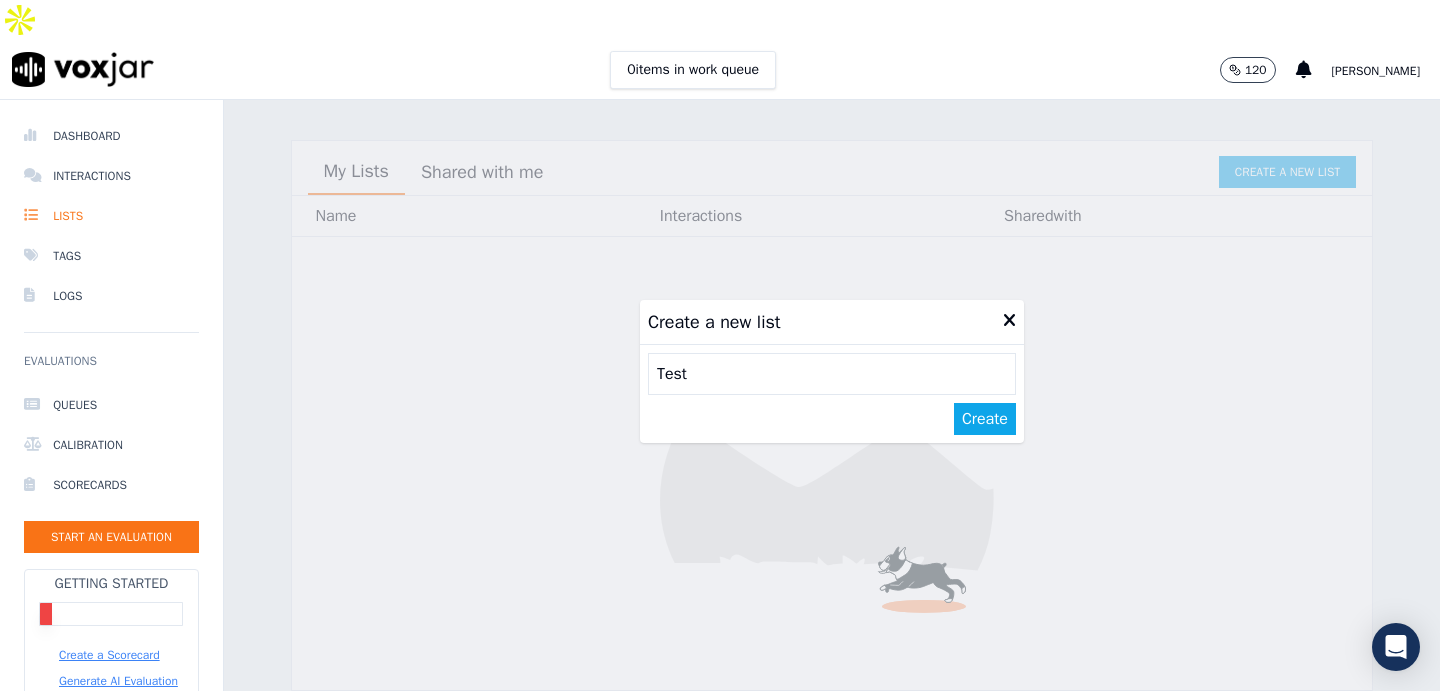 type on "Test" 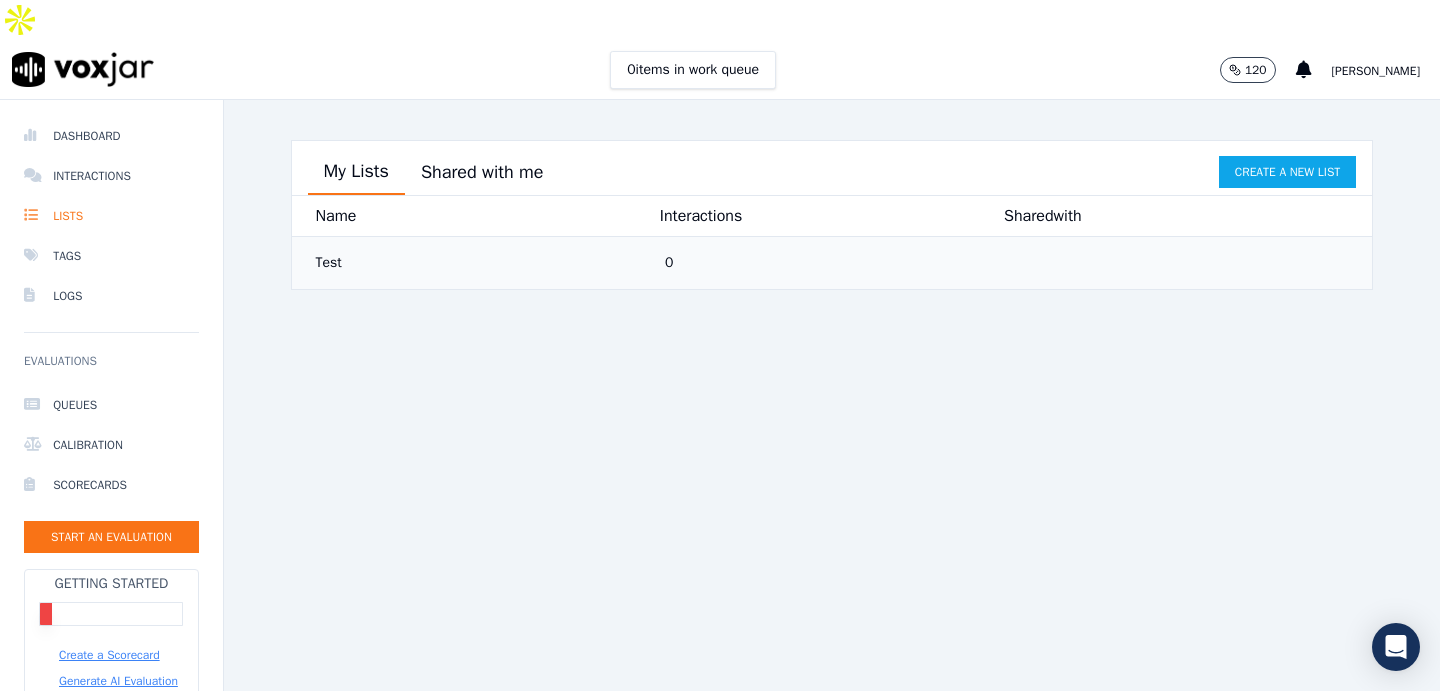 click on "Test" at bounding box center [483, 263] 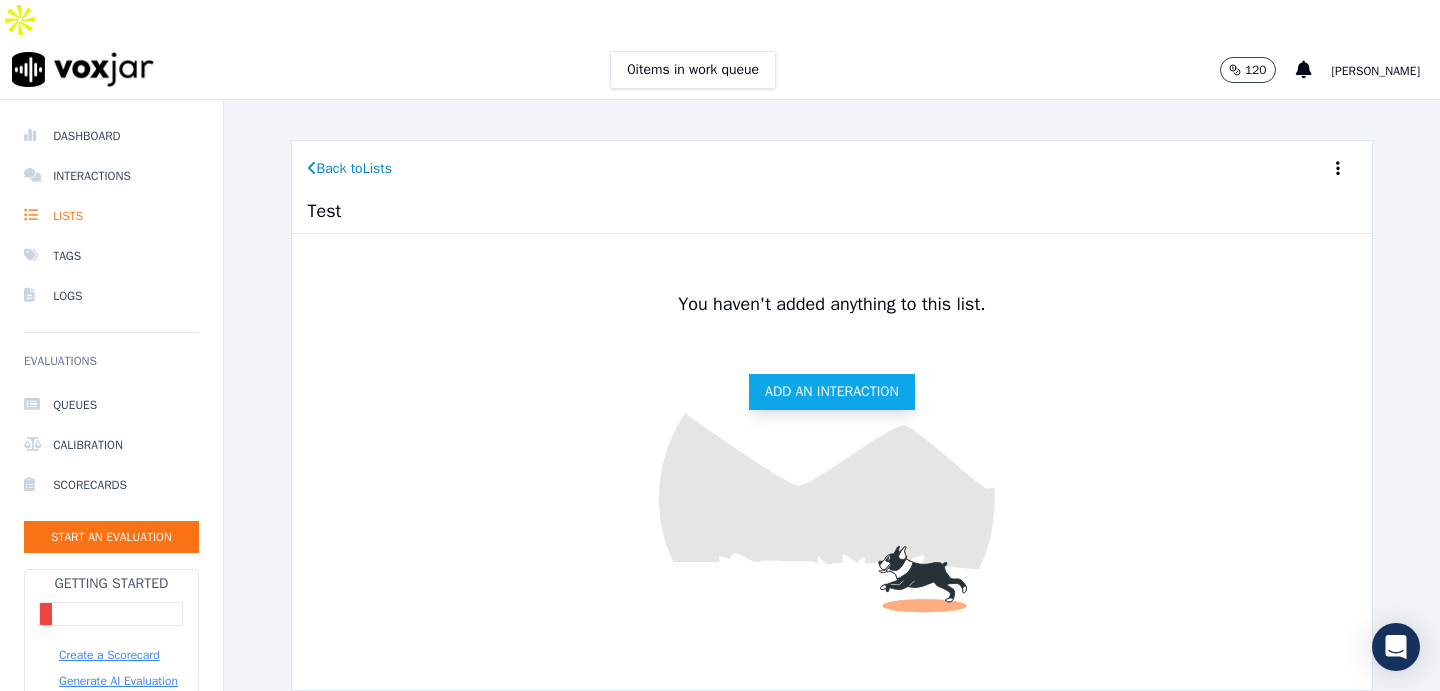 click on "Add an interaction" at bounding box center (832, 392) 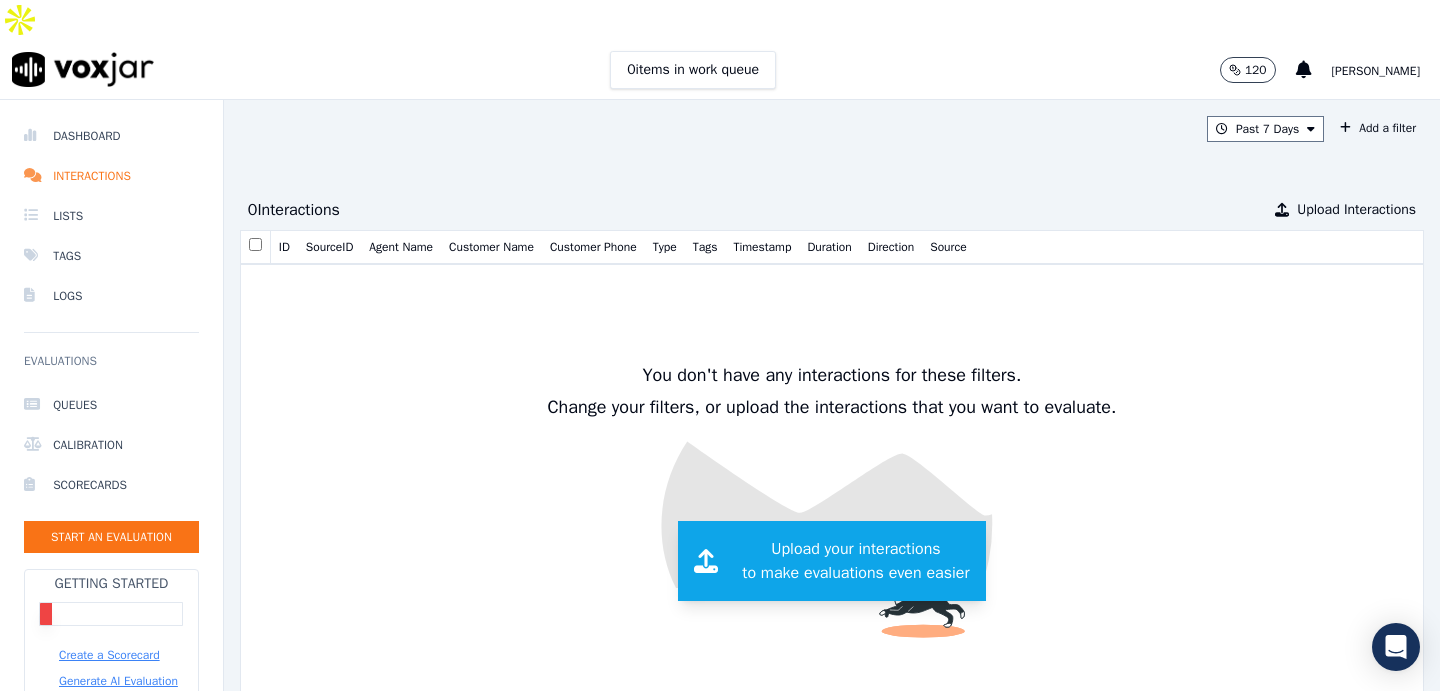 click on "Upload your interactions to make evaluations even easier" at bounding box center [855, 561] 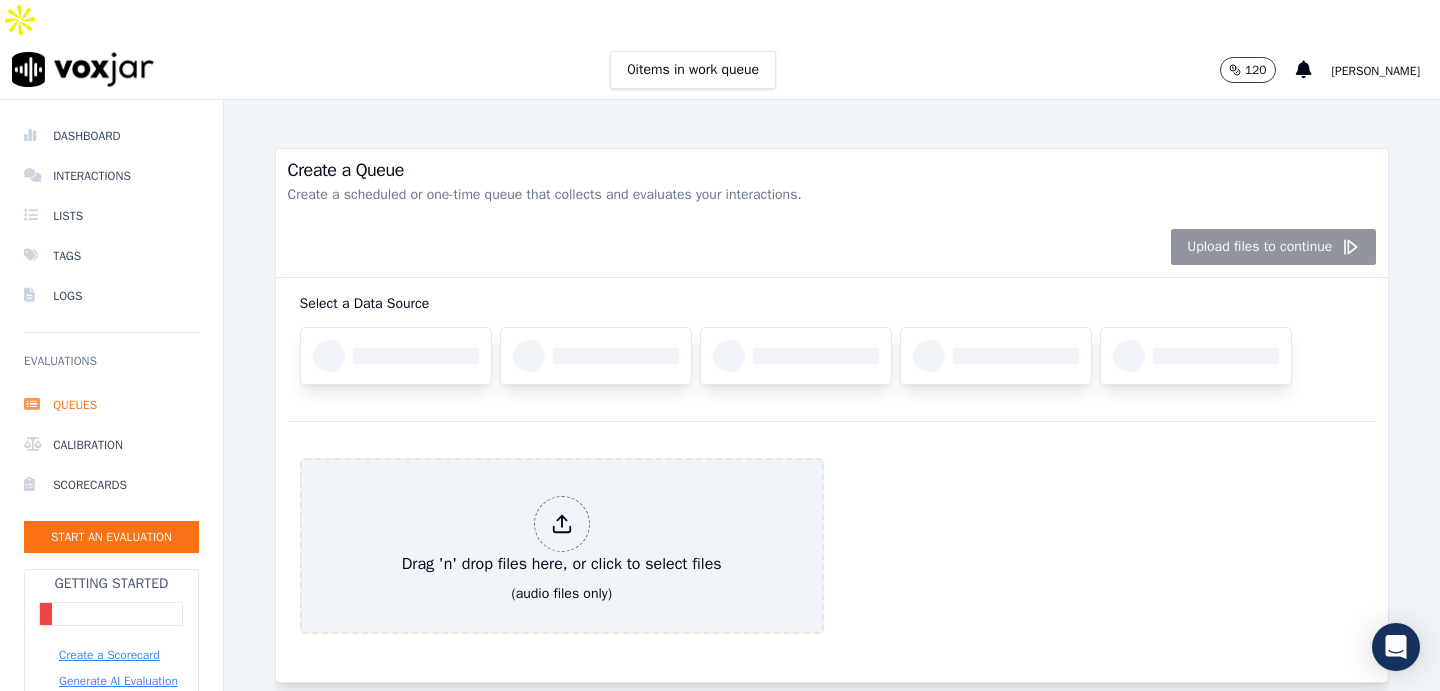 scroll, scrollTop: 111, scrollLeft: 0, axis: vertical 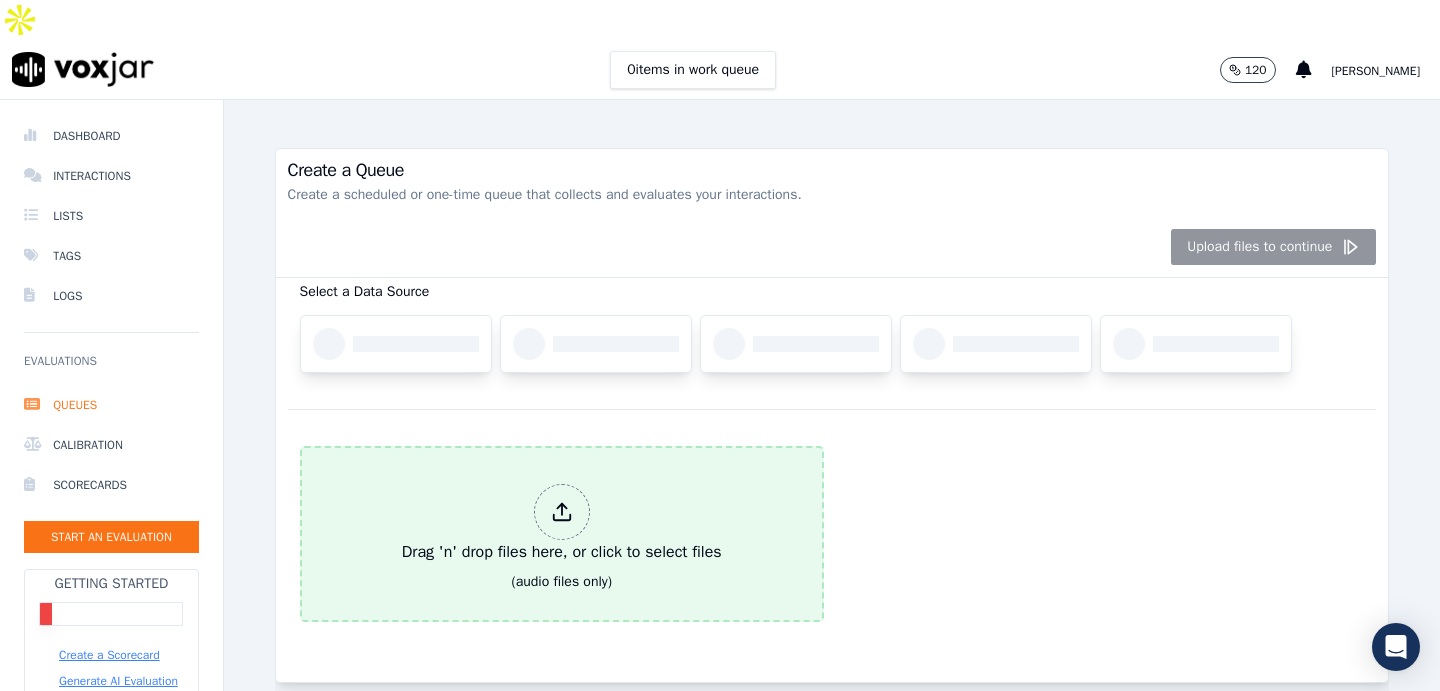 click on "Drag 'n' drop files here, or click to select files" at bounding box center (562, 524) 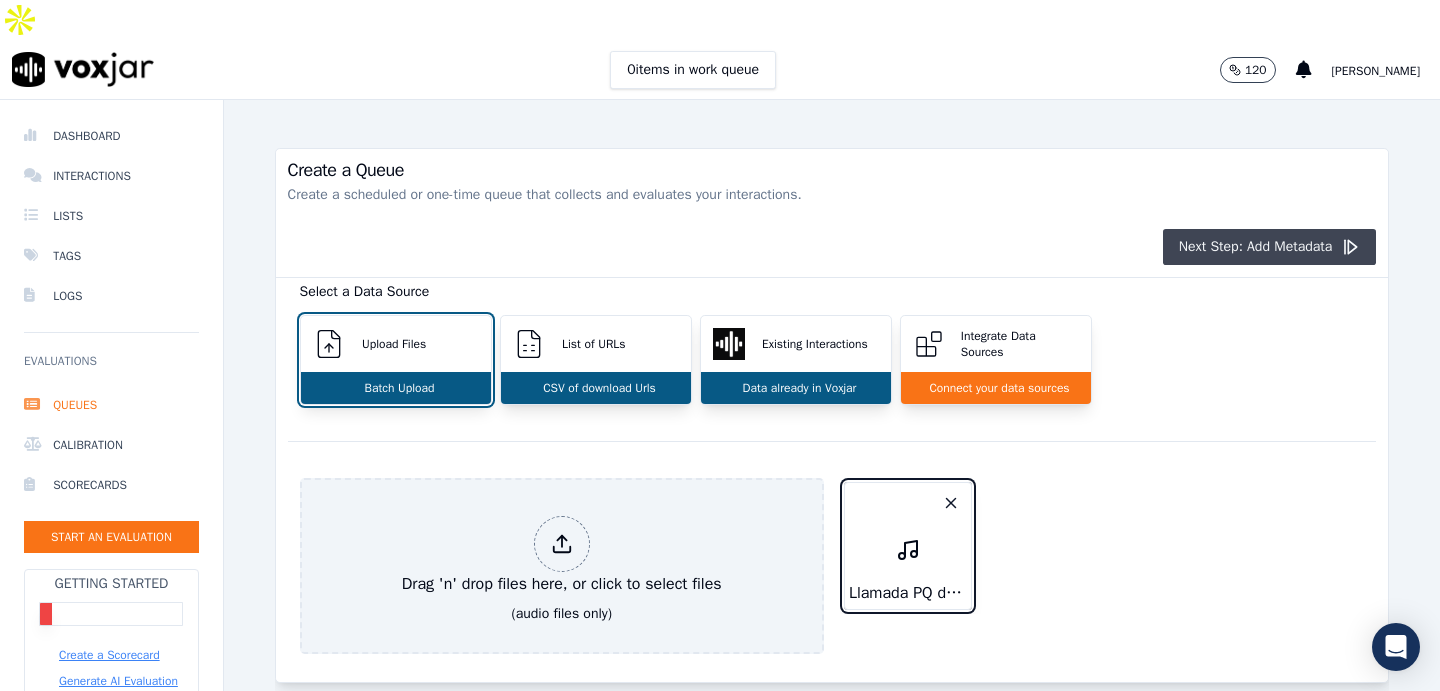 click on "Next Step: Add Metadata" at bounding box center (1270, 247) 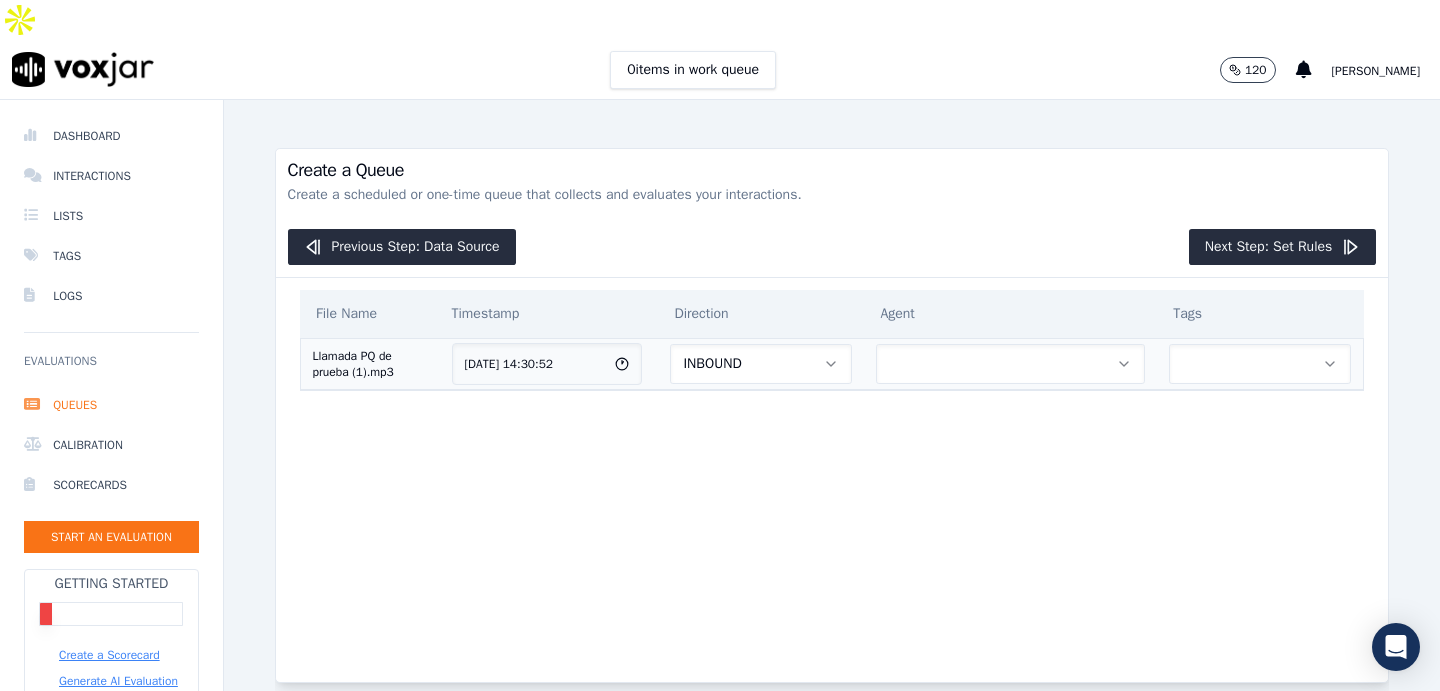 click at bounding box center (1010, 364) 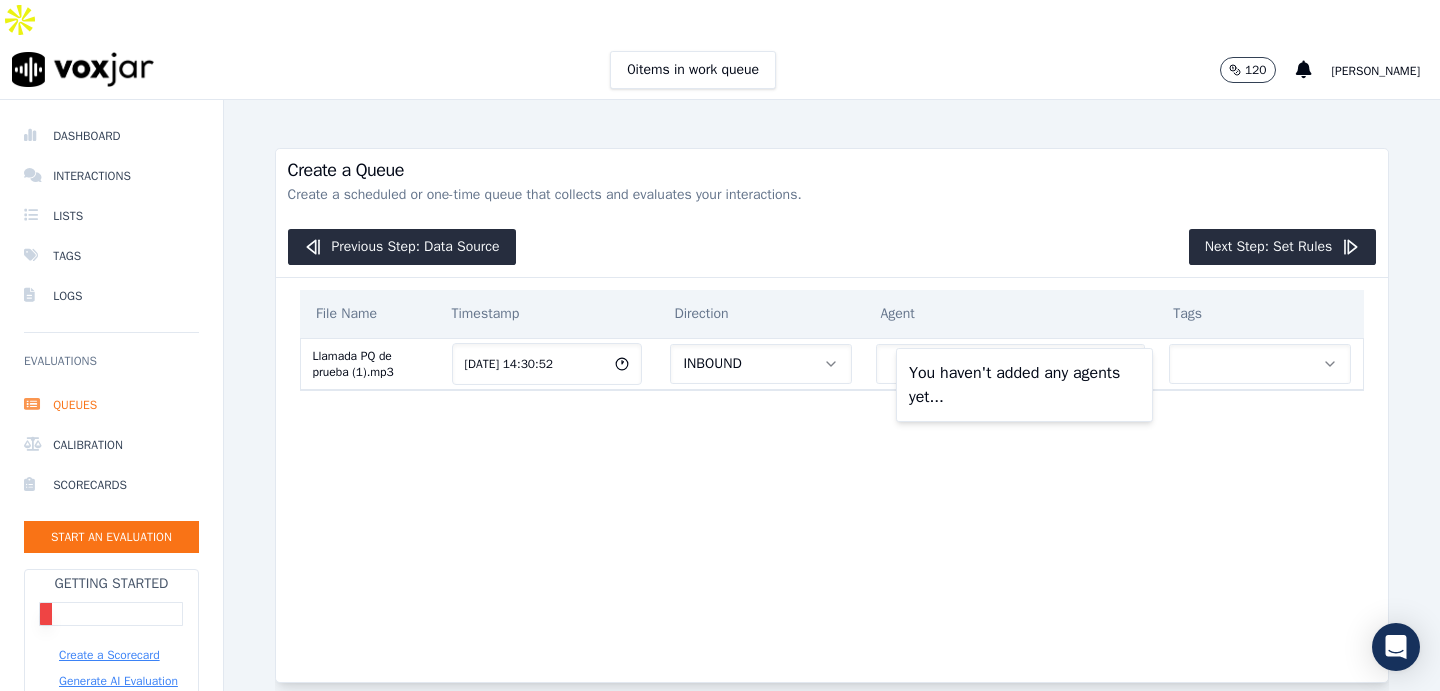 click on "You haven't added any agents yet..." at bounding box center (1024, 385) 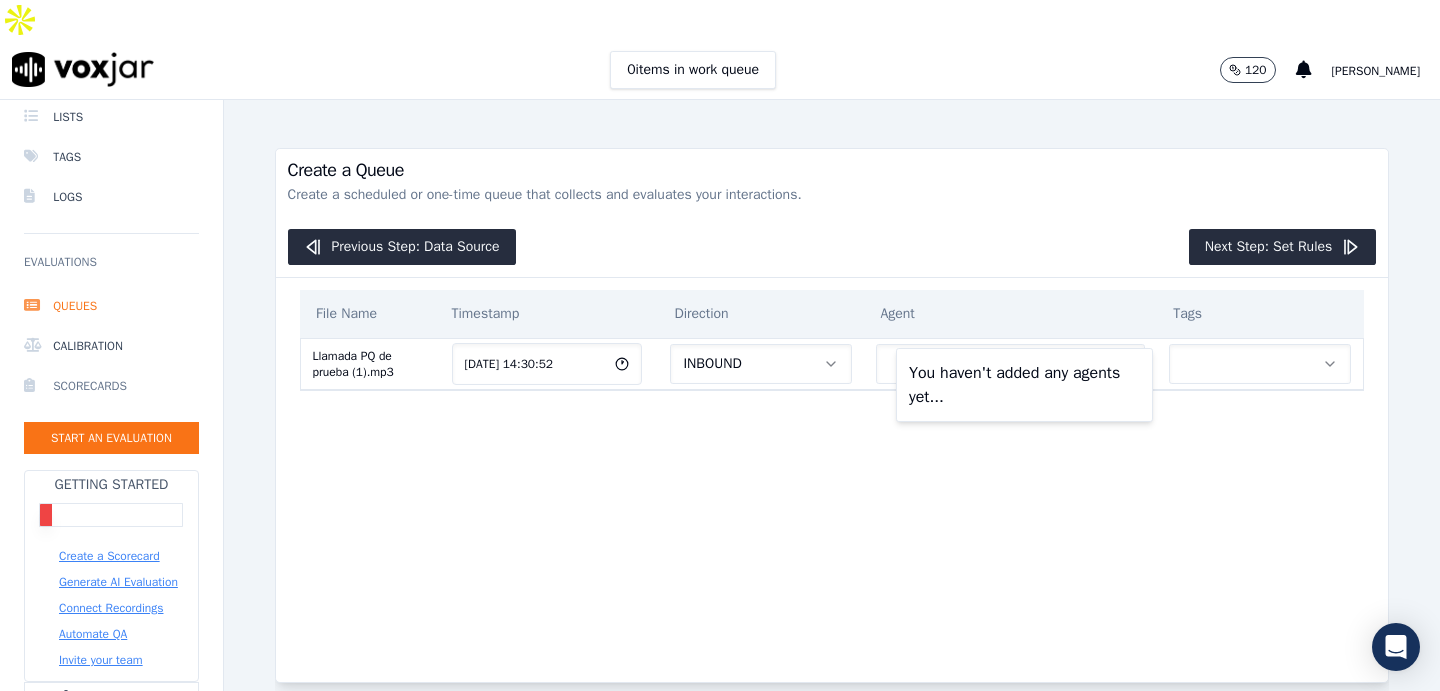 scroll, scrollTop: 123, scrollLeft: 0, axis: vertical 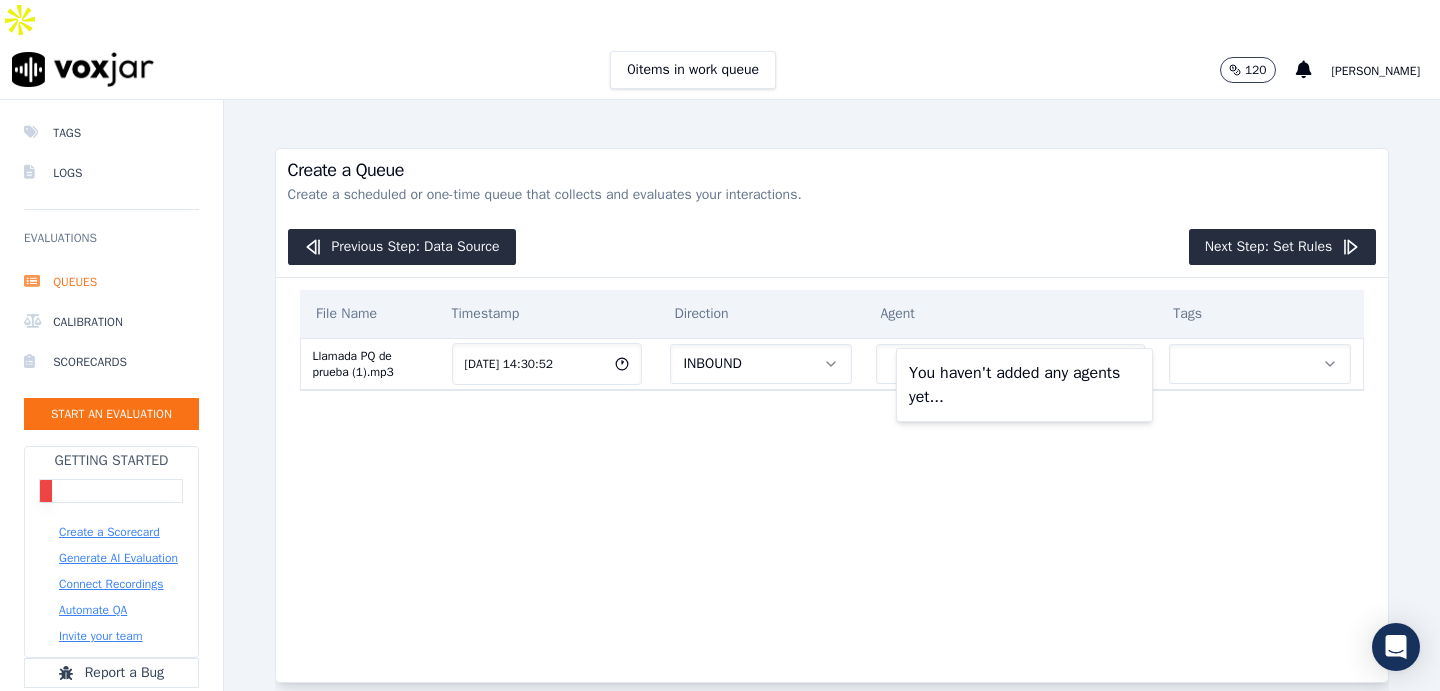 click on "Create a Scorecard" at bounding box center (109, 532) 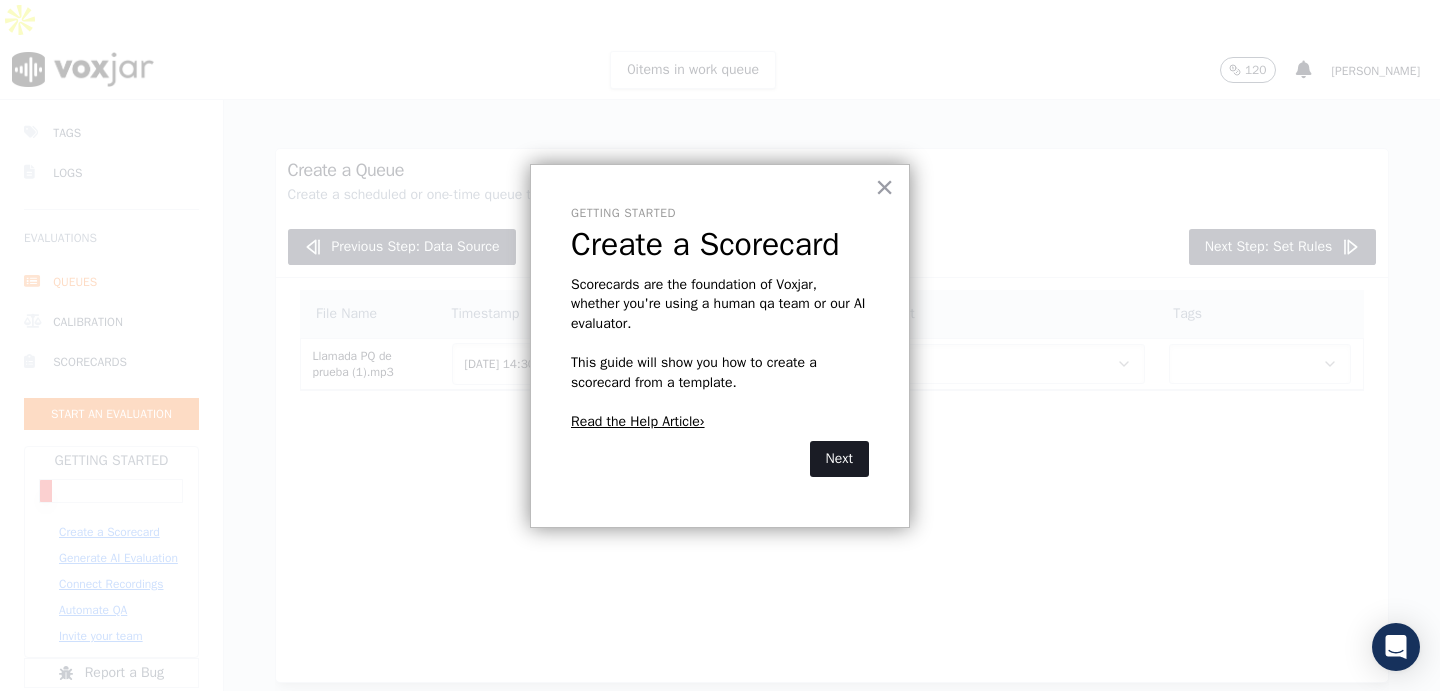 click on "Next" at bounding box center [839, 459] 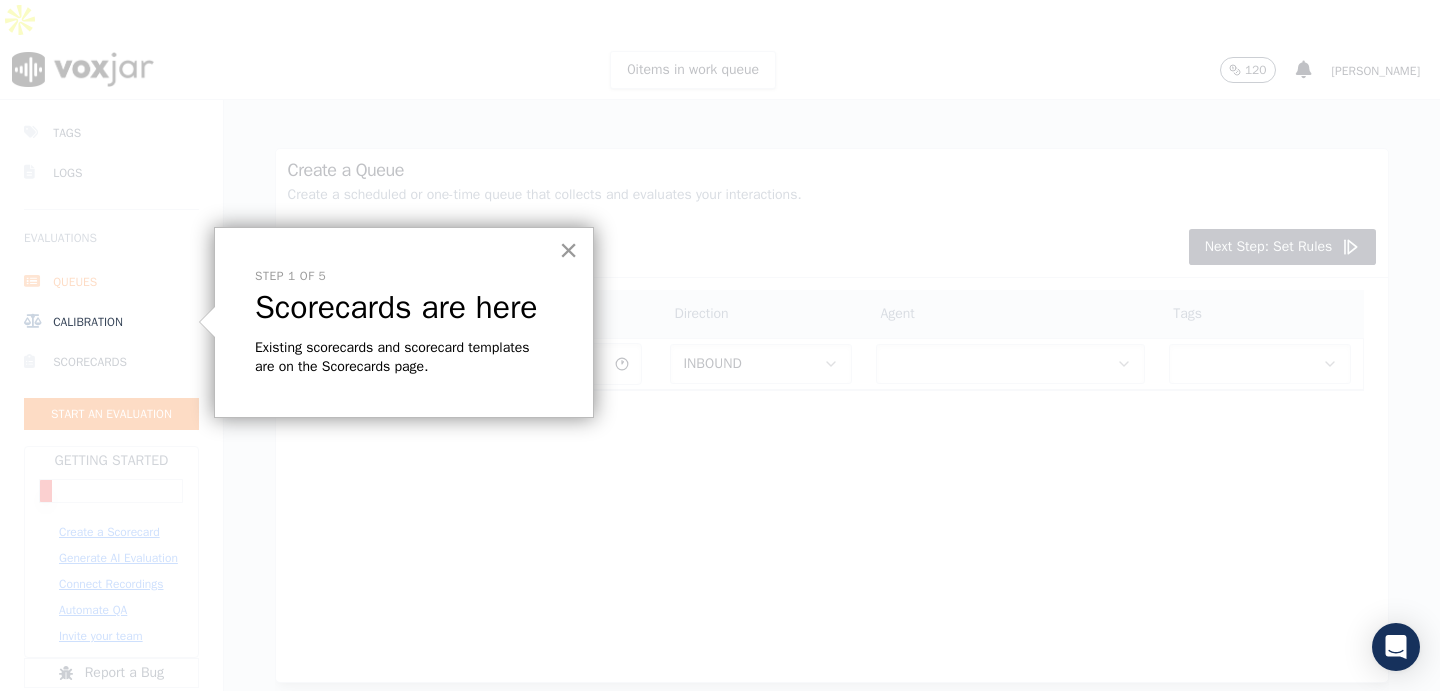 click on "×" at bounding box center [568, 250] 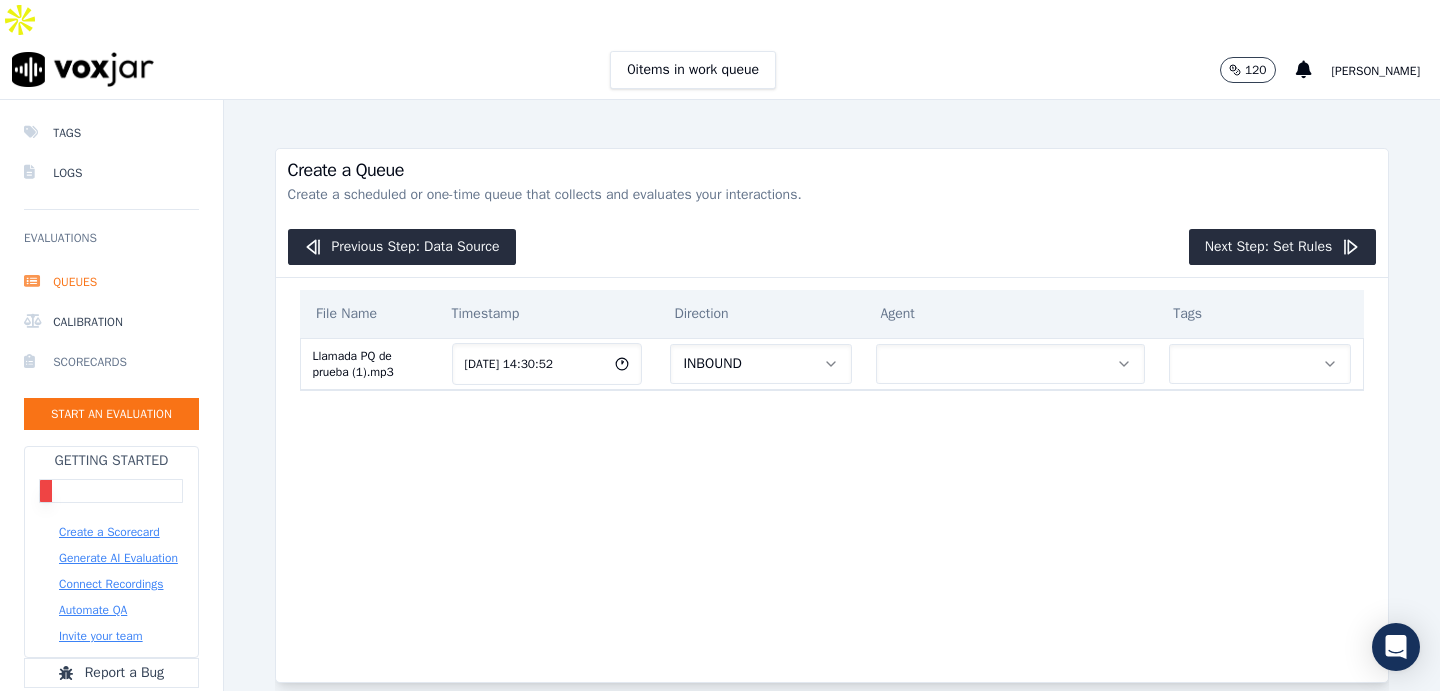 click on "Scorecards" at bounding box center [111, 362] 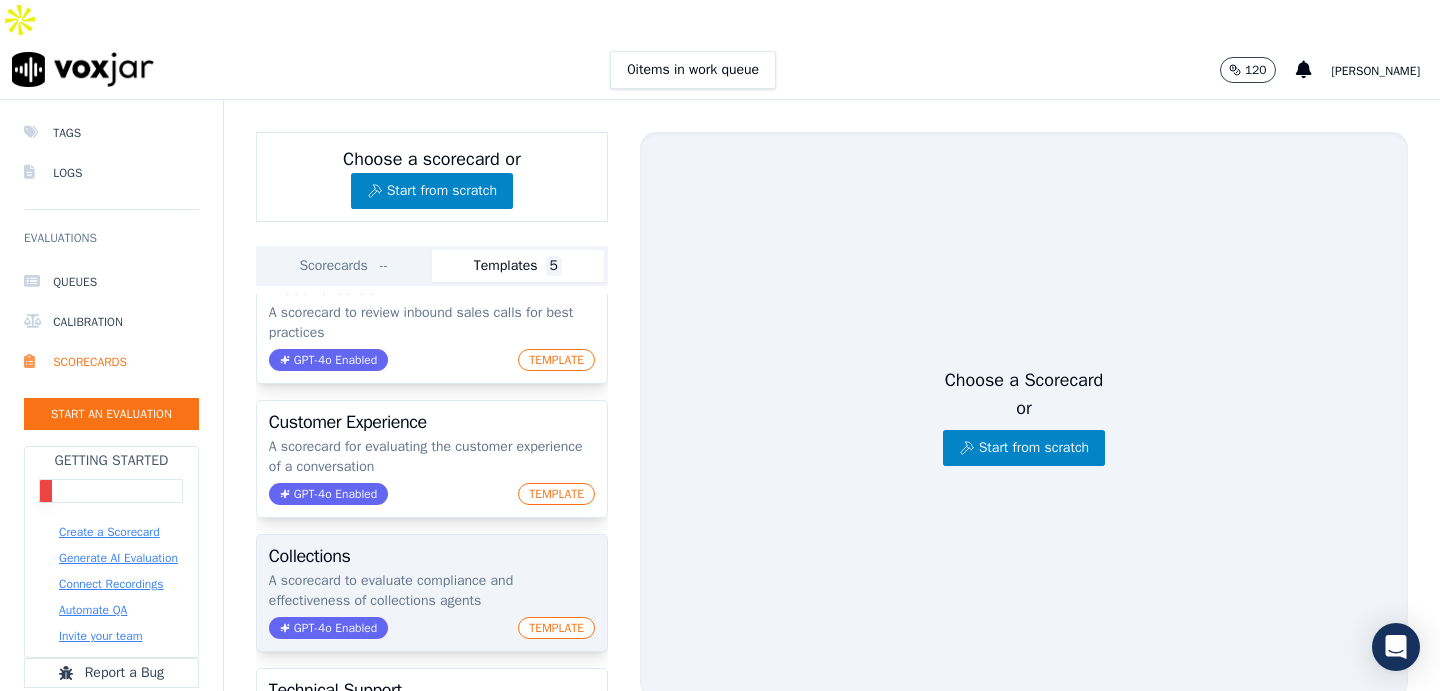 scroll, scrollTop: 281, scrollLeft: 0, axis: vertical 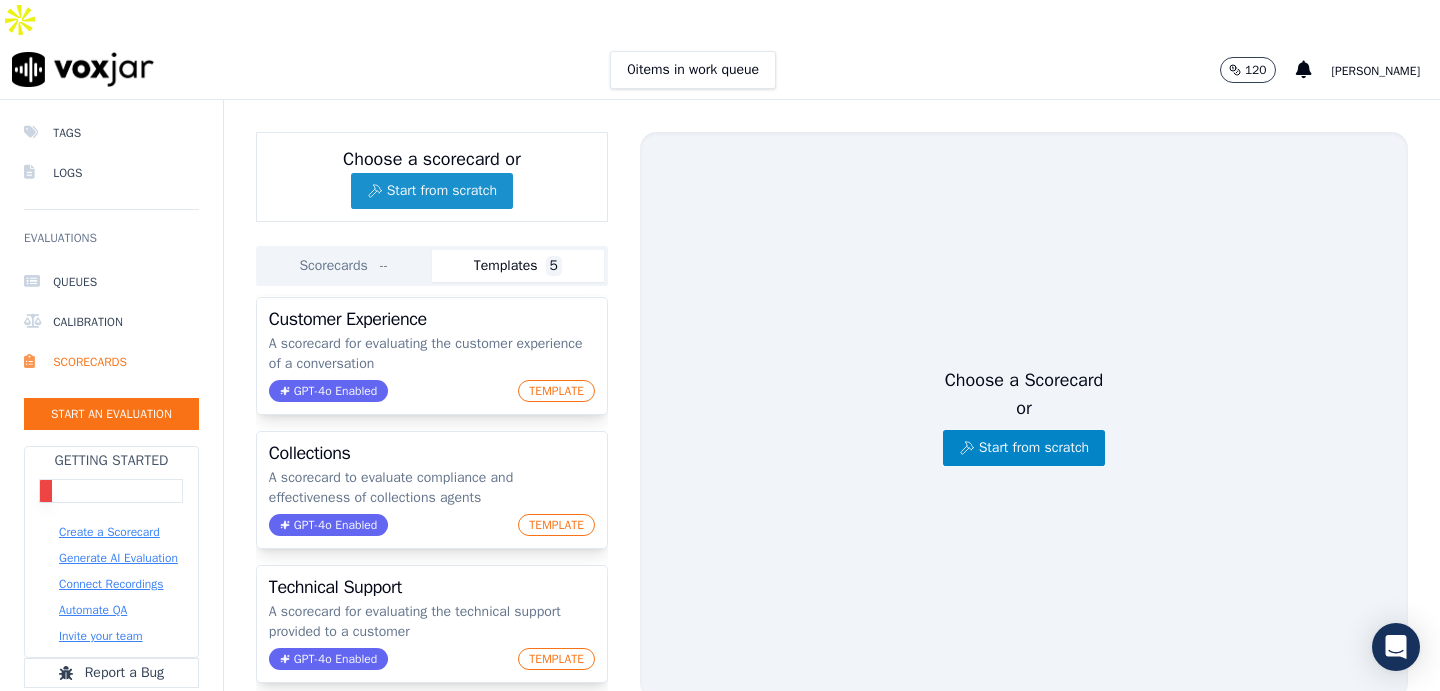 click on "Start from scratch" at bounding box center (432, 191) 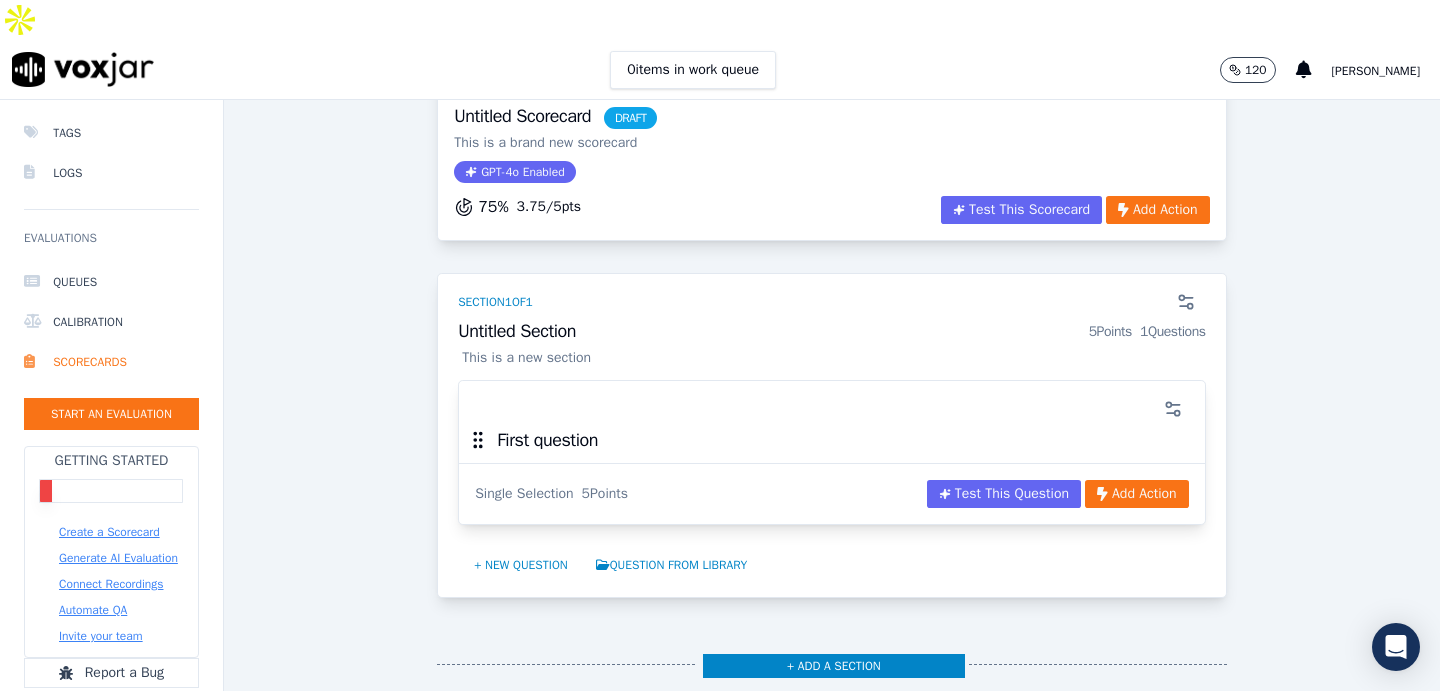 scroll, scrollTop: 145, scrollLeft: 0, axis: vertical 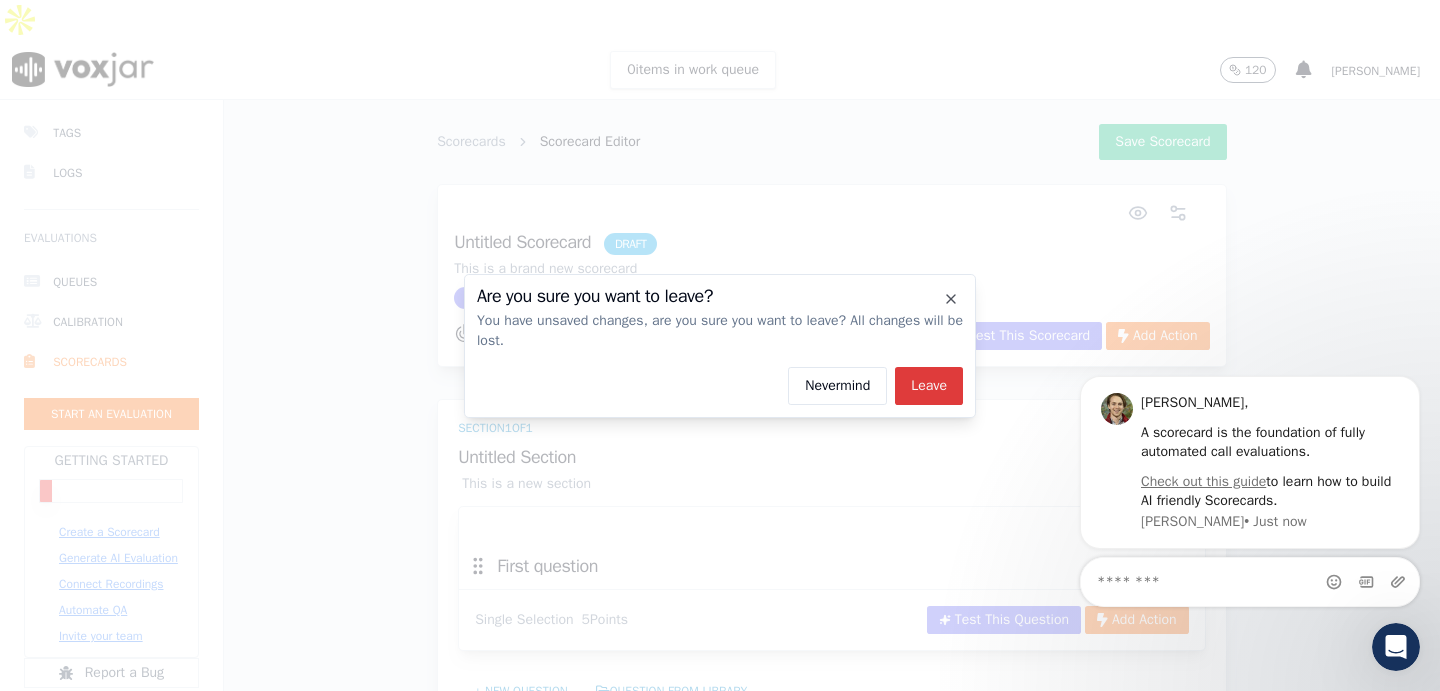 click on "Leave" 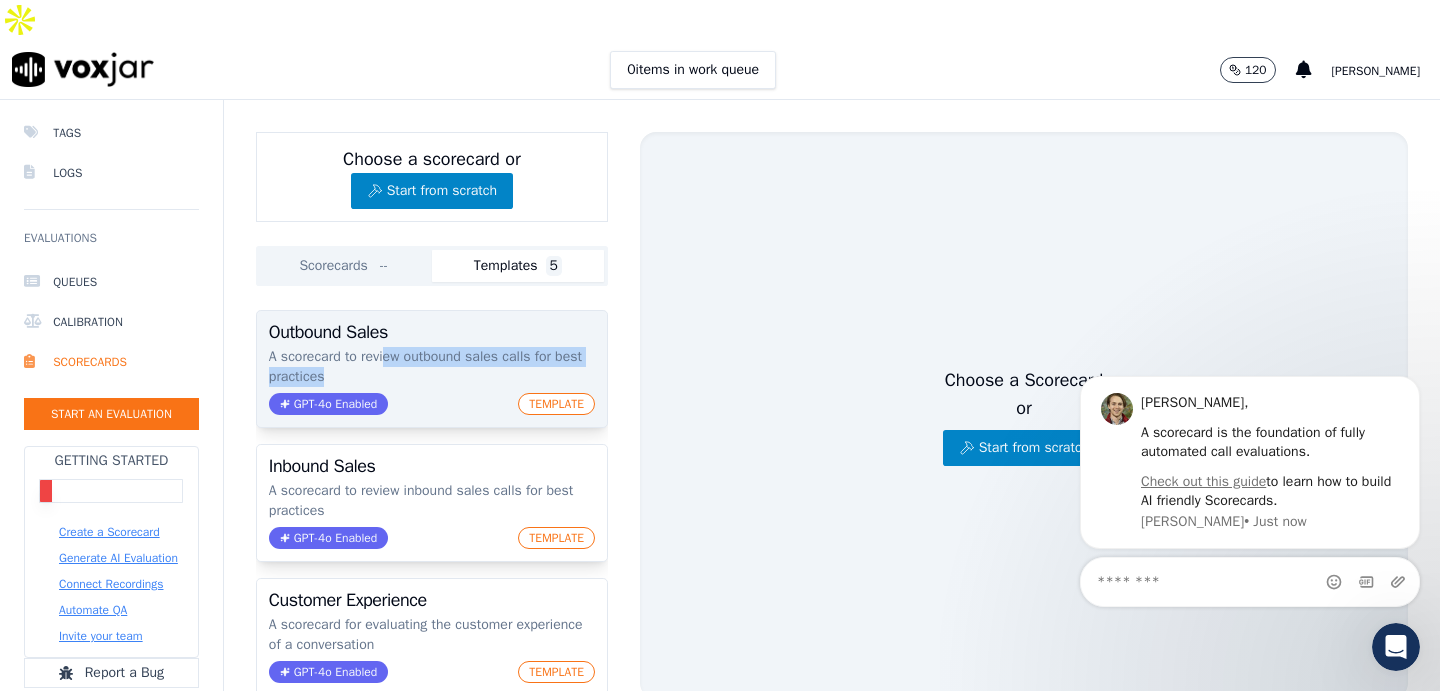 drag, startPoint x: 392, startPoint y: 314, endPoint x: 434, endPoint y: 327, distance: 43.965897 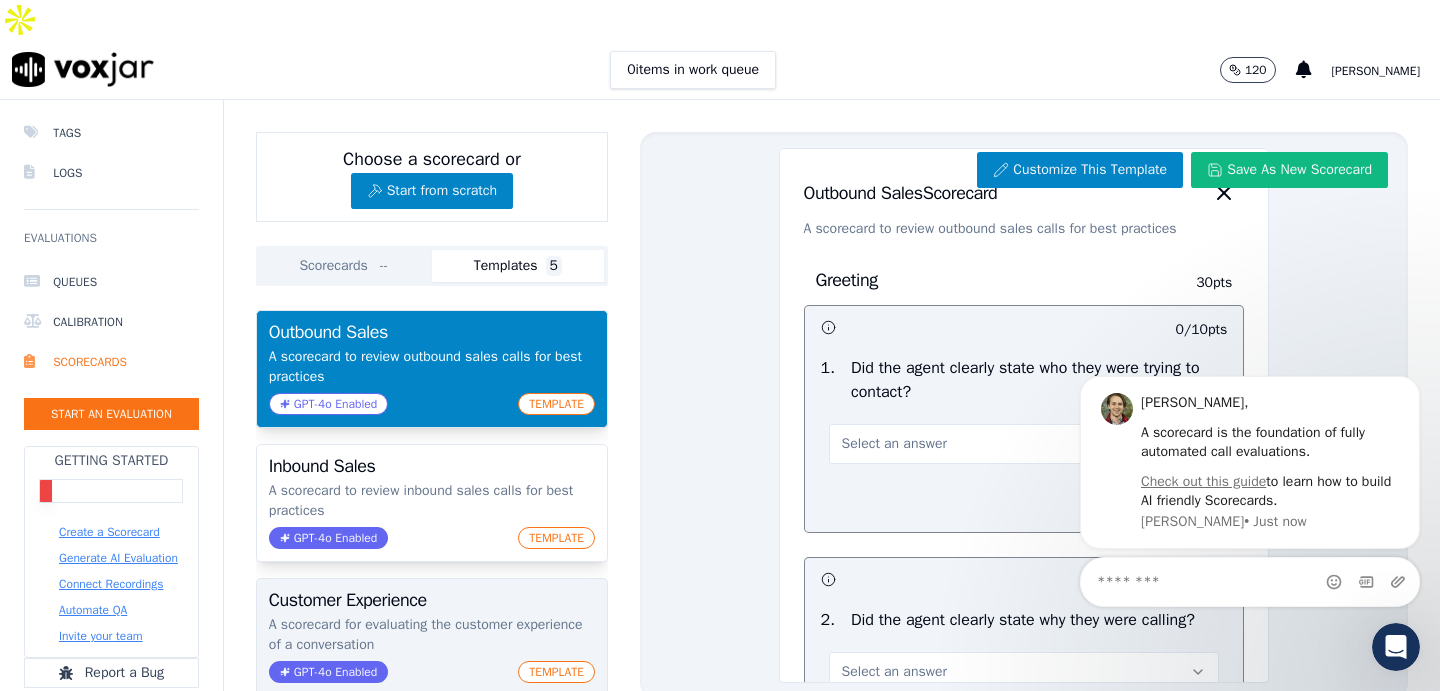 click on "Customer Experience   A scorecard for evaluating the customer experience of a conversation     GPT-4o Enabled   TEMPLATE" at bounding box center (432, 637) 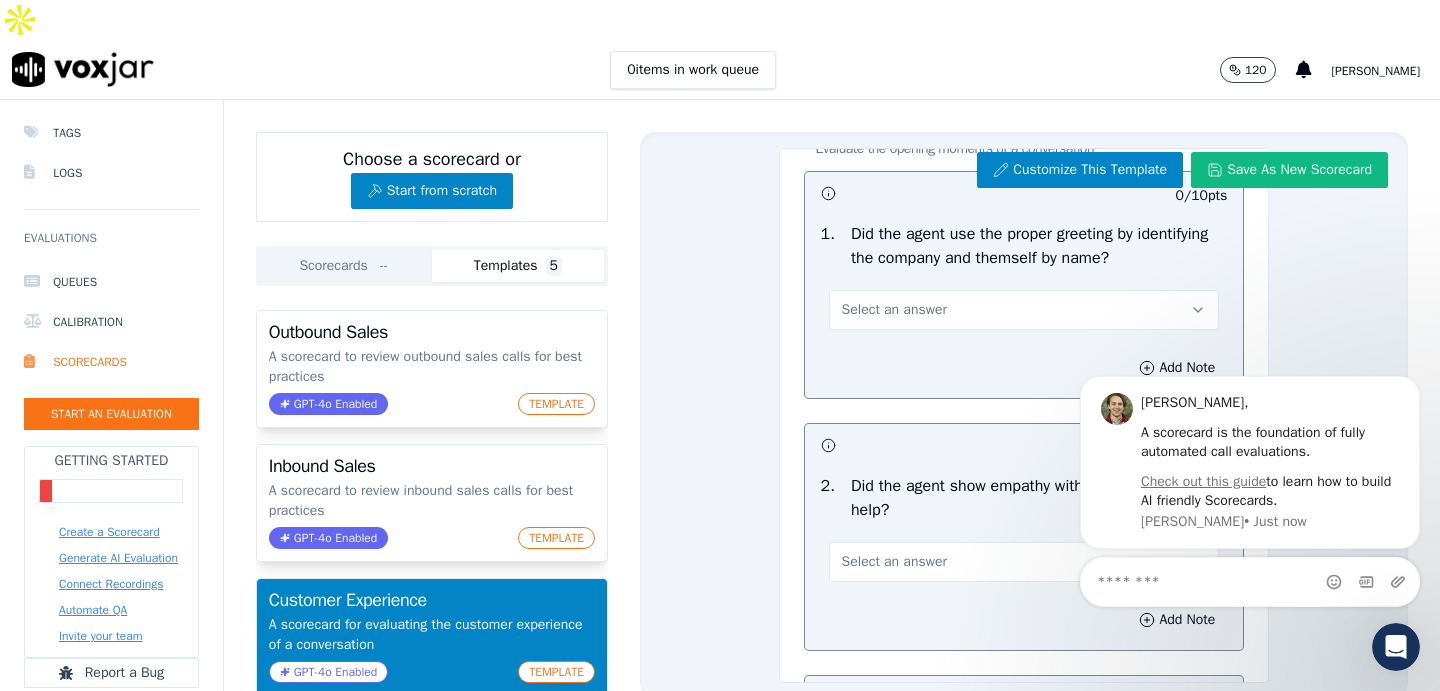 scroll, scrollTop: 165, scrollLeft: 0, axis: vertical 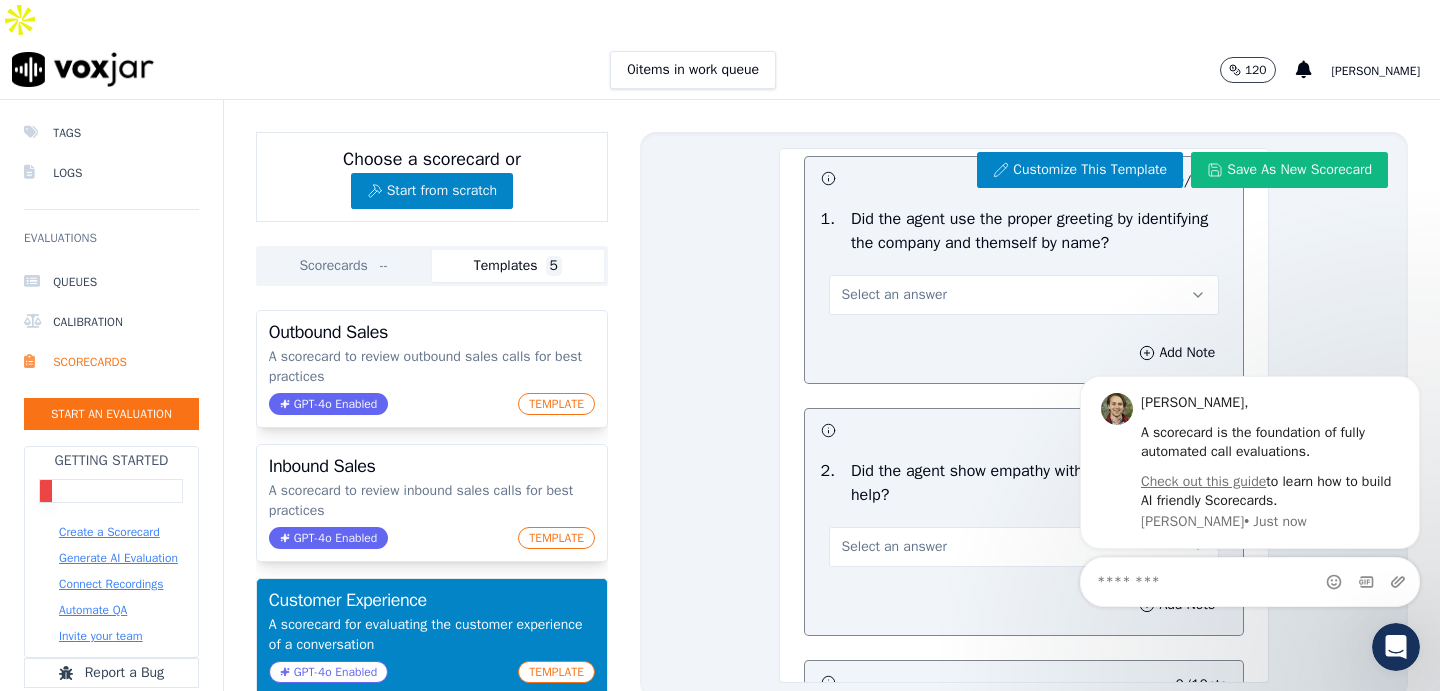 click on "Select an answer" at bounding box center [1024, 295] 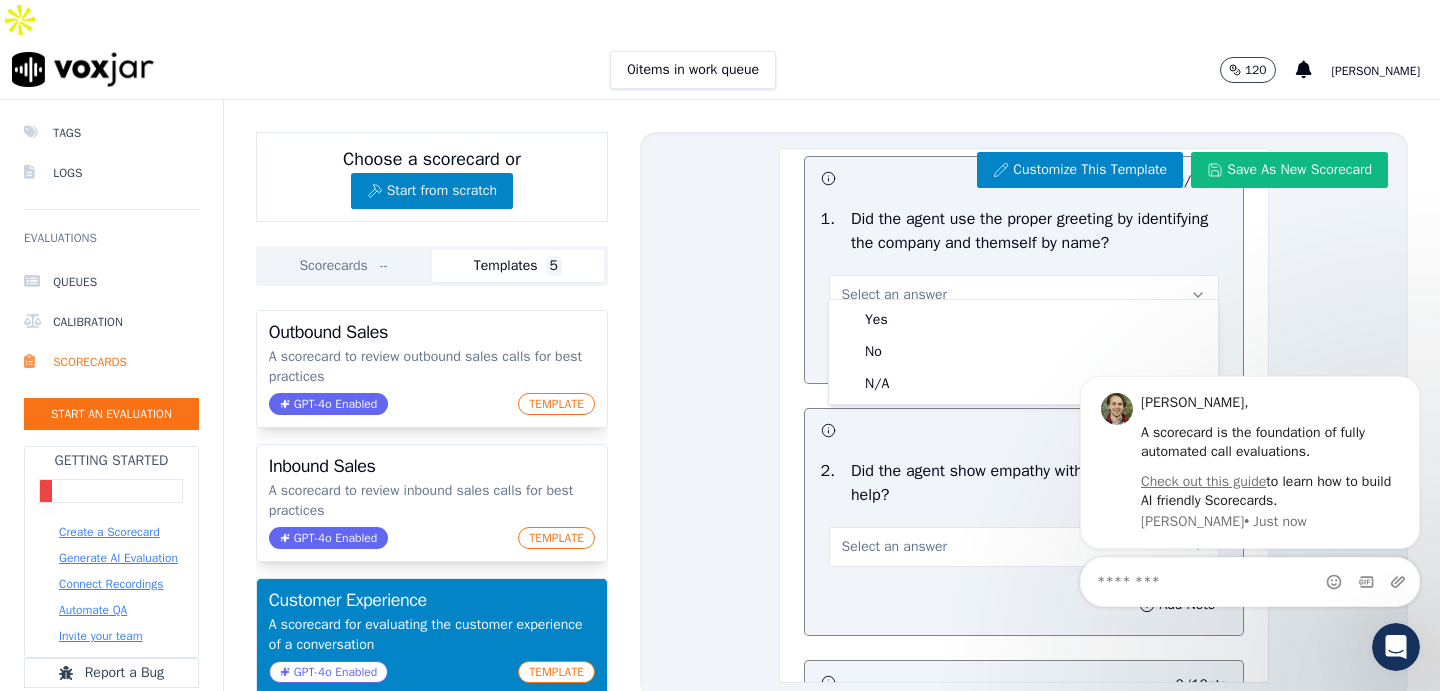 click on "Select an answer" at bounding box center (1024, 295) 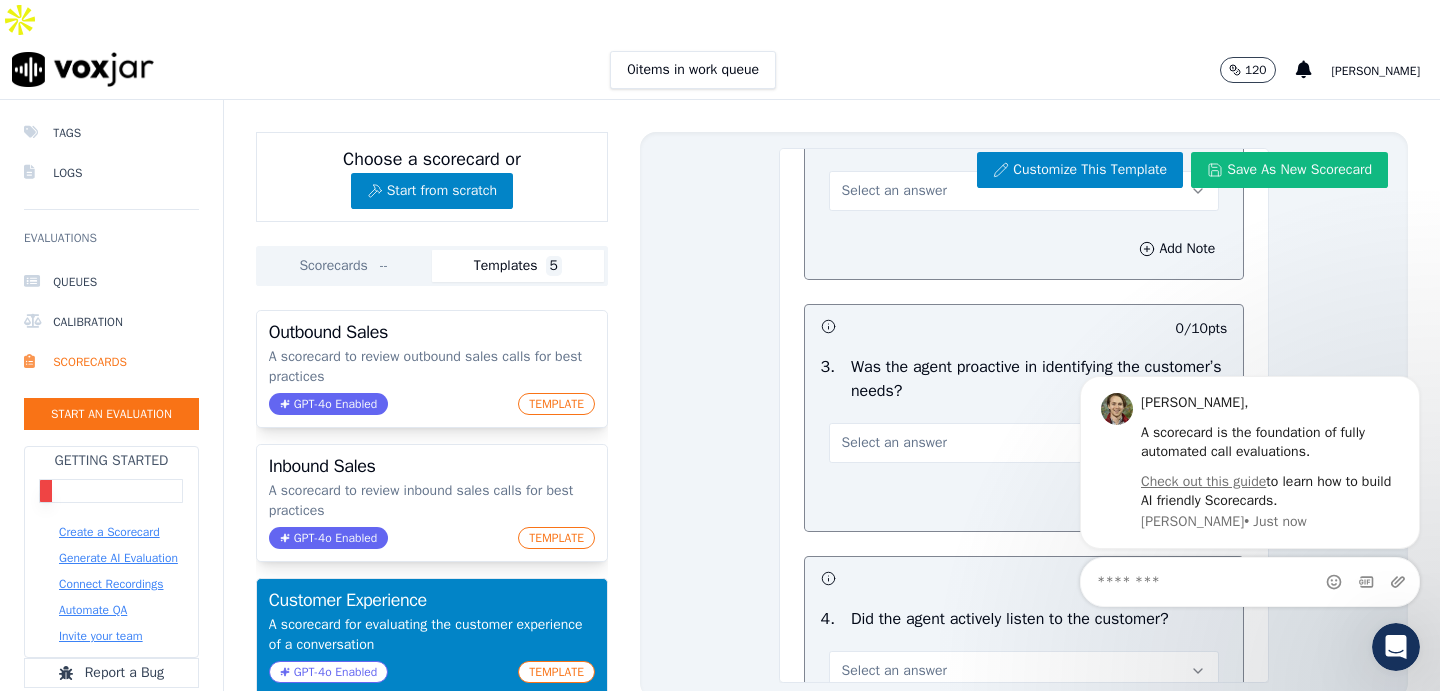 scroll, scrollTop: 1667, scrollLeft: 0, axis: vertical 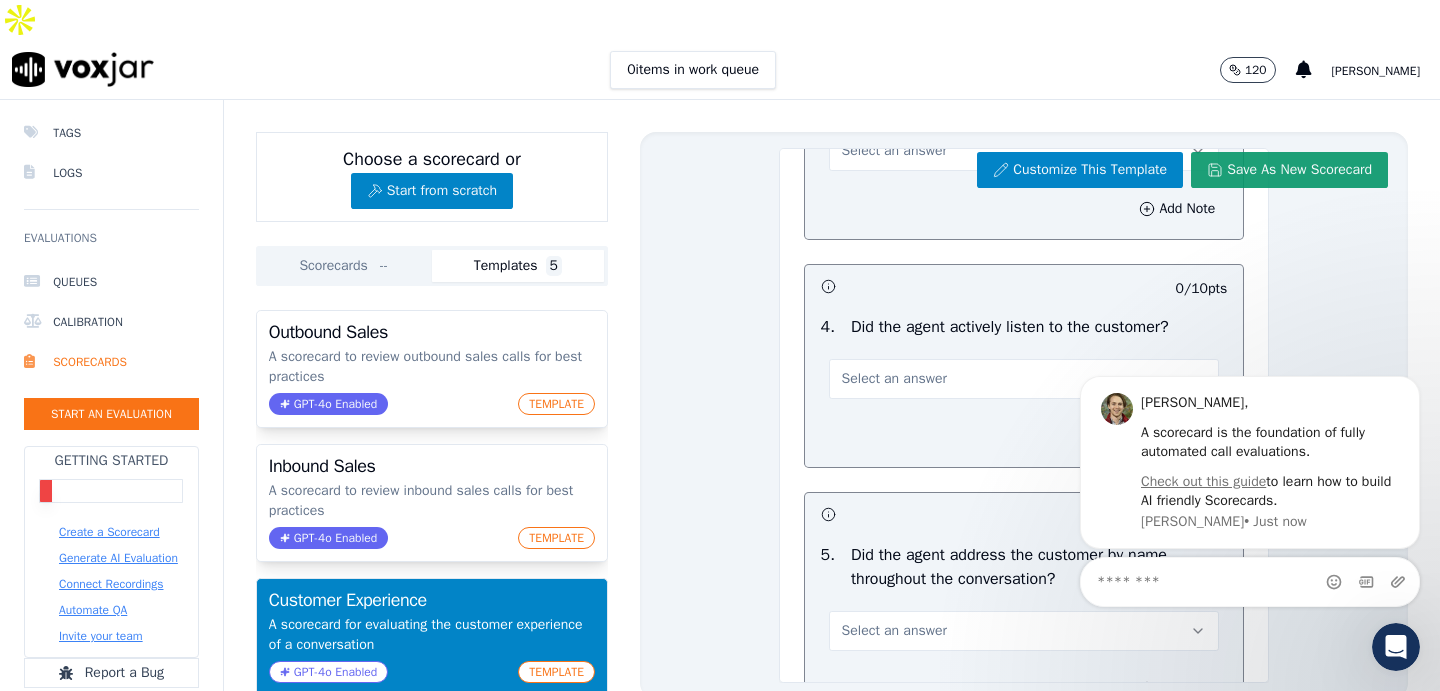 click on "Save As New Scorecard" 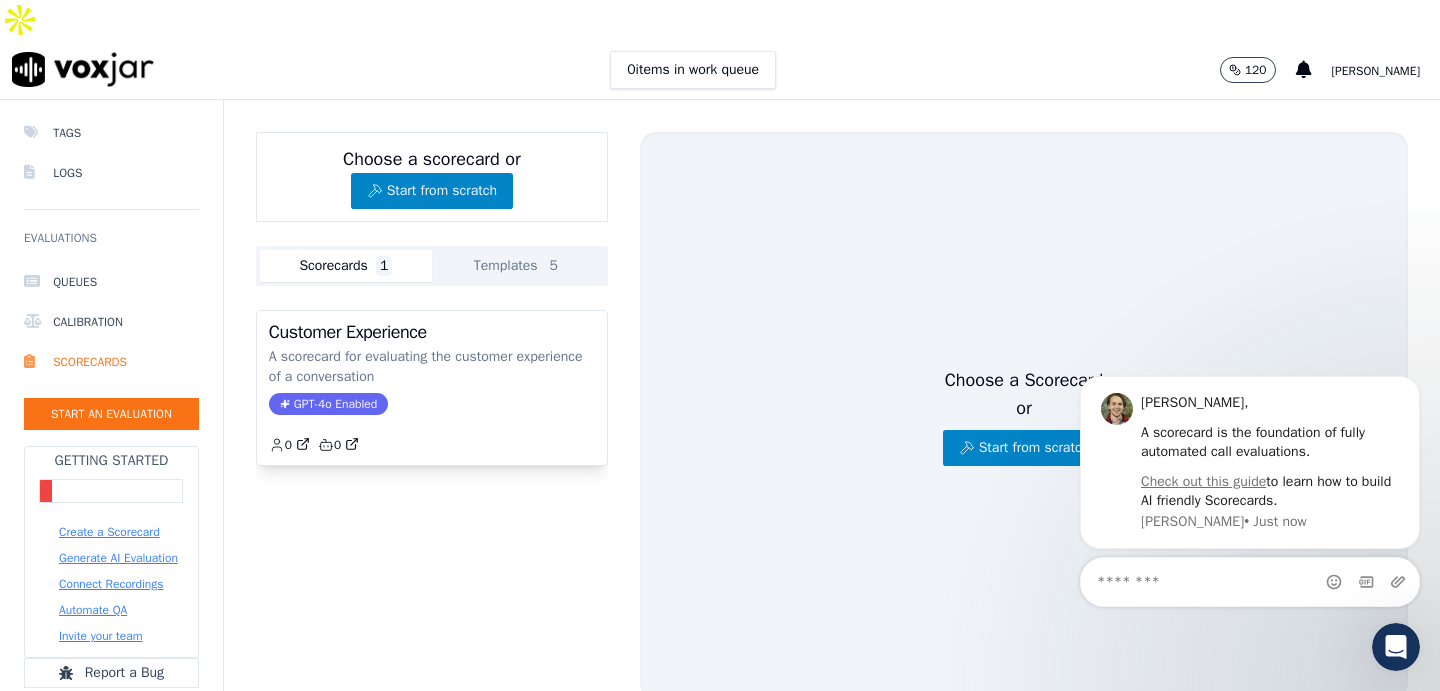 click on "Generate AI Evaluation" at bounding box center (118, 558) 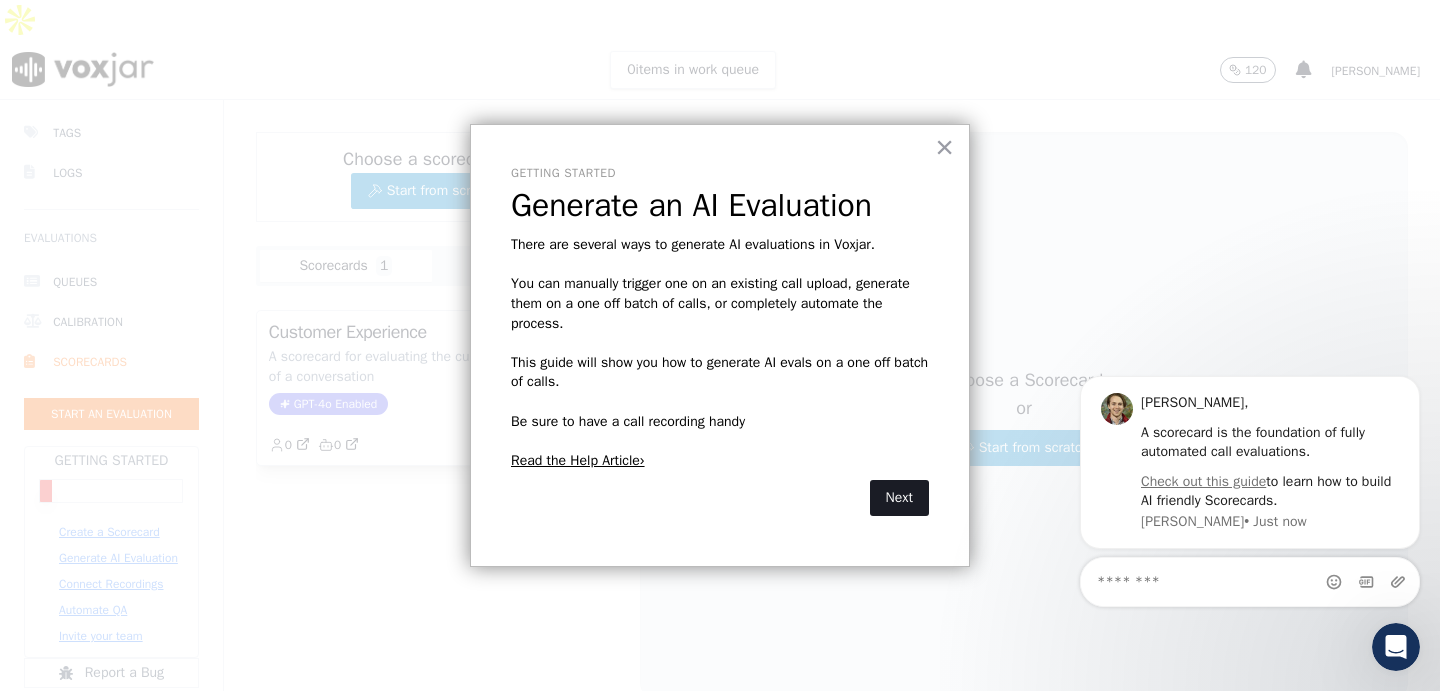 click on "Next" at bounding box center (899, 498) 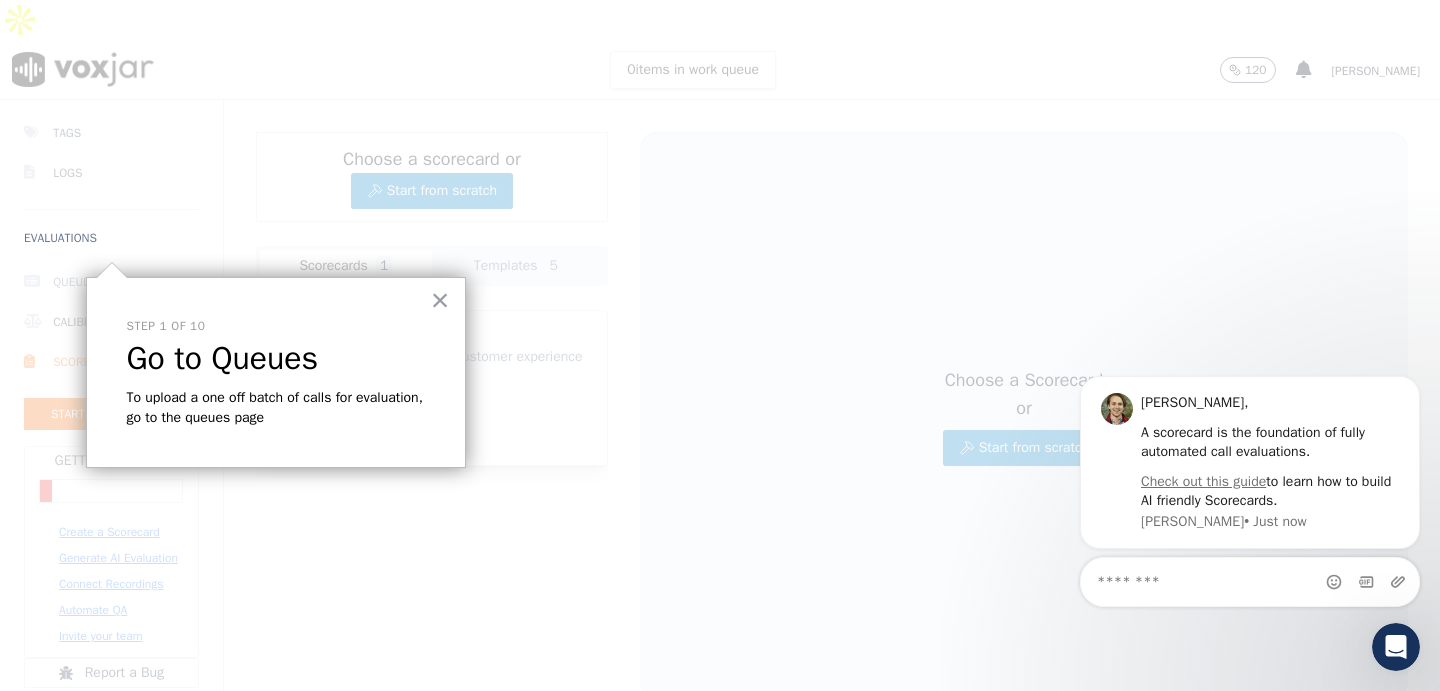 click on "Queues" at bounding box center (111, 282) 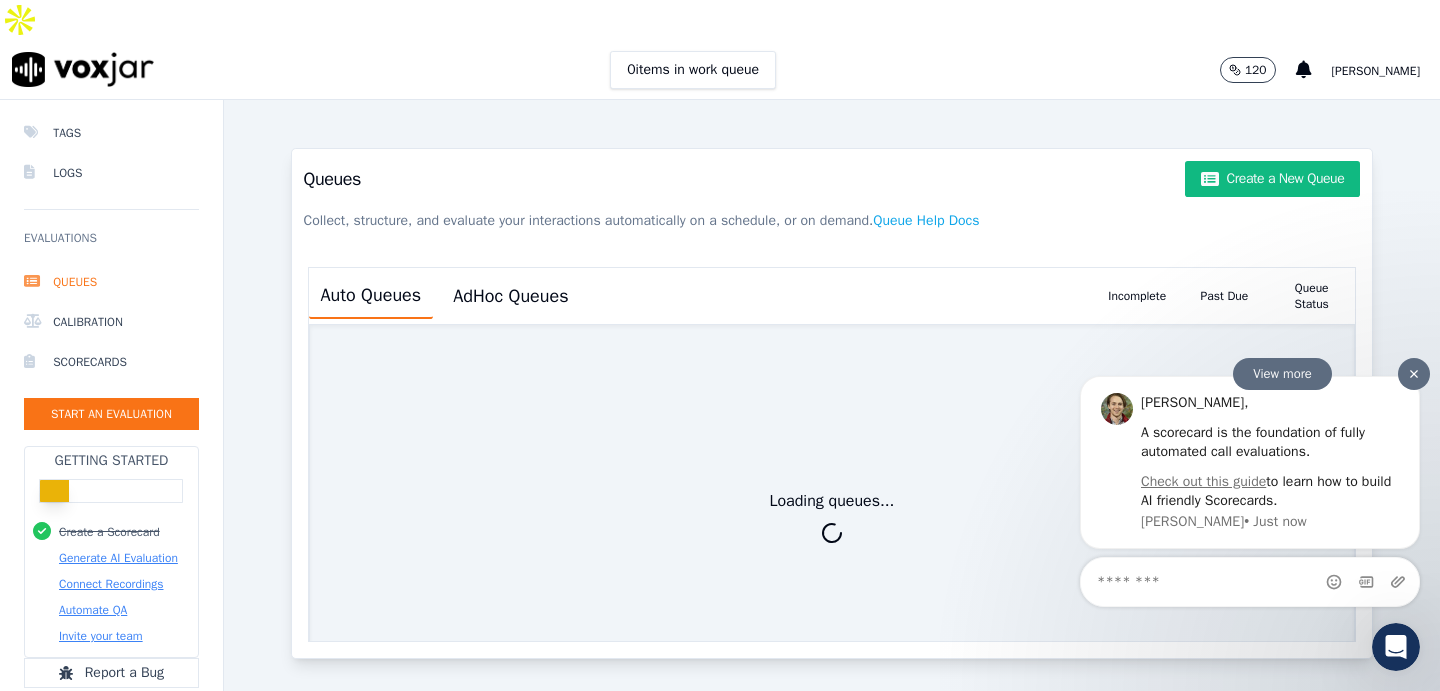 click at bounding box center [1414, 374] 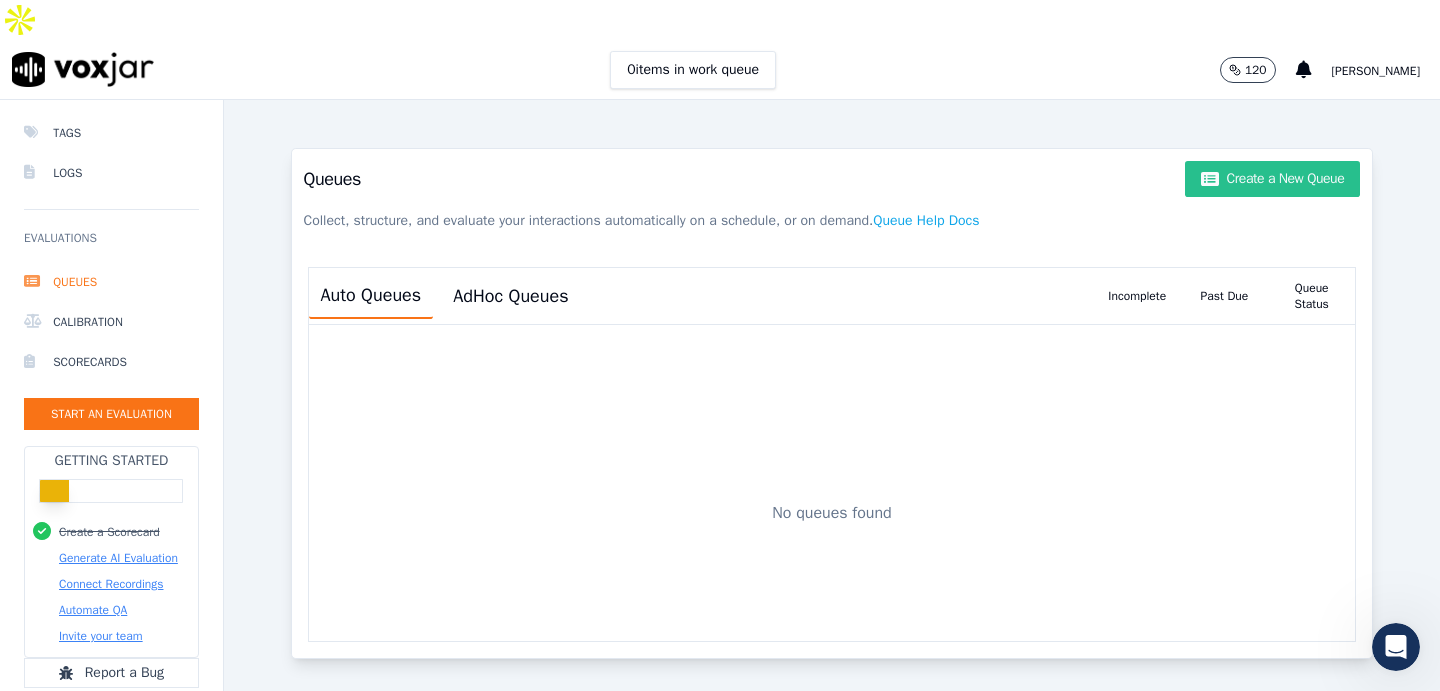 click on "Create a New Queue" at bounding box center [1272, 179] 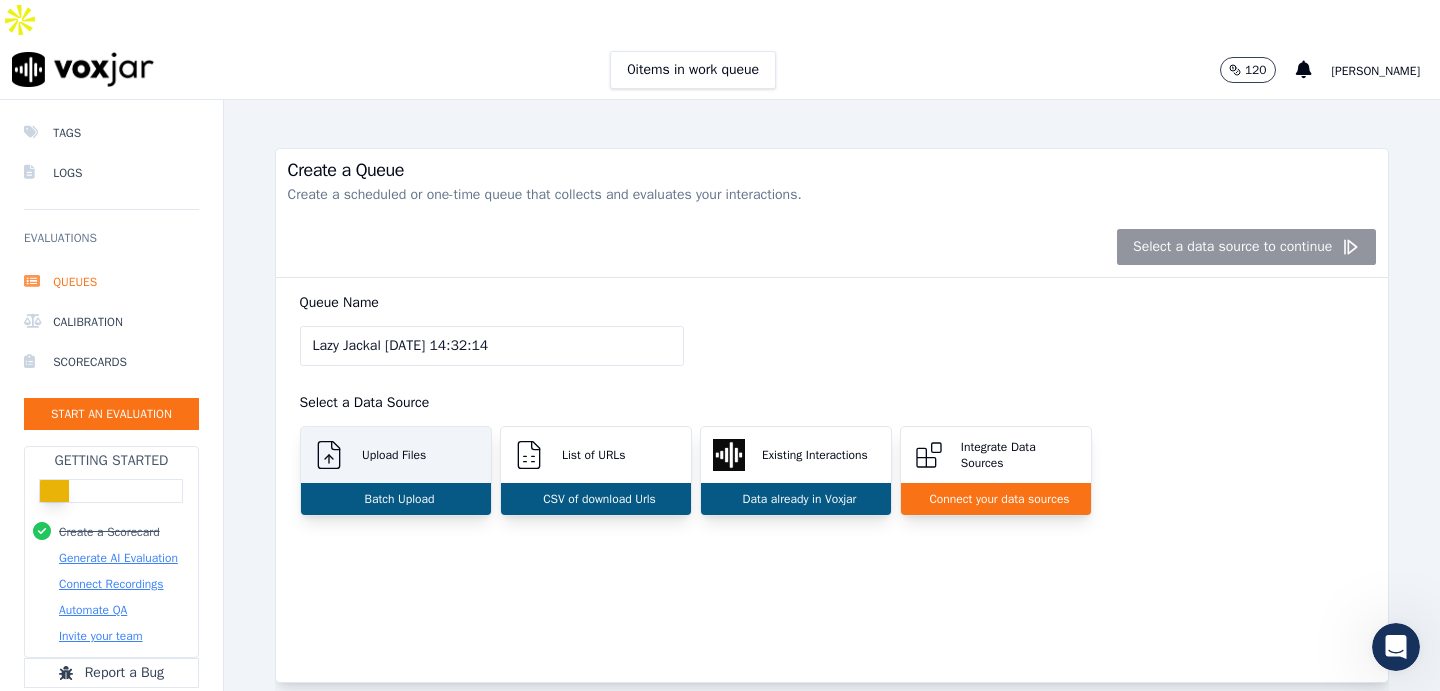 click on "Upload Files" at bounding box center (390, 455) 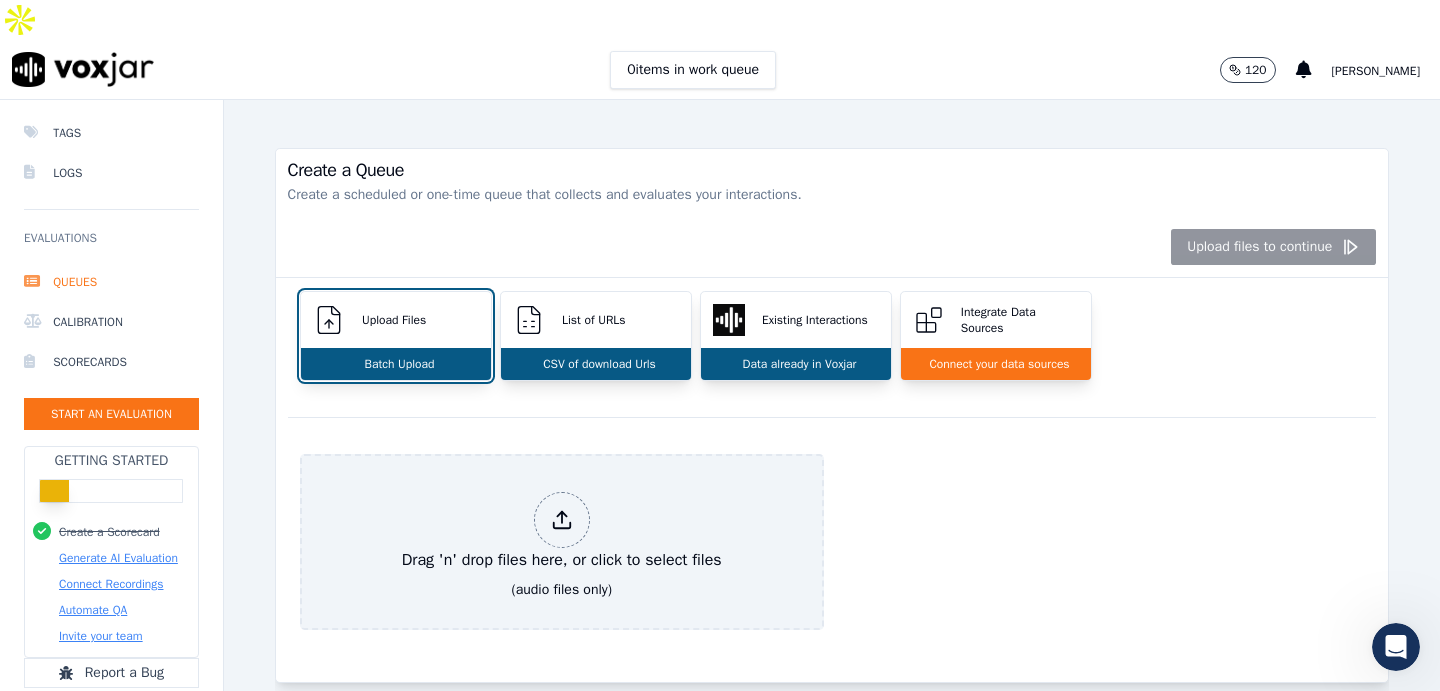 scroll, scrollTop: 143, scrollLeft: 0, axis: vertical 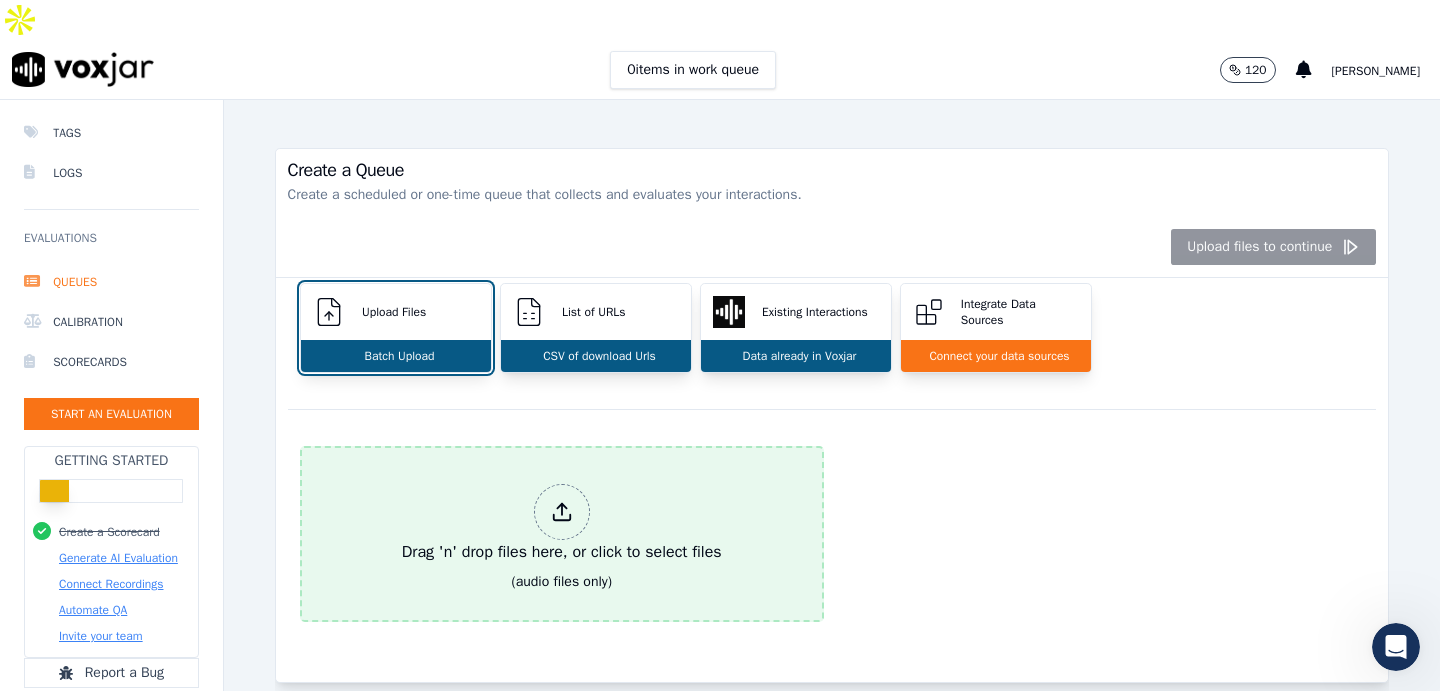 click at bounding box center [562, 512] 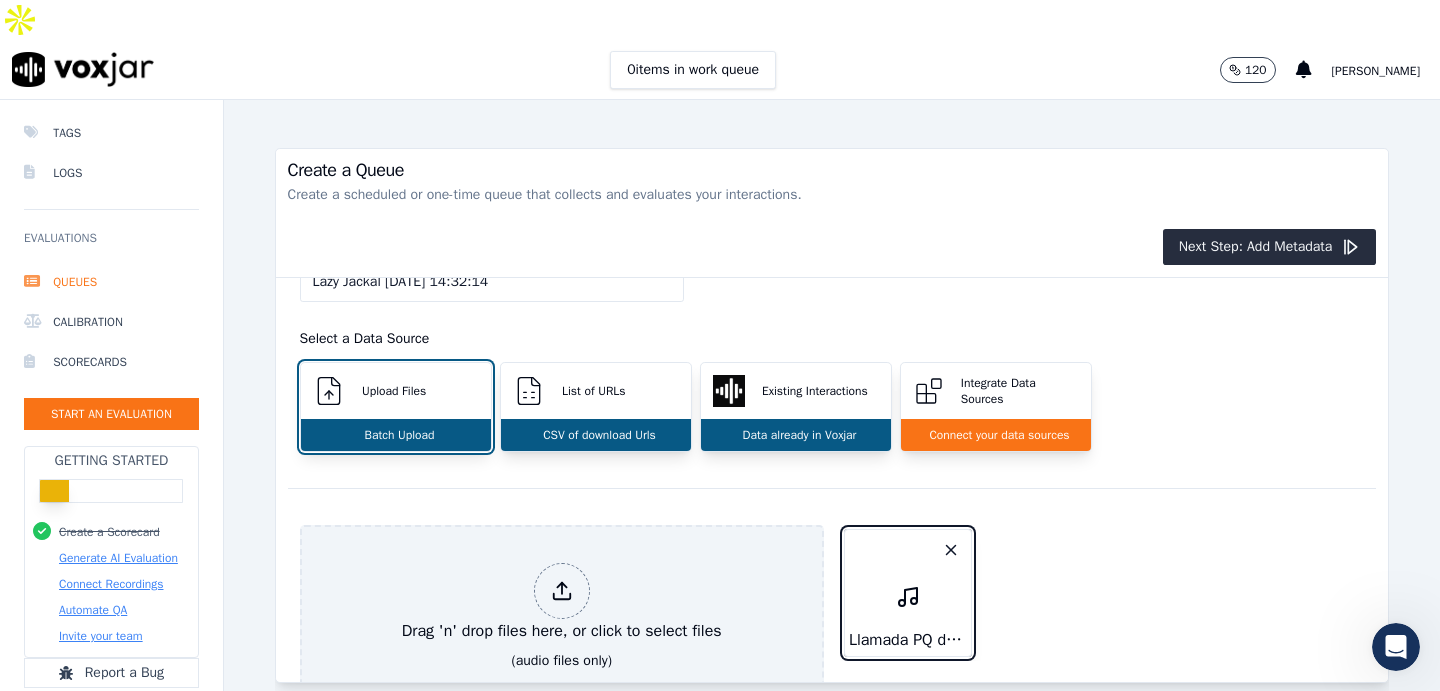 scroll, scrollTop: 143, scrollLeft: 0, axis: vertical 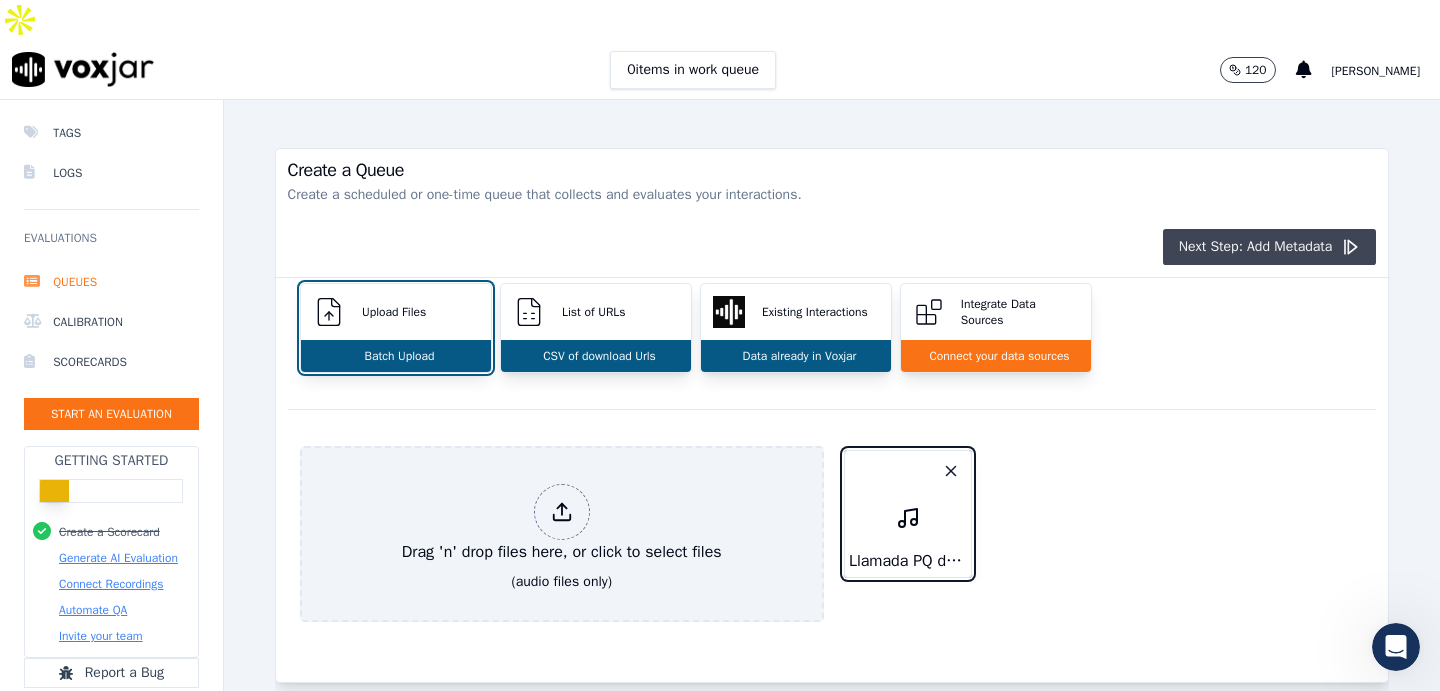 click on "Next Step: Add Metadata" at bounding box center [1270, 247] 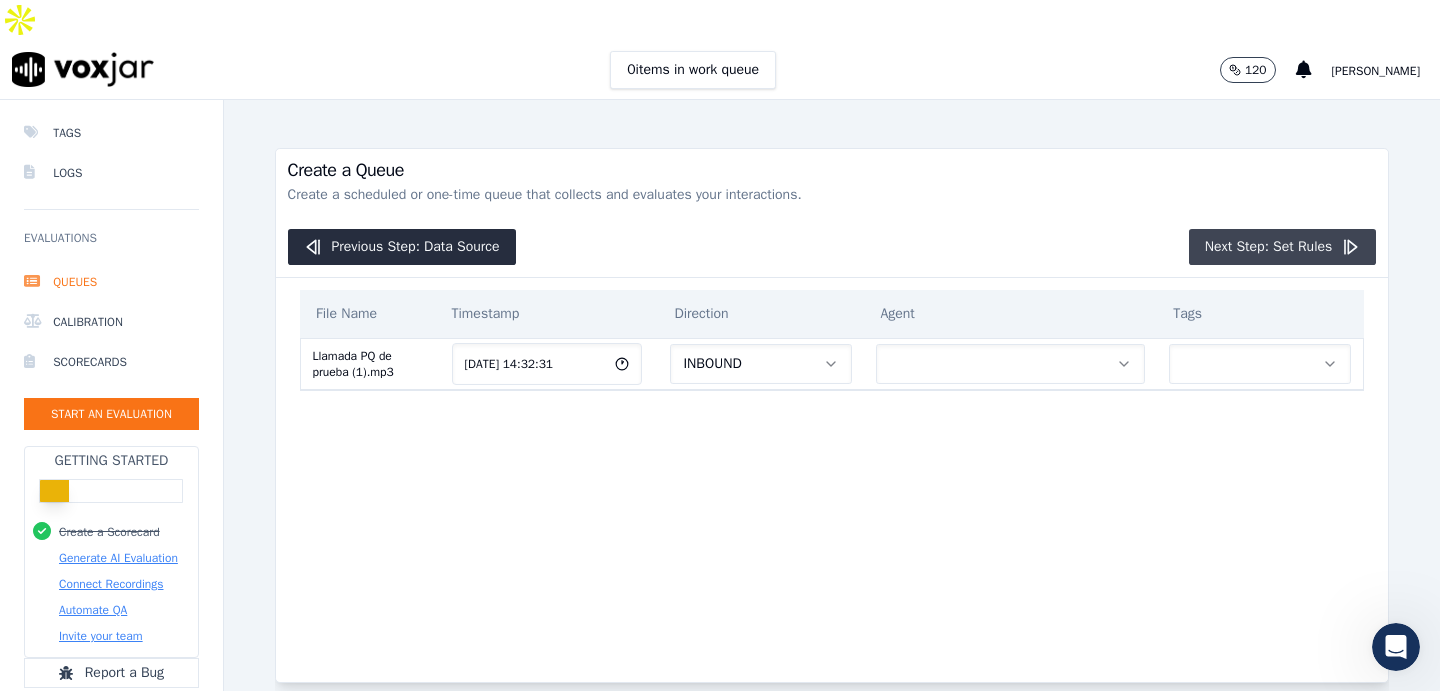 scroll, scrollTop: 0, scrollLeft: 0, axis: both 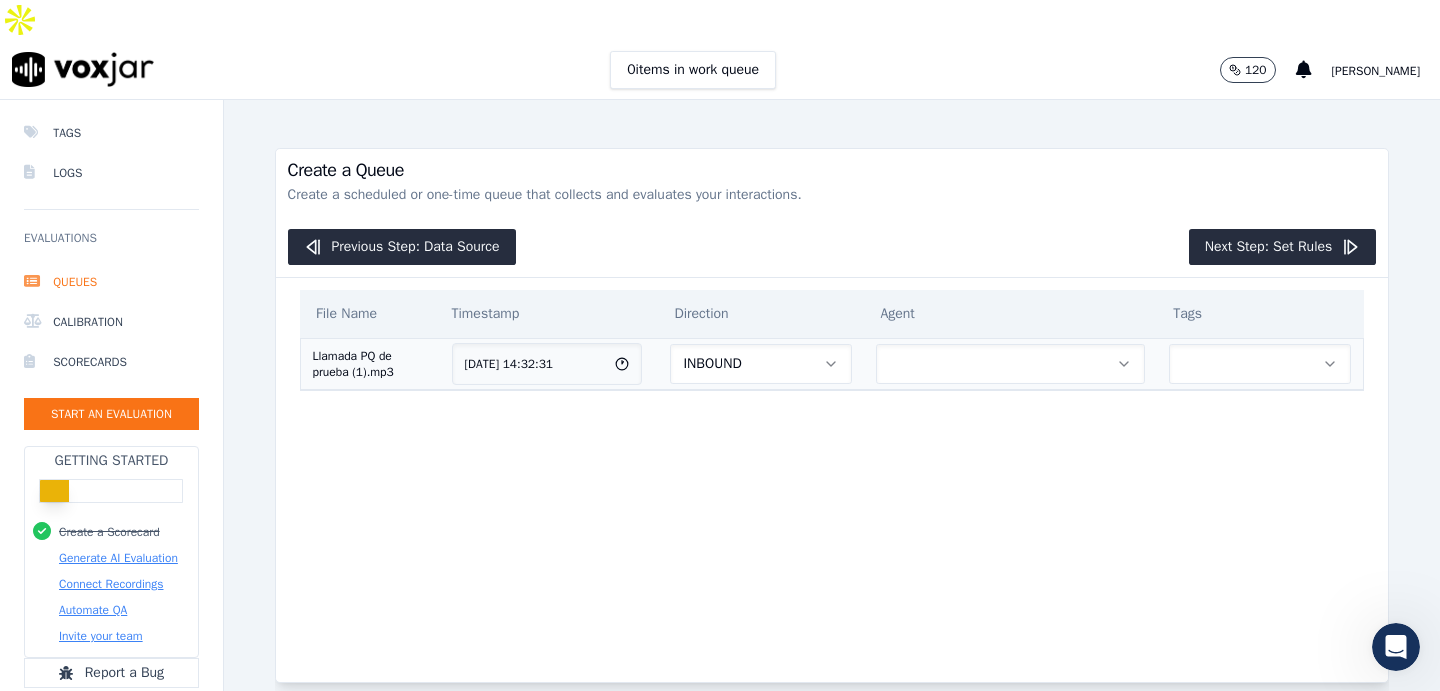 click at bounding box center (1010, 364) 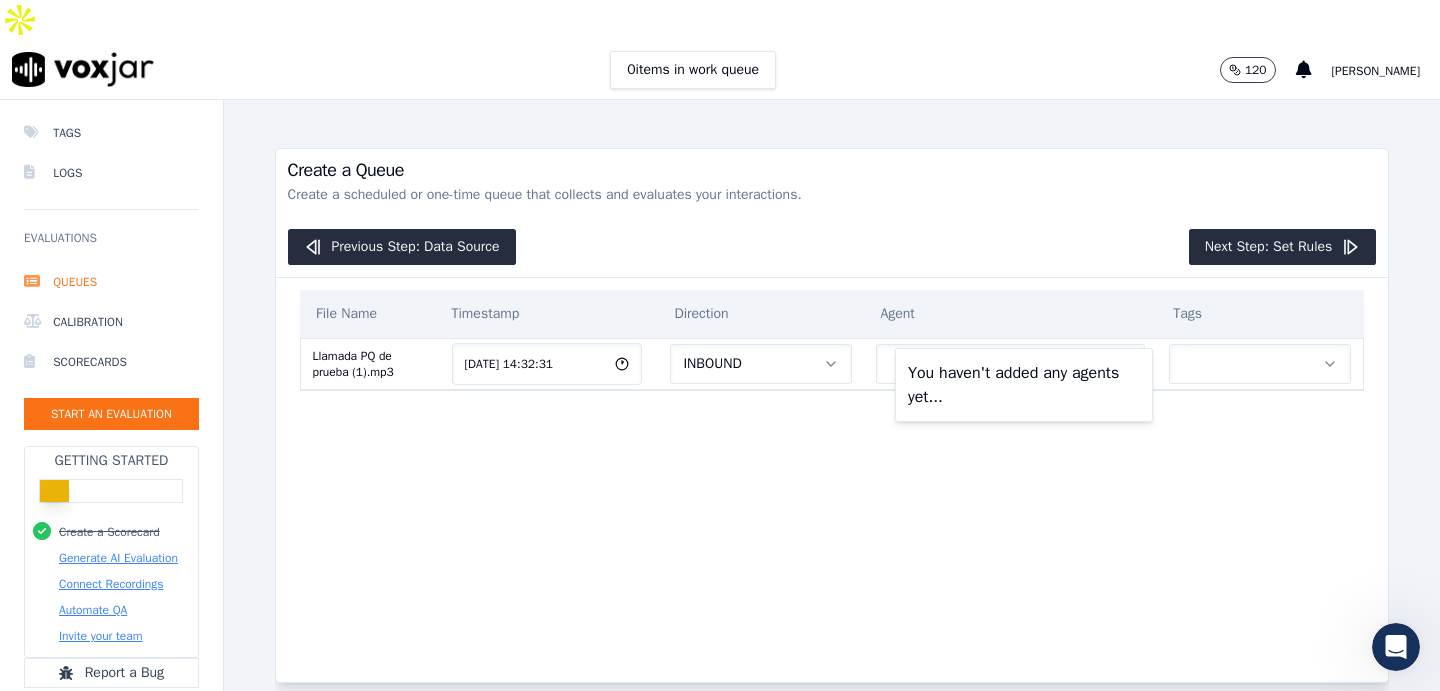 click on "You haven't added any agents yet..." at bounding box center (1024, 385) 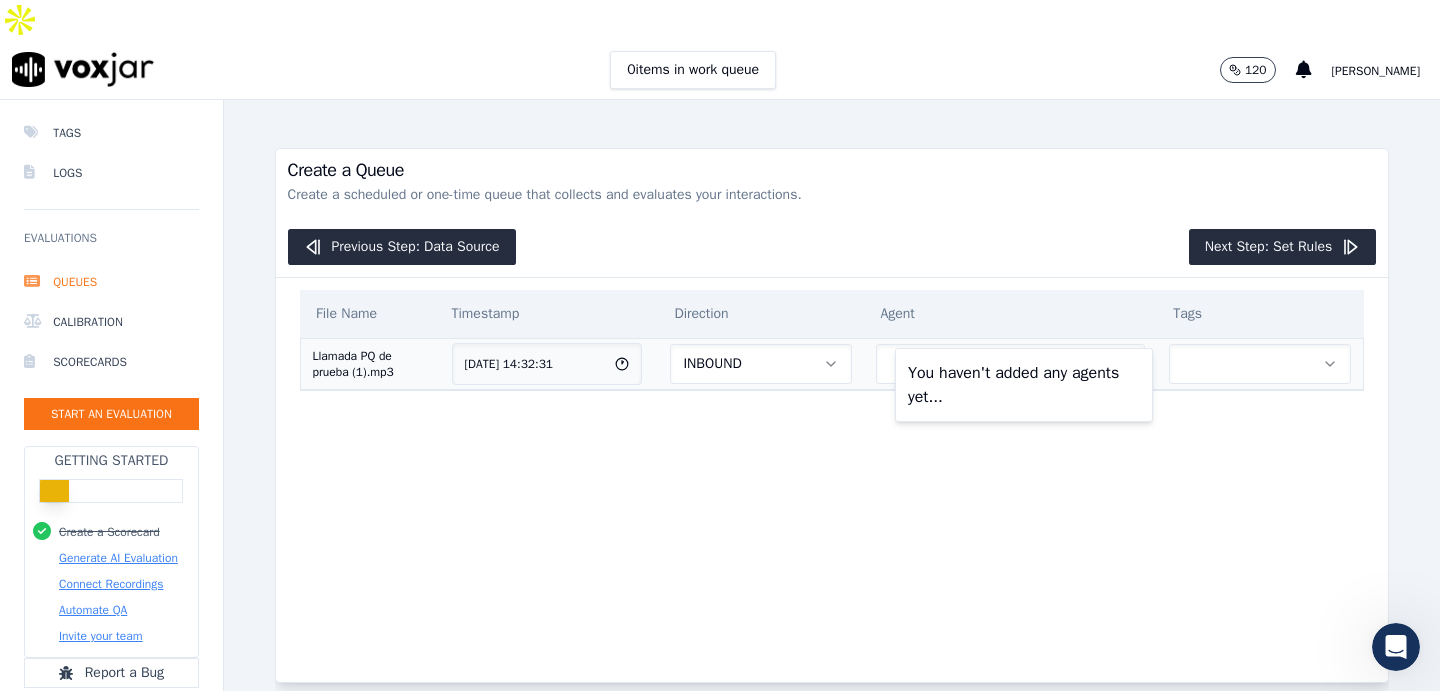 click at bounding box center [1260, 364] 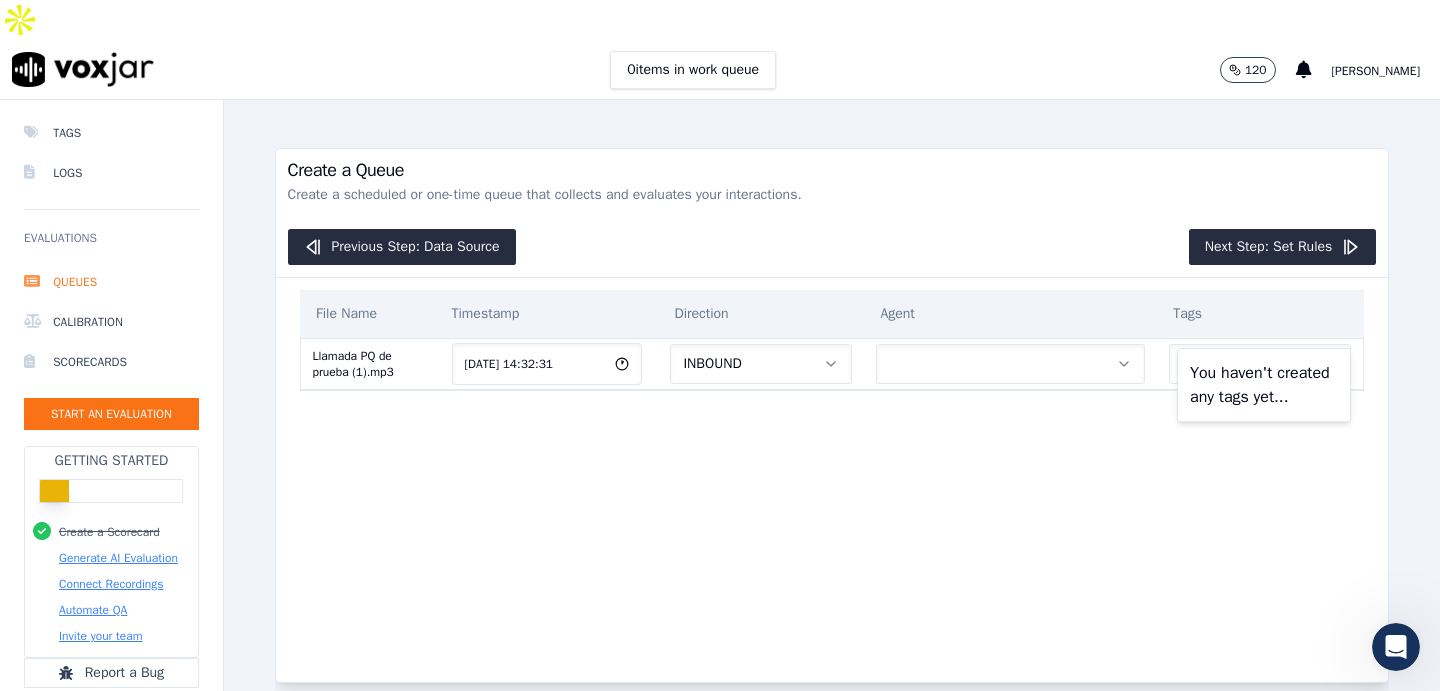 click on "File Name   Timestamp   Direction   Agent   Tags   Llamada PQ de prueba (1).mp3   [DATE] 14:32:31     INBOUND" at bounding box center (832, 464) 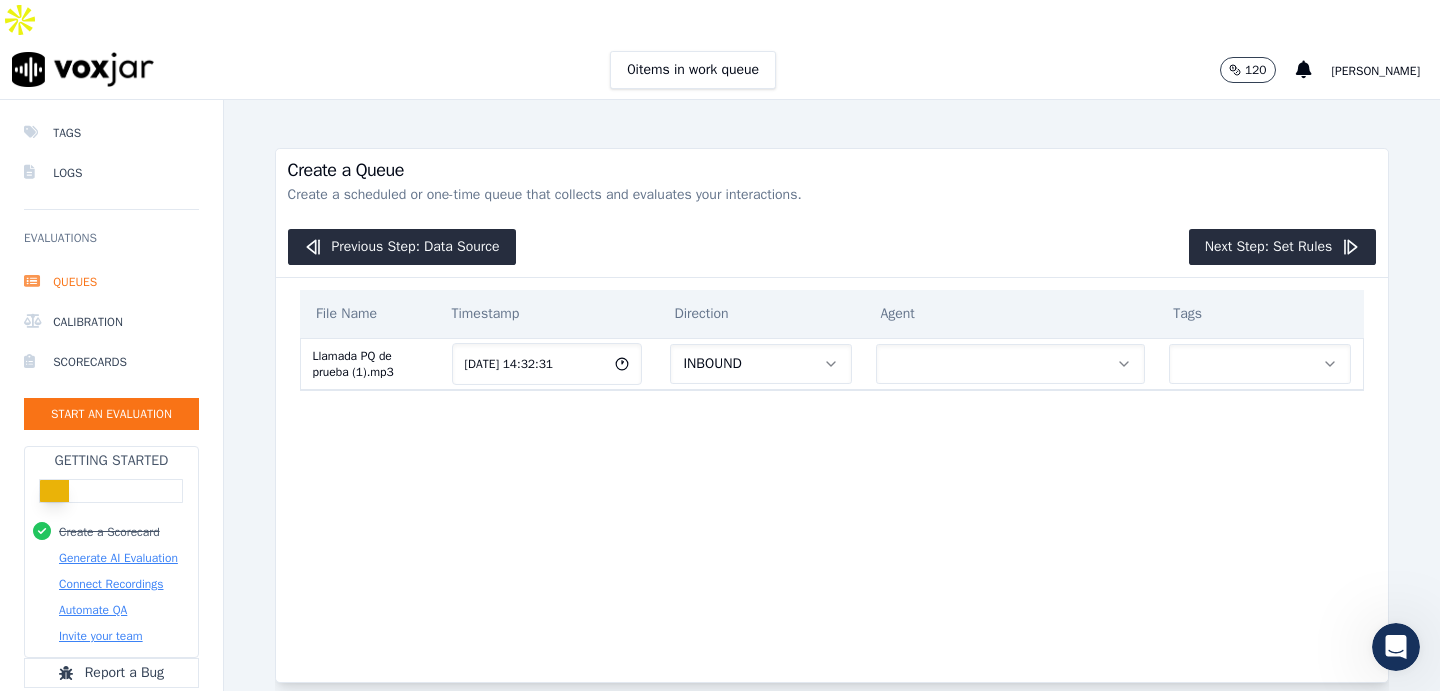 click on "Generate AI Evaluation" at bounding box center (118, 558) 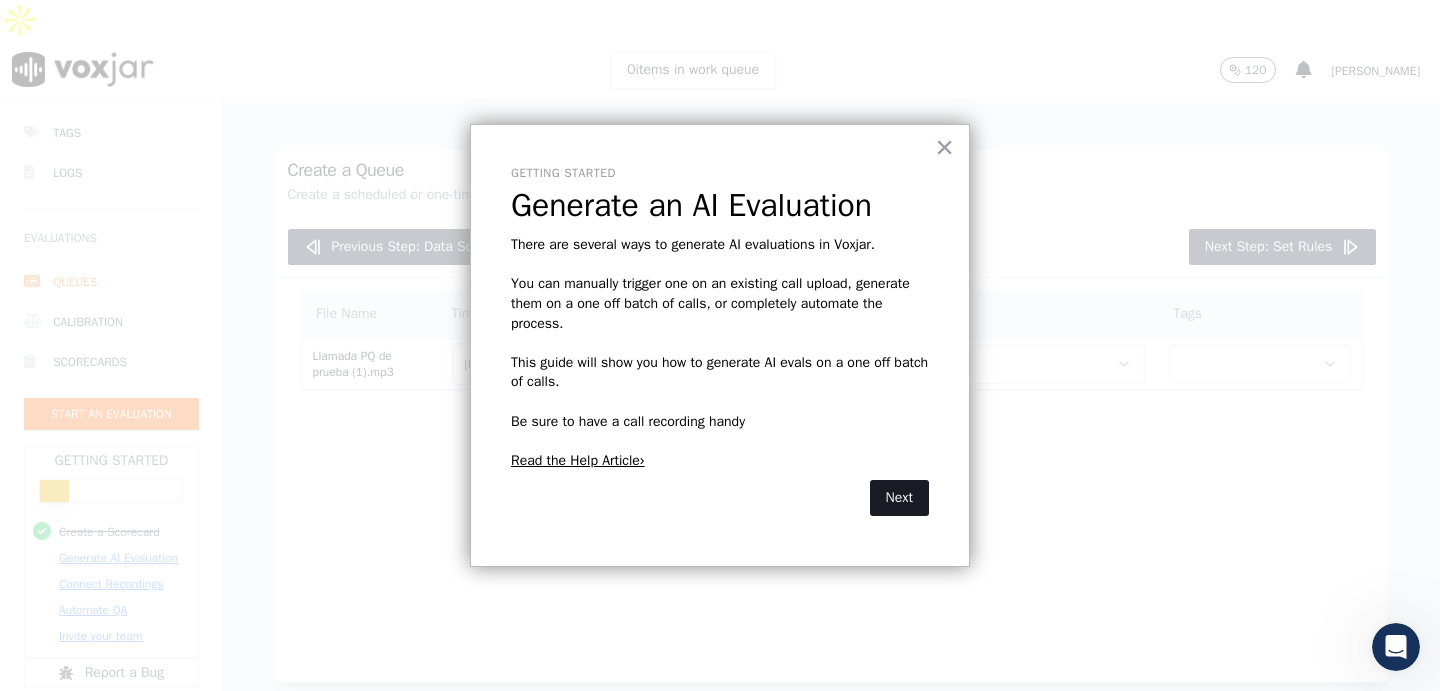 click on "Next" at bounding box center [899, 498] 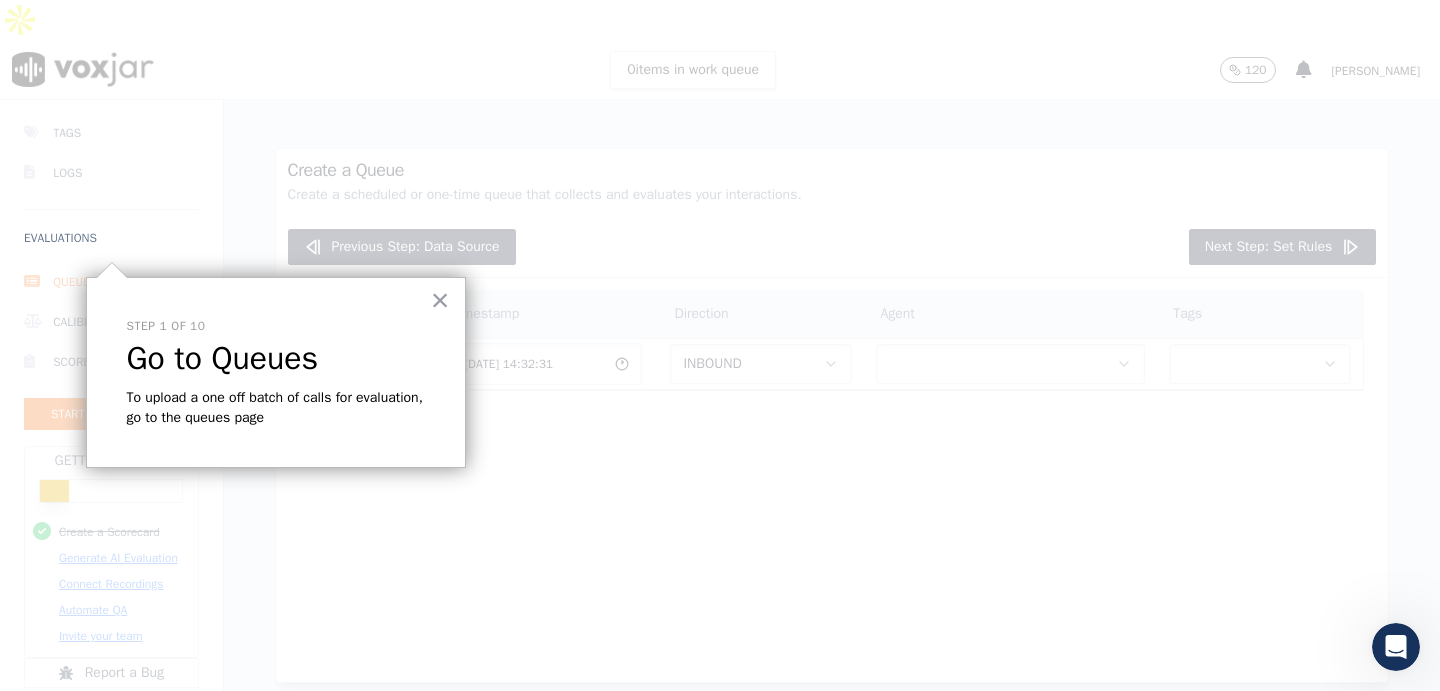 click on "To upload a one off batch of calls for evaluation, go to the queues page" at bounding box center (276, 407) 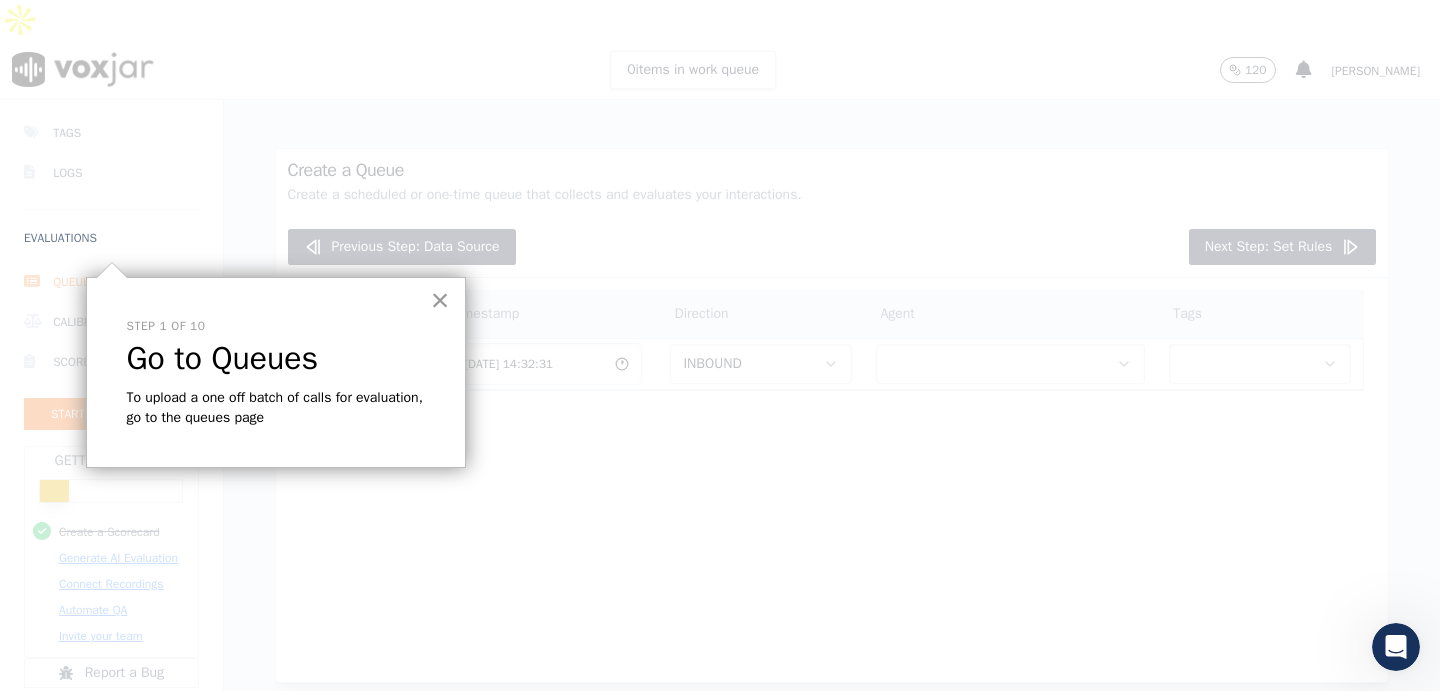 click on "×" at bounding box center [440, 300] 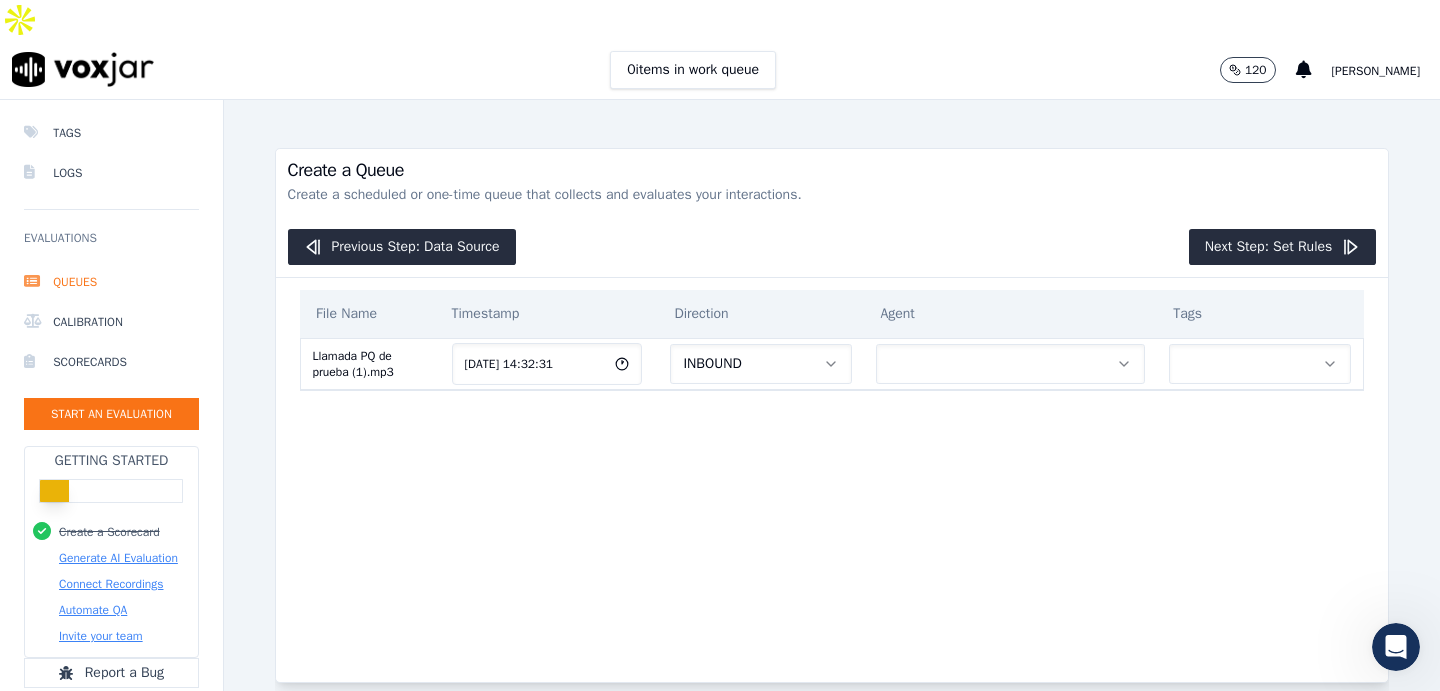 click on "Connect Recordings" at bounding box center (111, 584) 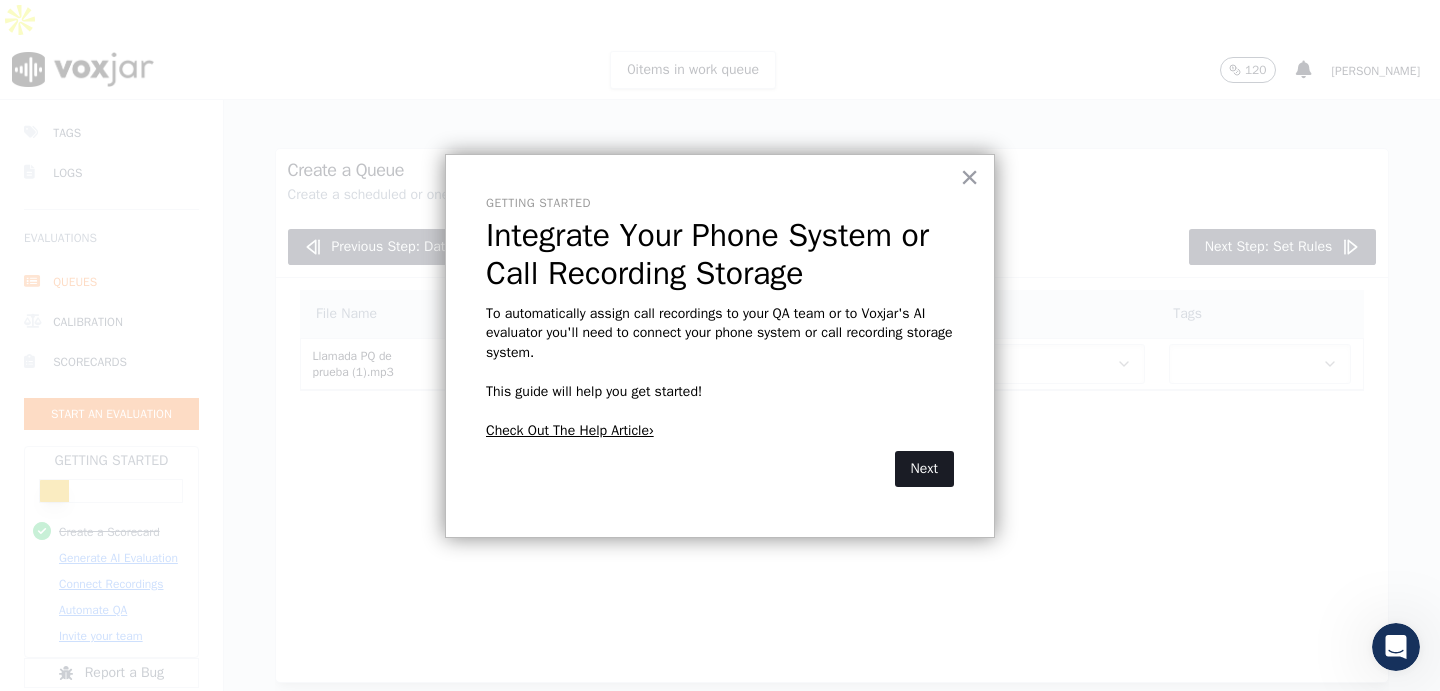 click on "Next" at bounding box center (924, 469) 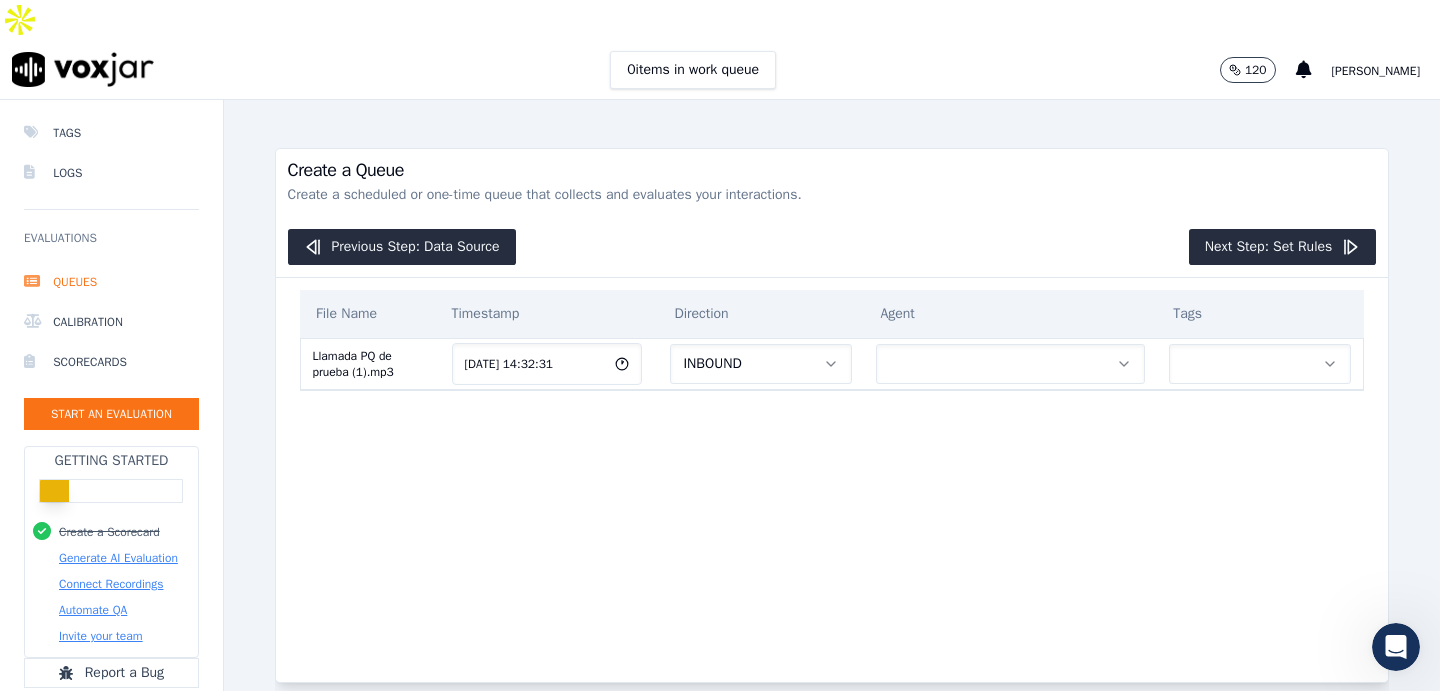 click on "Connect Recordings" at bounding box center [111, 584] 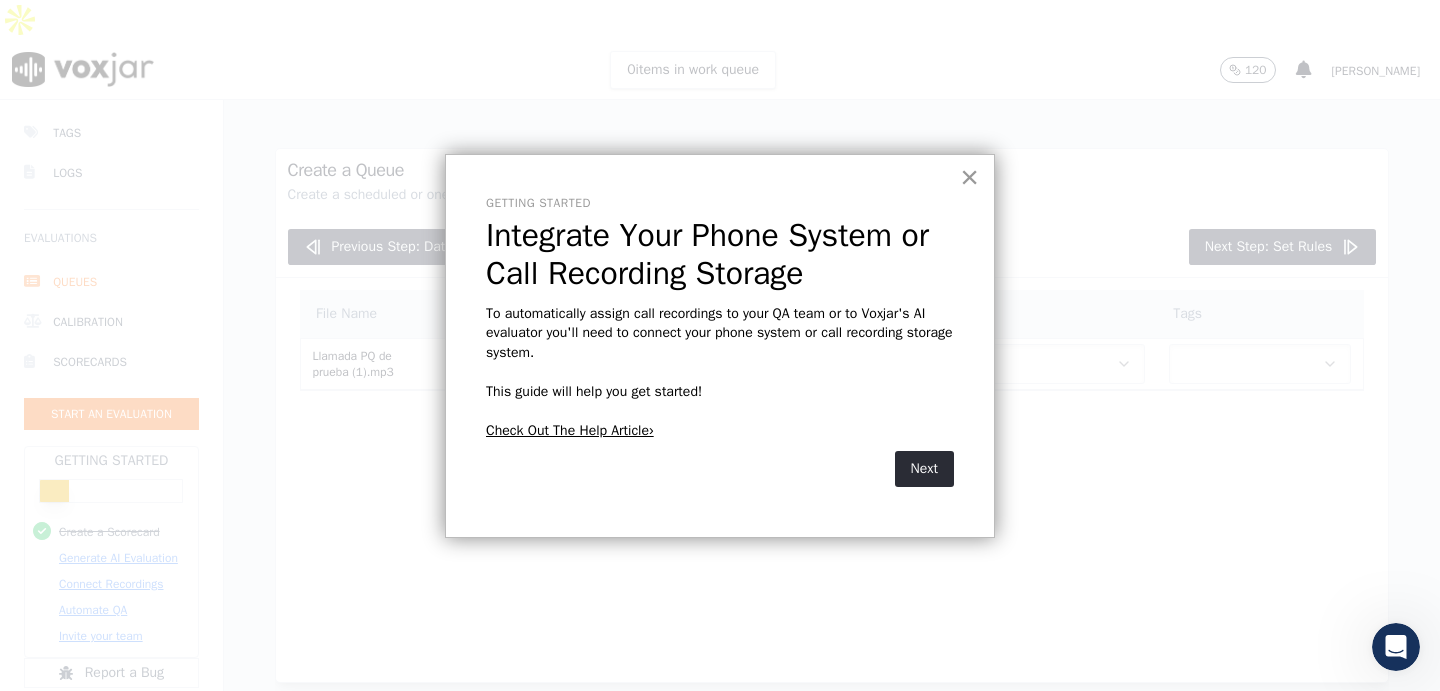 click on "×" at bounding box center [969, 177] 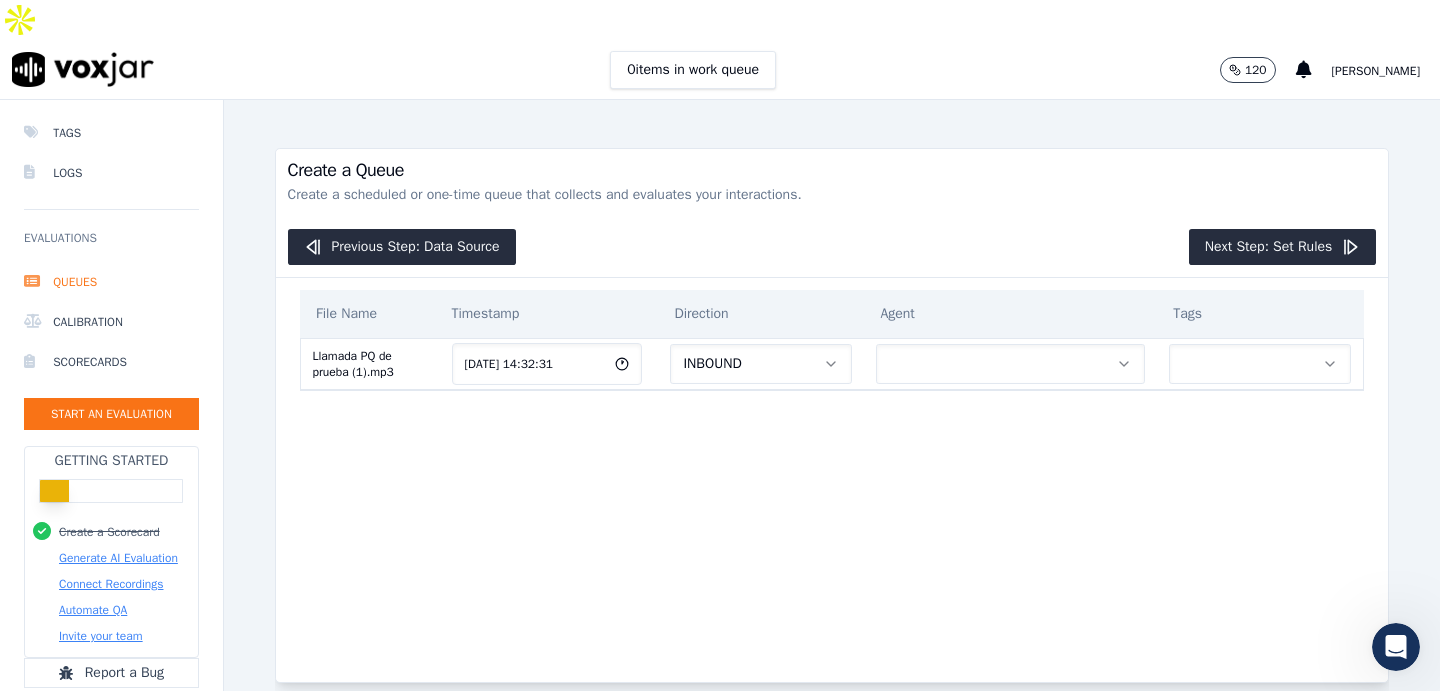 scroll, scrollTop: 144, scrollLeft: 0, axis: vertical 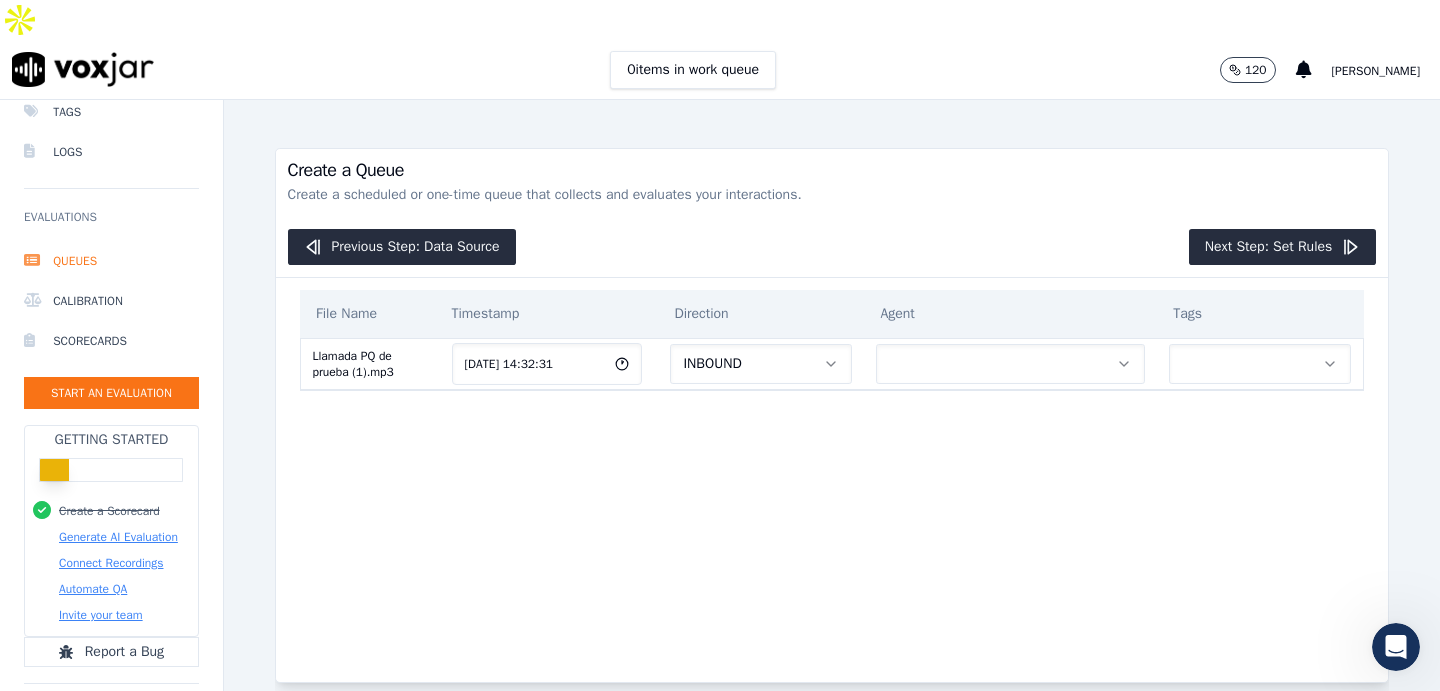 click on "Automate QA" at bounding box center (93, 589) 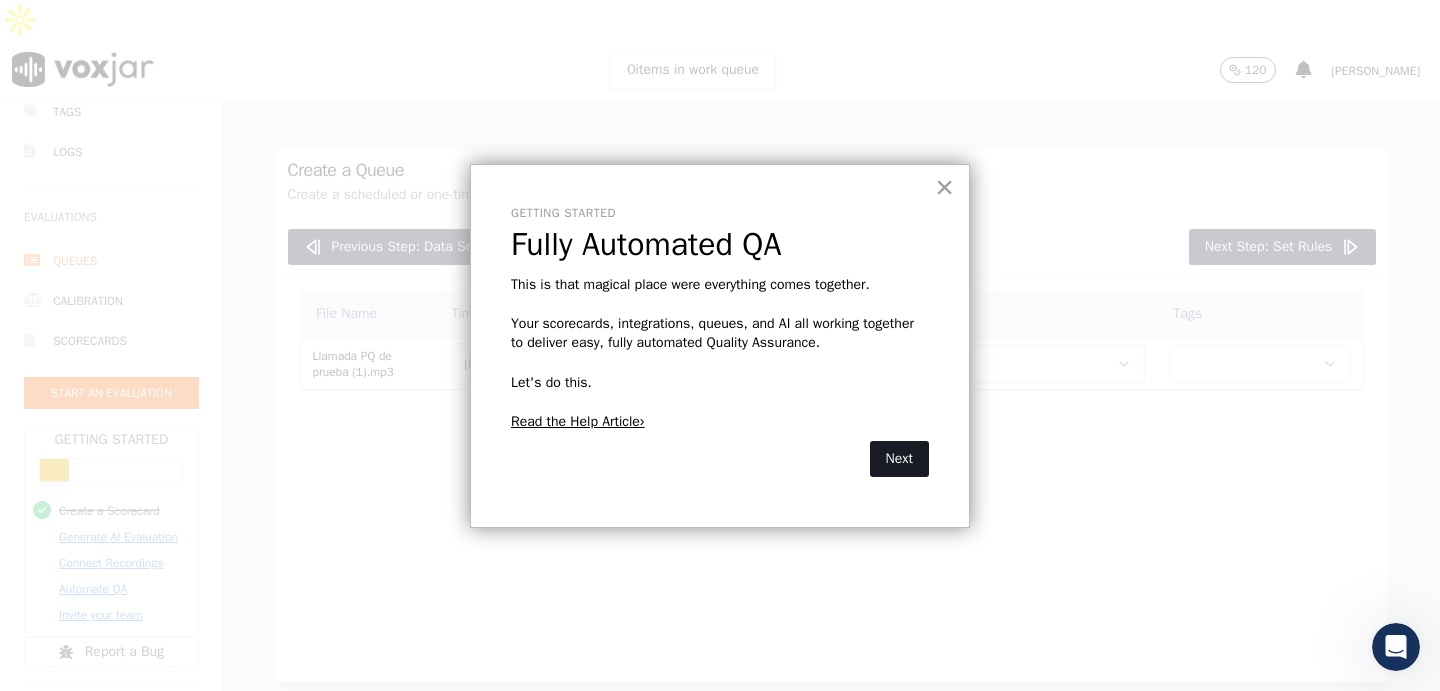 click on "Next" at bounding box center (899, 459) 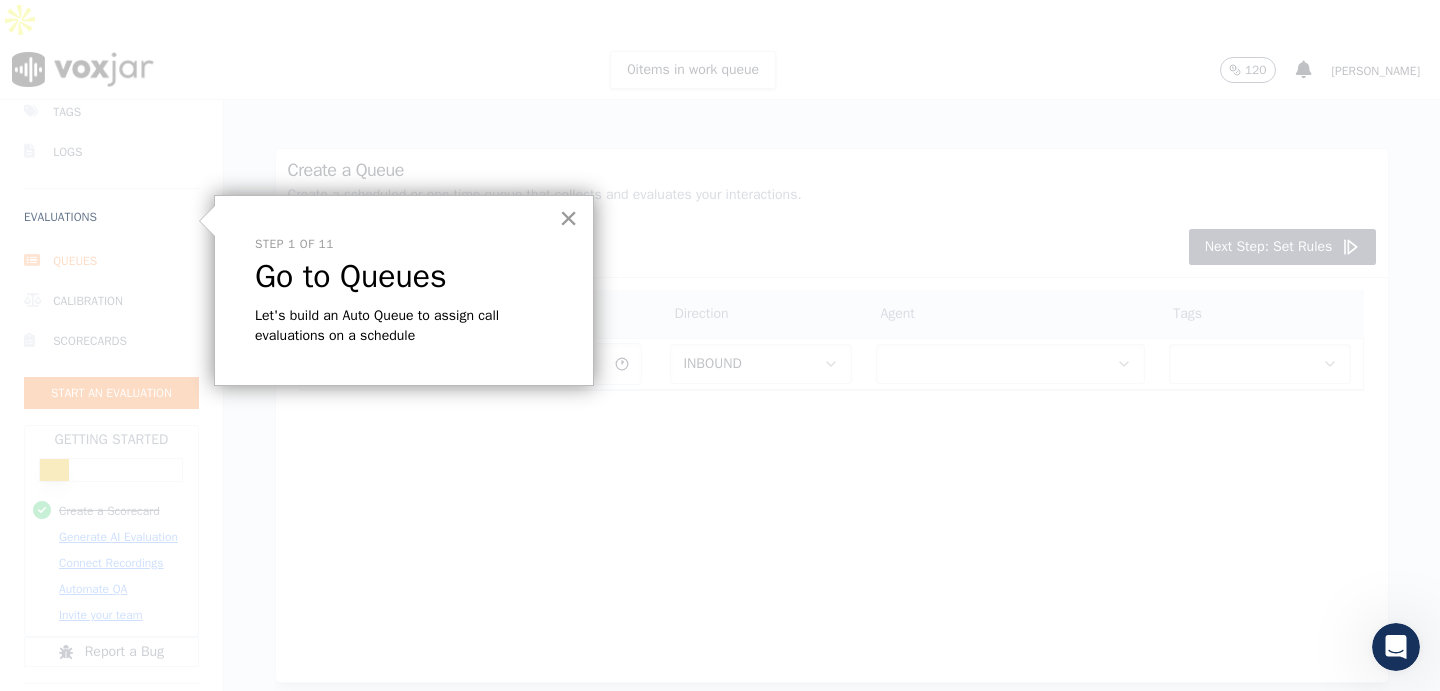 click on "×" at bounding box center (568, 218) 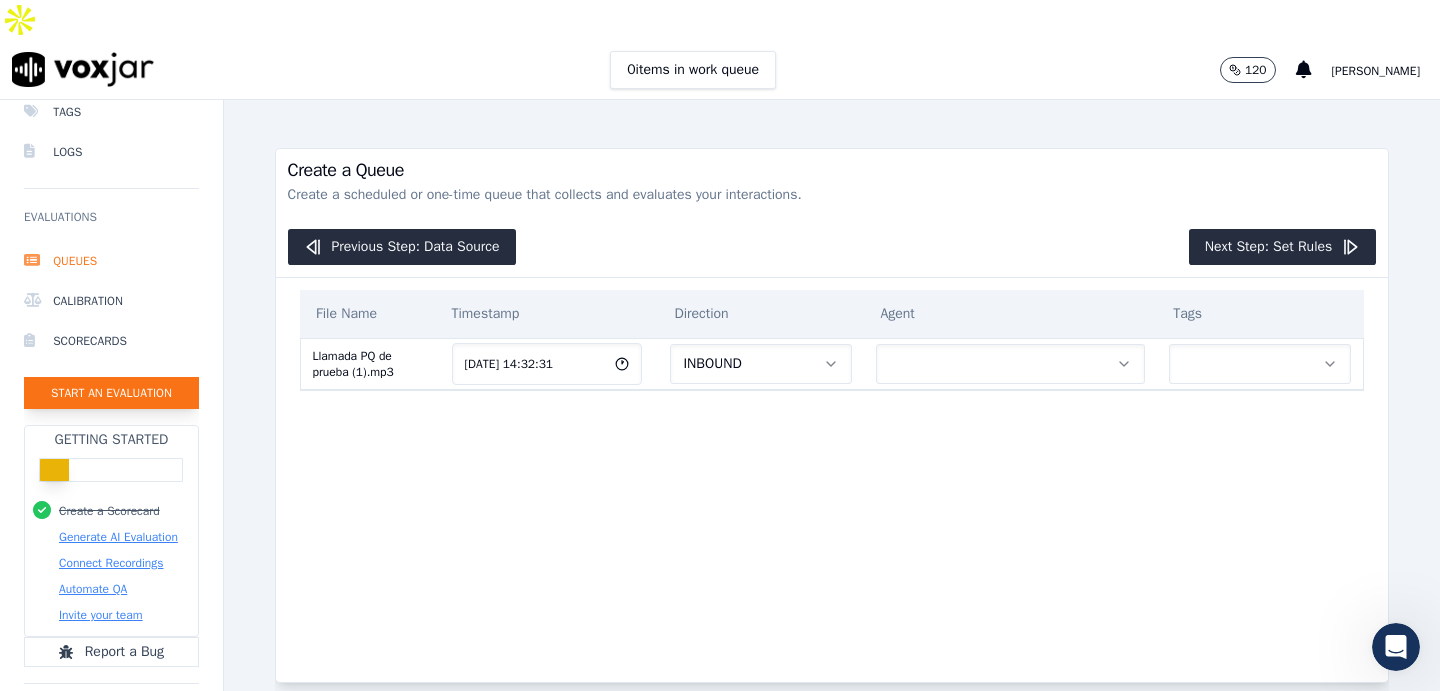 click on "Start an Evaluation" 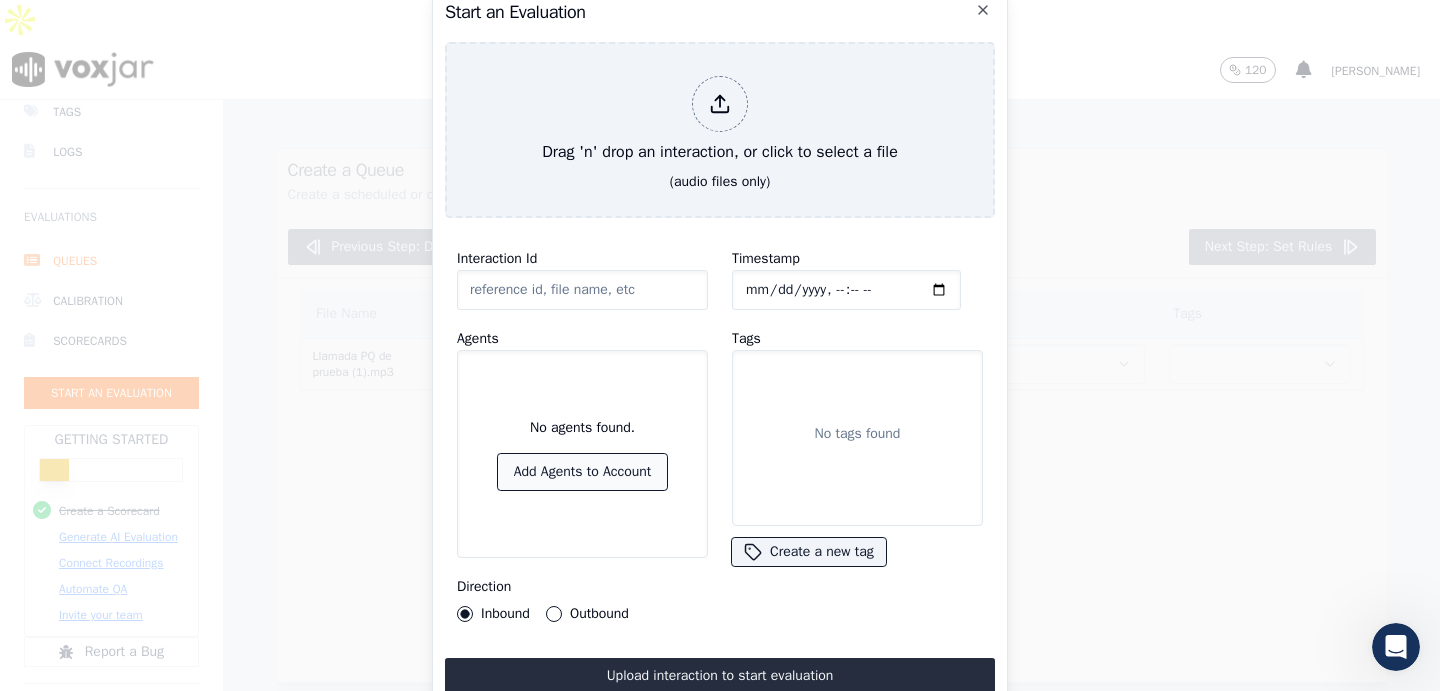 click on "Add Agents to Account" at bounding box center [583, 472] 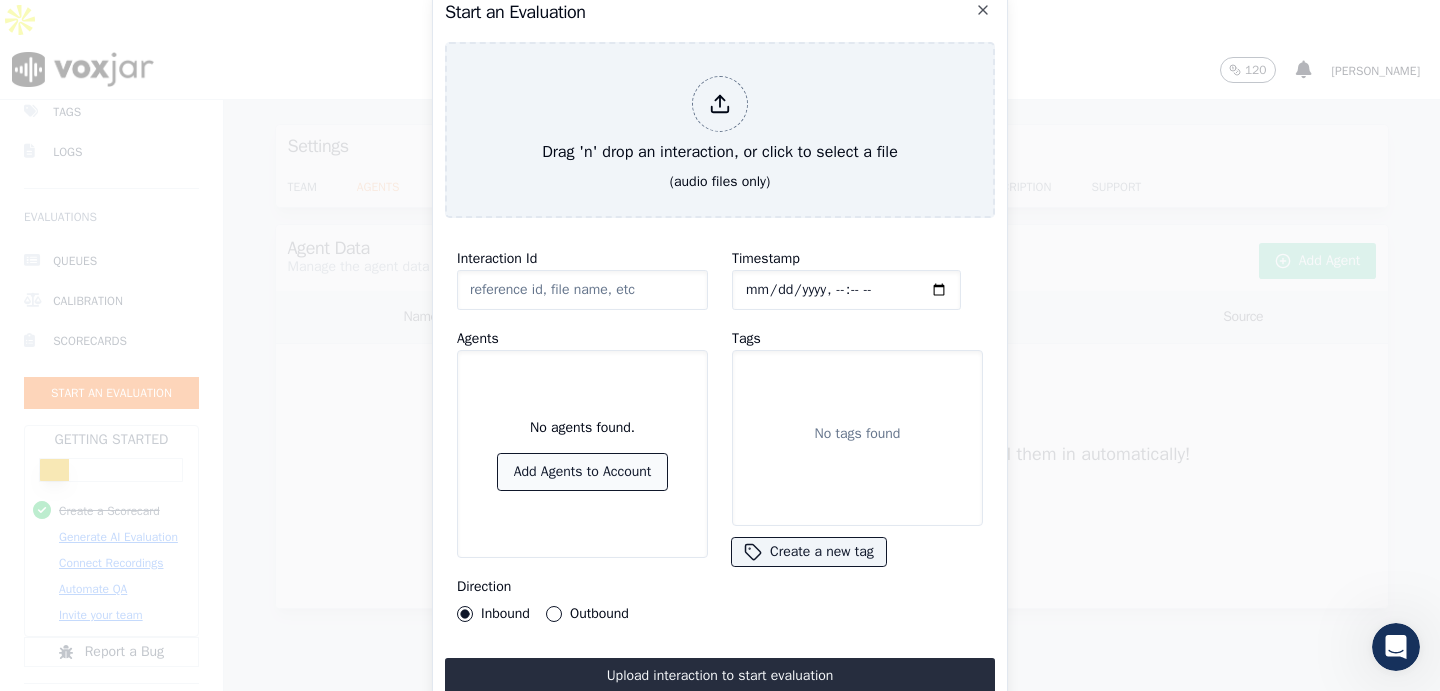 click on "Add Agents to Account" at bounding box center (583, 472) 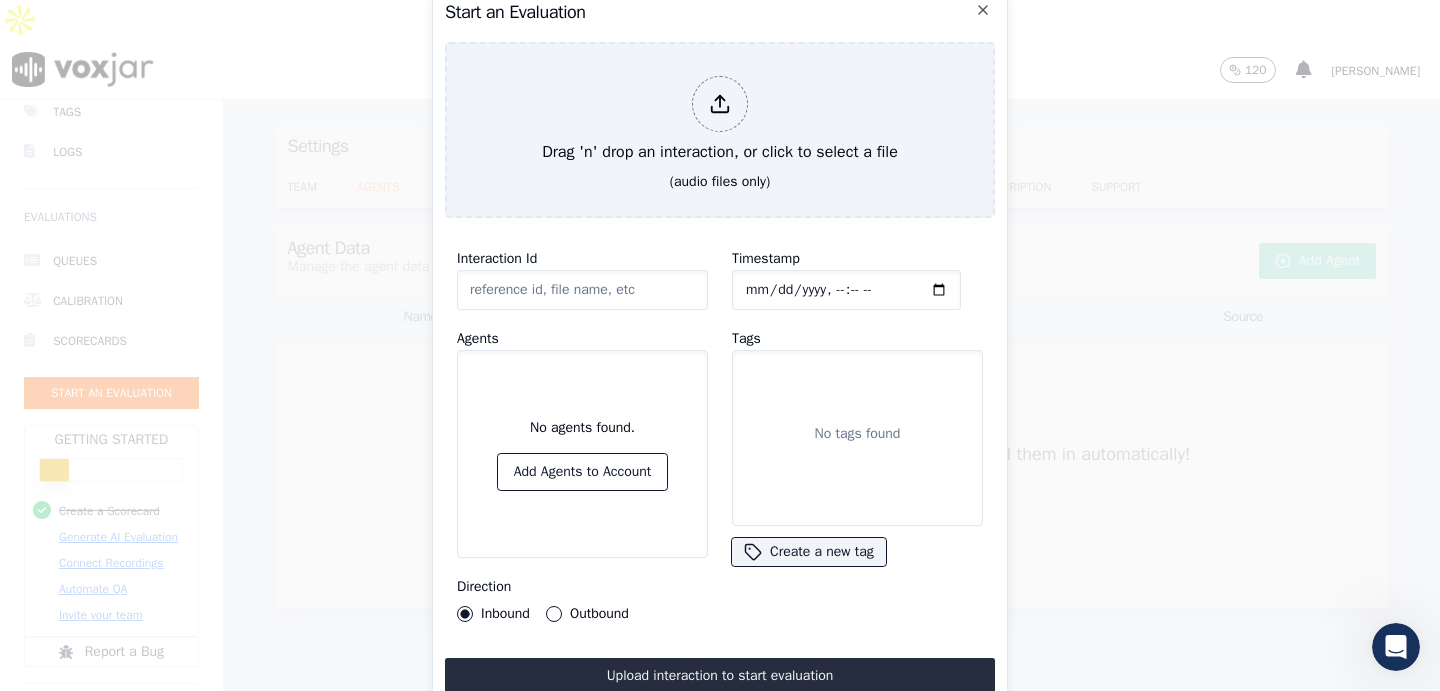 click on "Interaction Id" 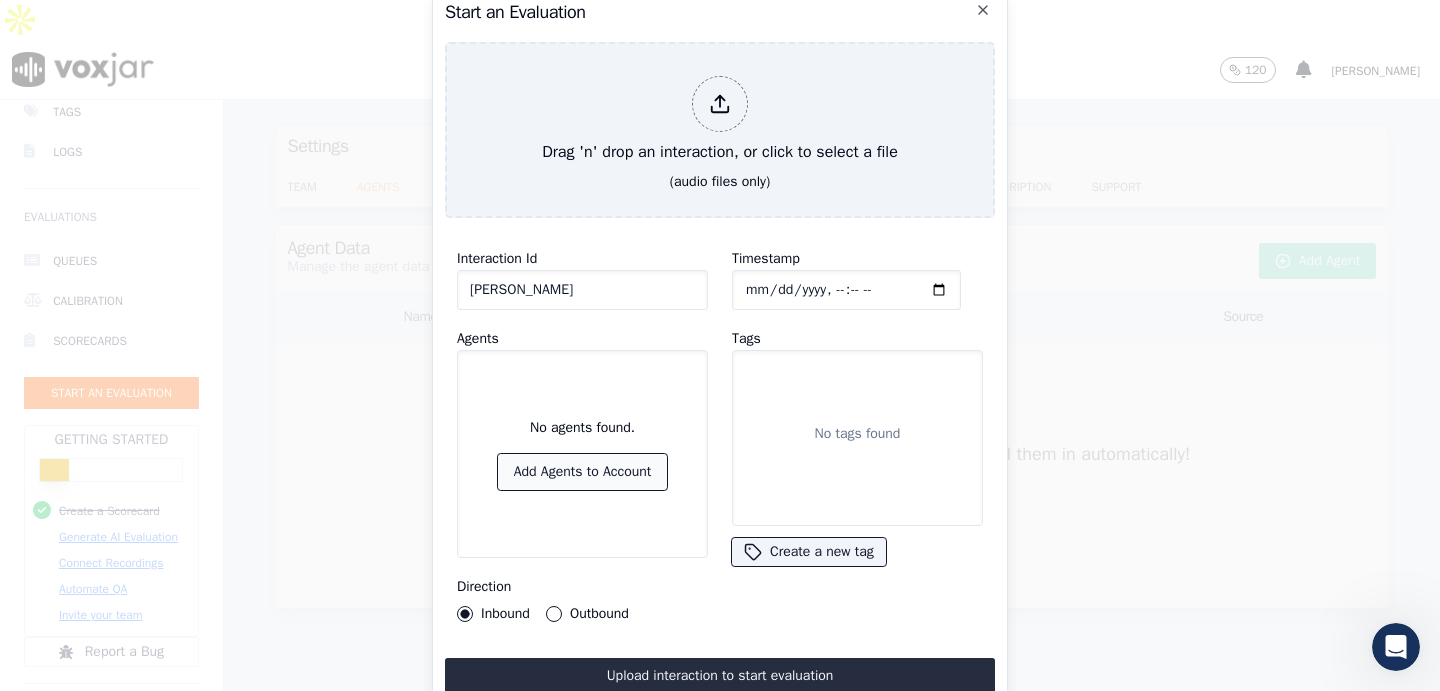 type on "[PERSON_NAME]" 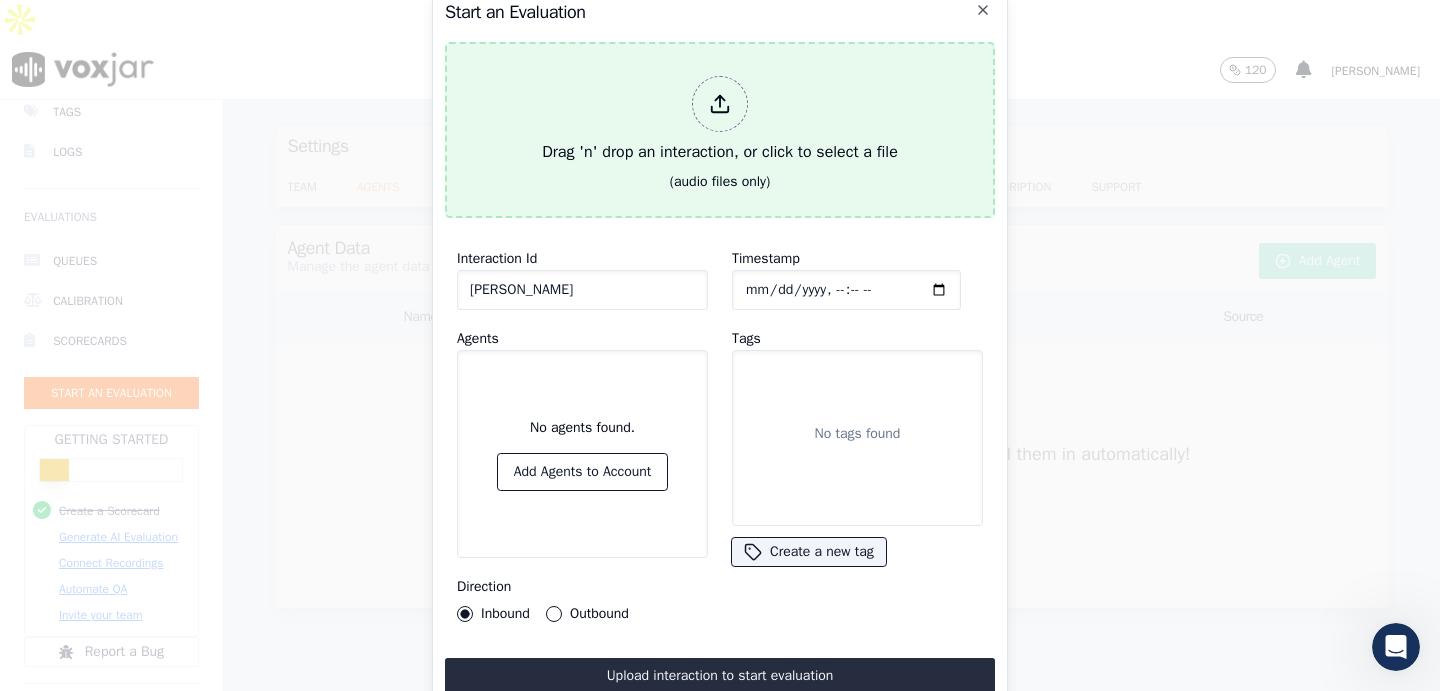 click on "Drag 'n' drop an interaction, or click to select a file" at bounding box center (720, 120) 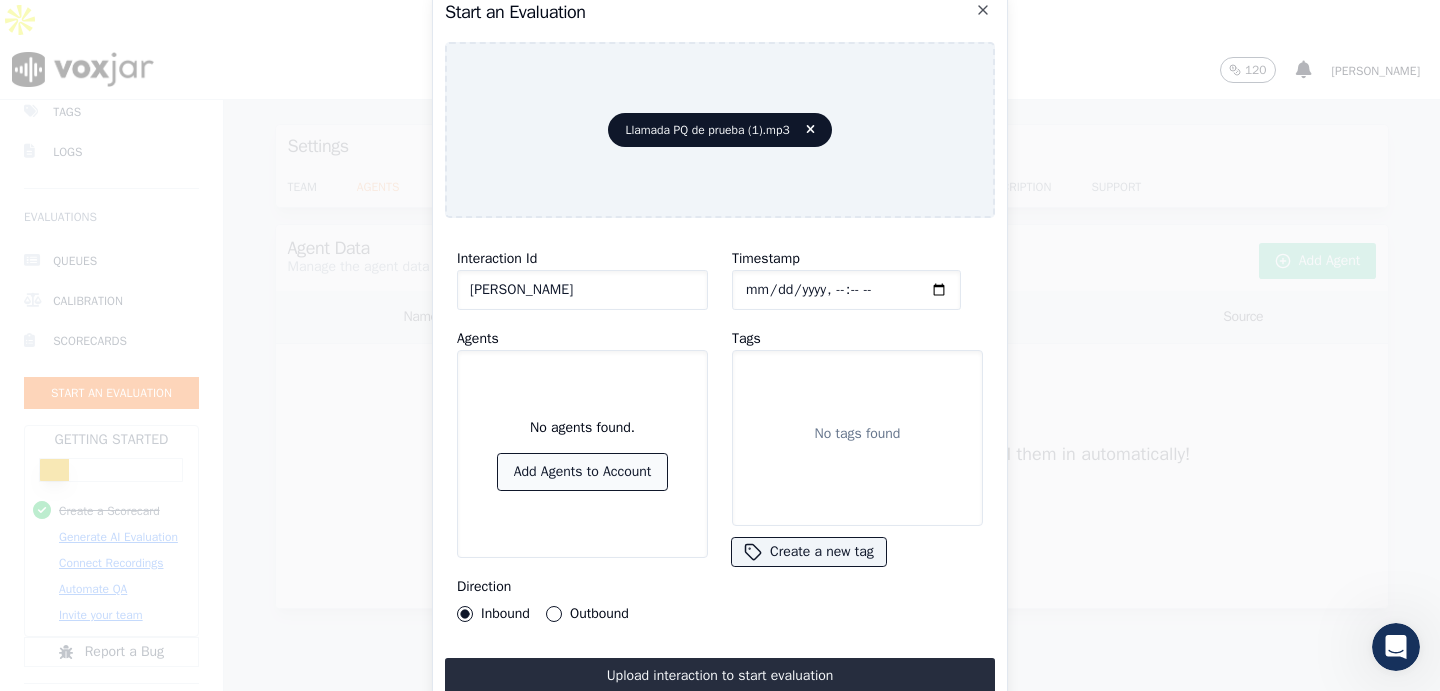 click on "Add Agents to Account" at bounding box center (583, 472) 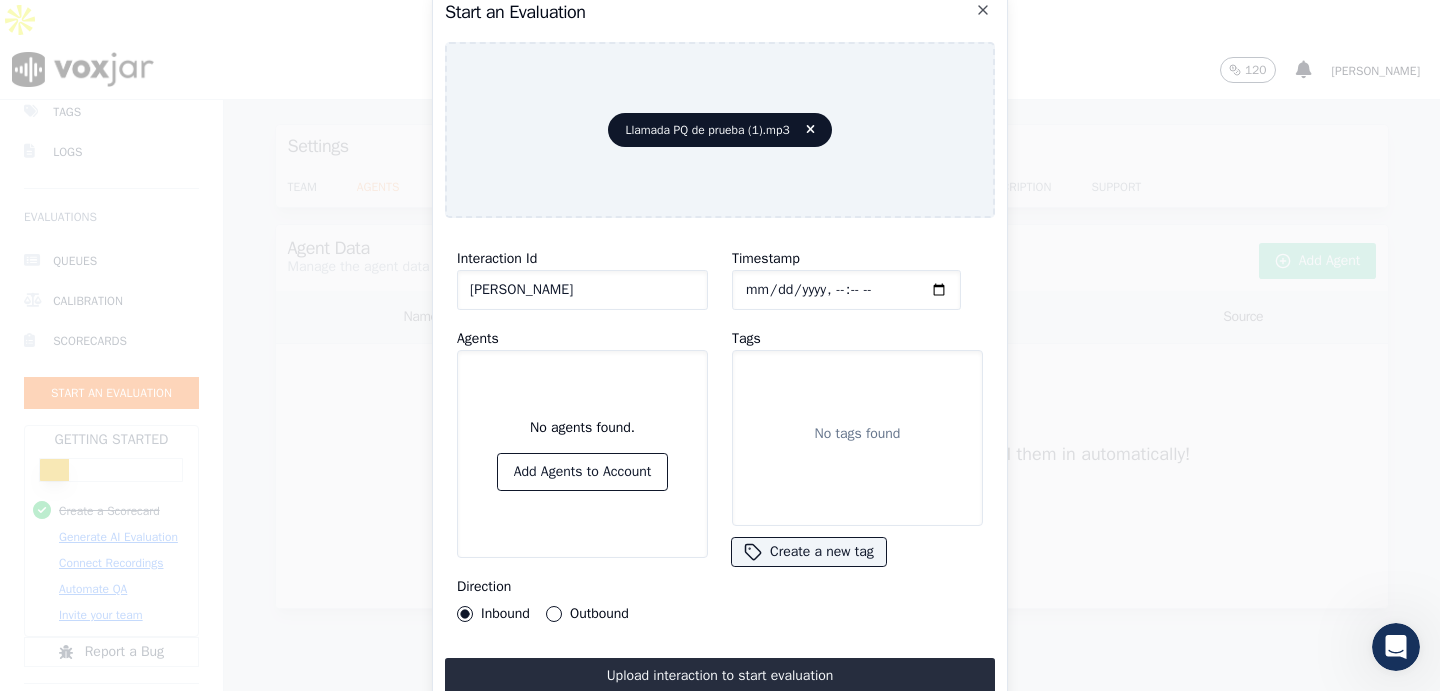 click on "No tags found" at bounding box center (857, 438) 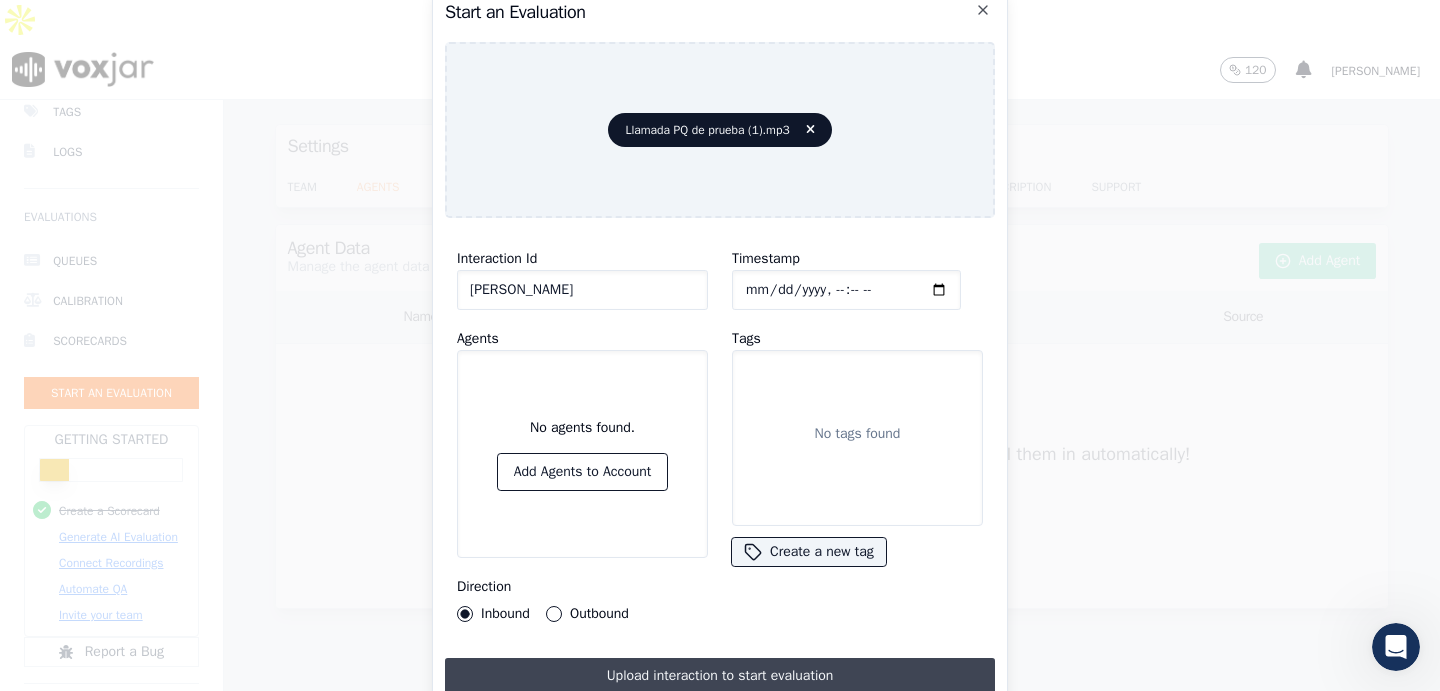 click on "Upload interaction to start evaluation" at bounding box center (720, 676) 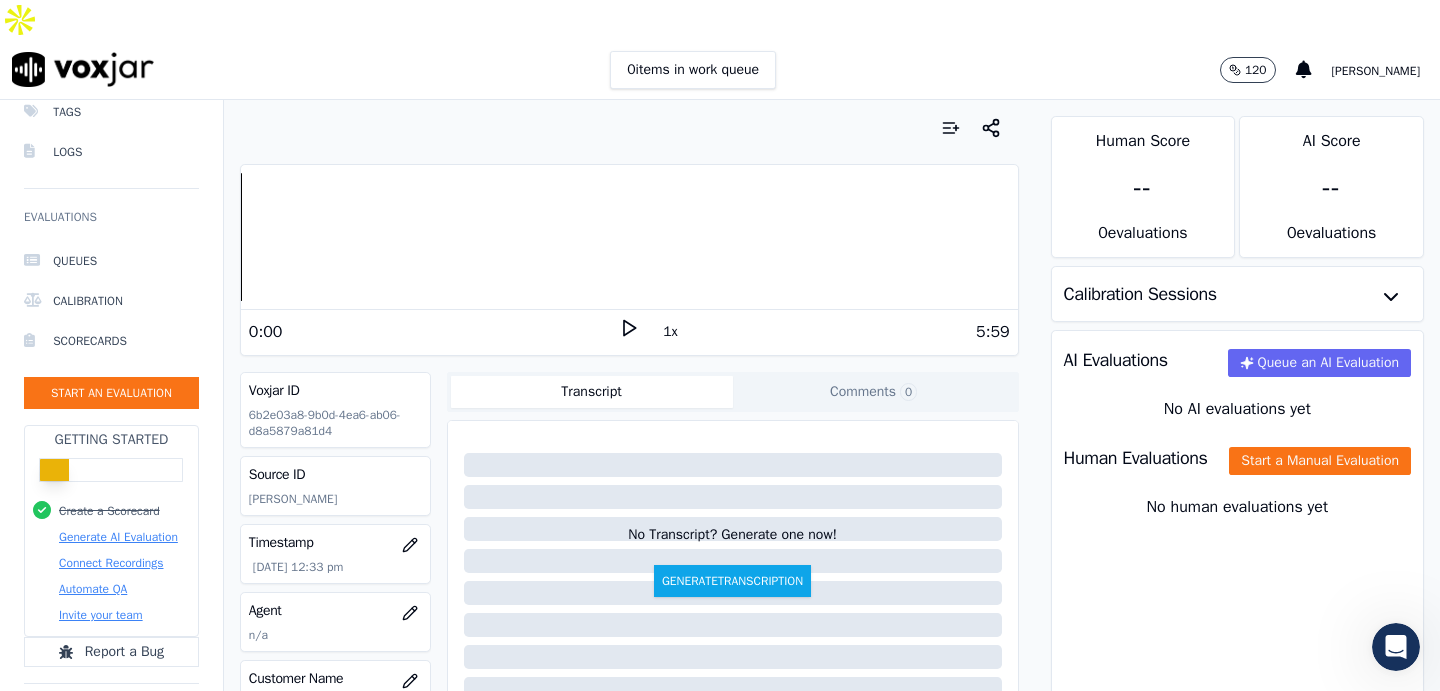 click 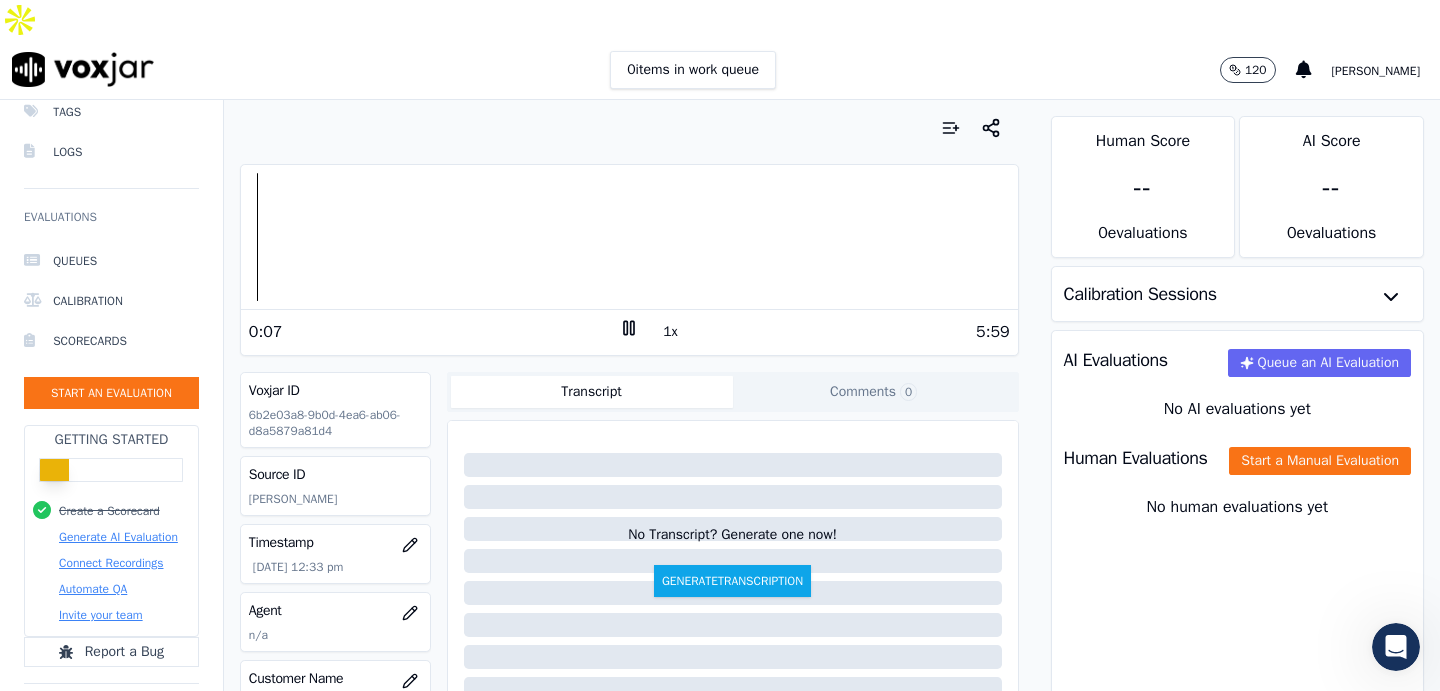 click 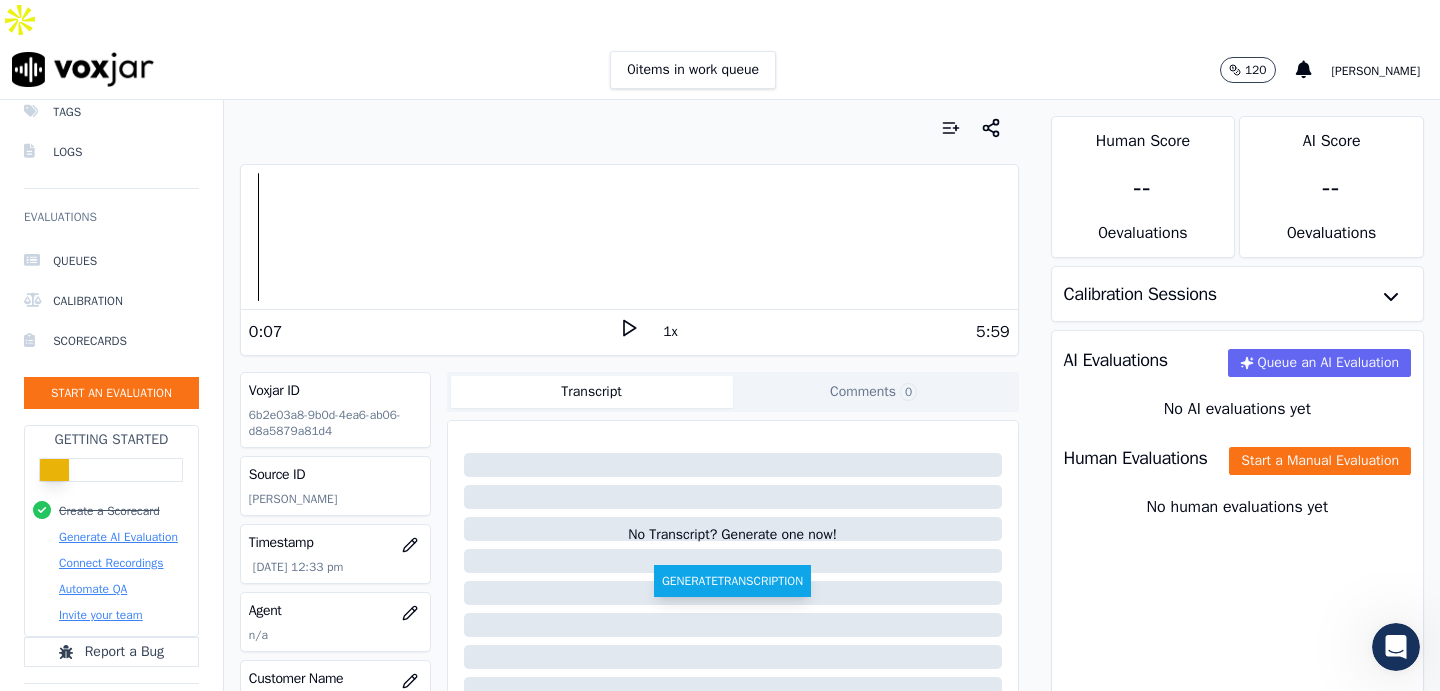 click on "Generate  Transcription" at bounding box center [732, 581] 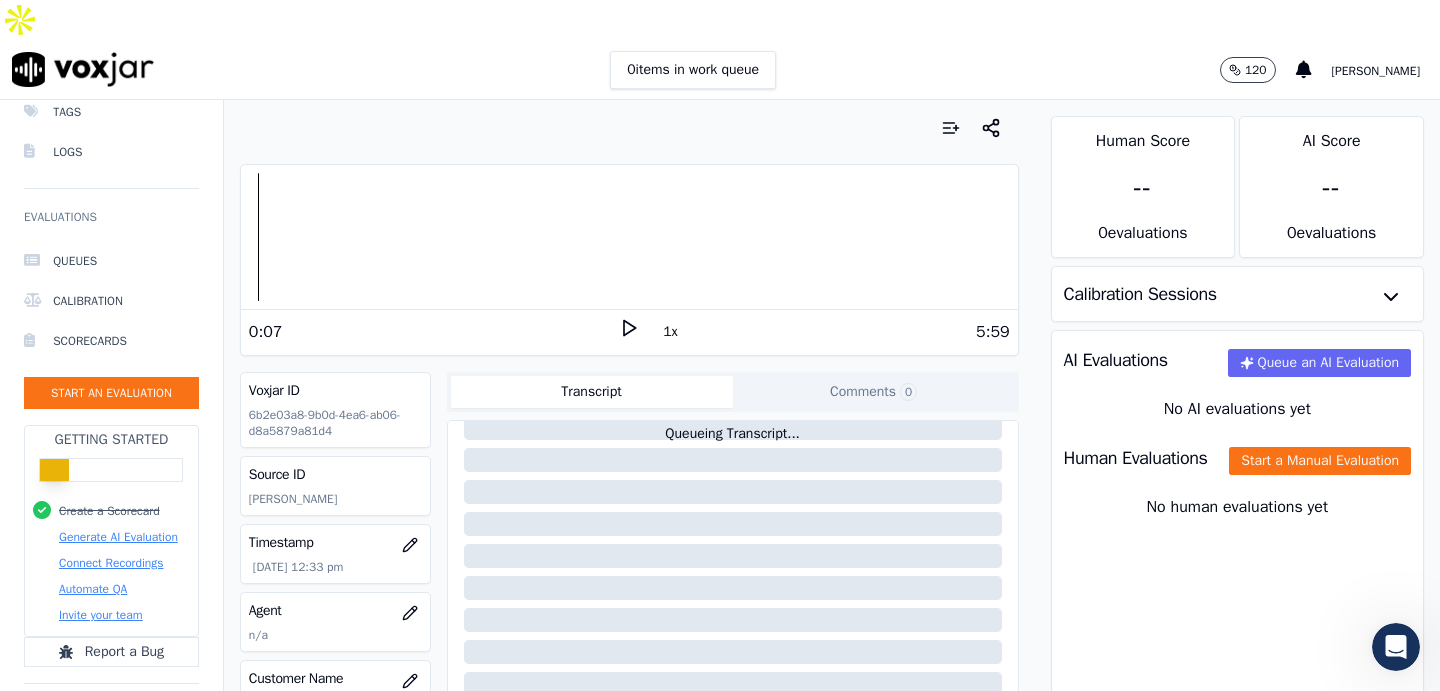 scroll, scrollTop: 0, scrollLeft: 0, axis: both 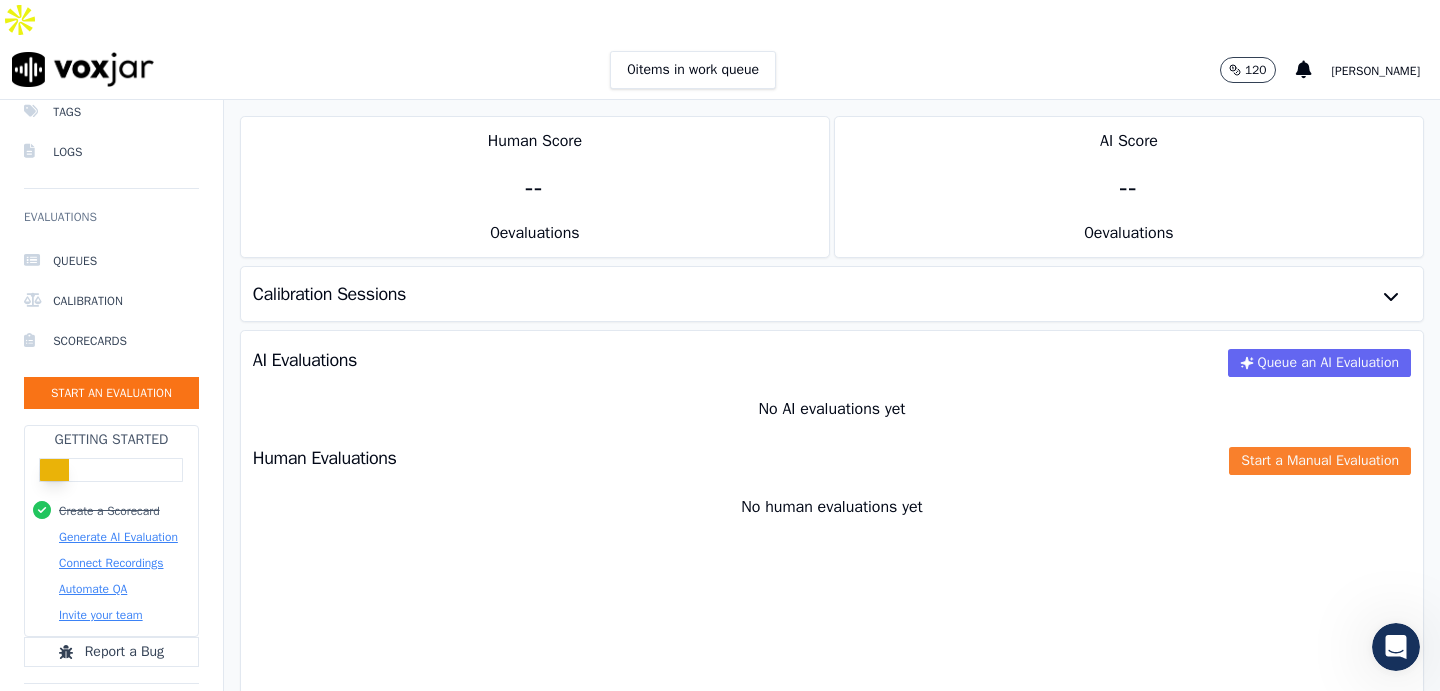 click on "Start a Manual Evaluation" 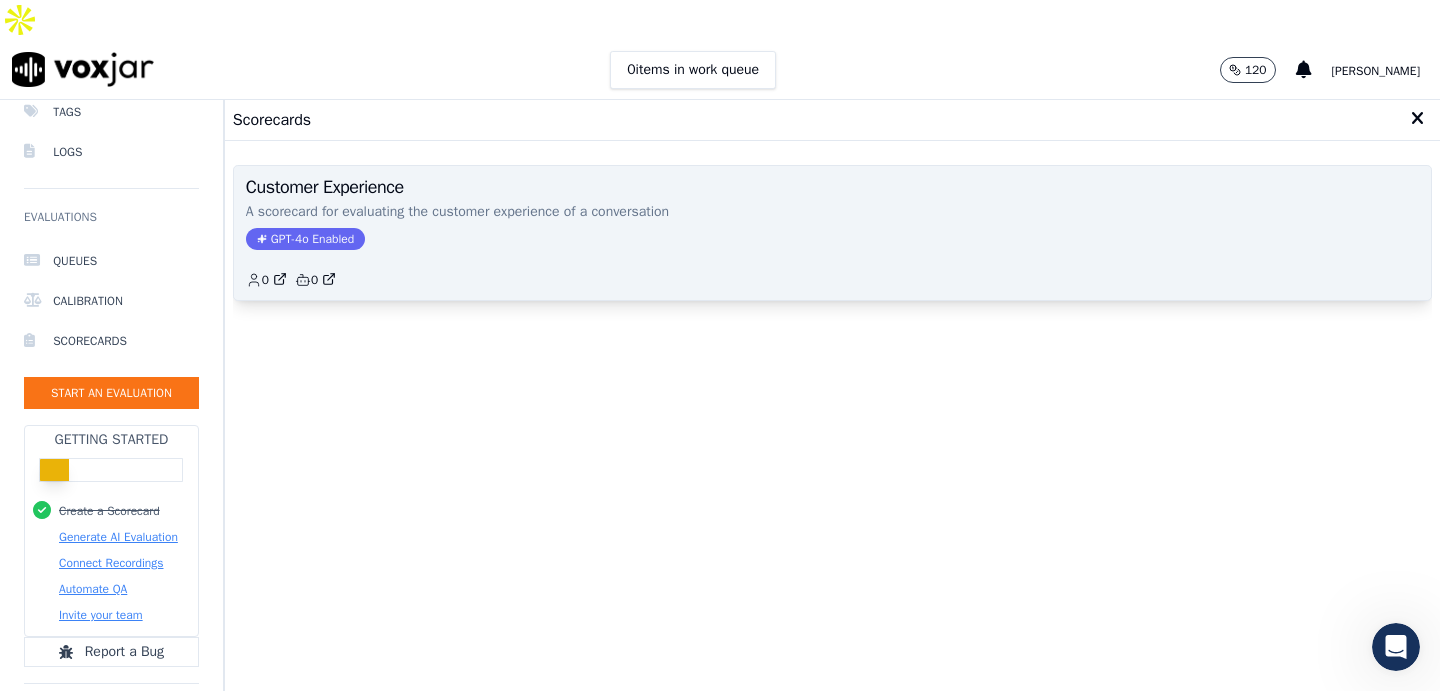 click on "Customer Experience" at bounding box center [832, 187] 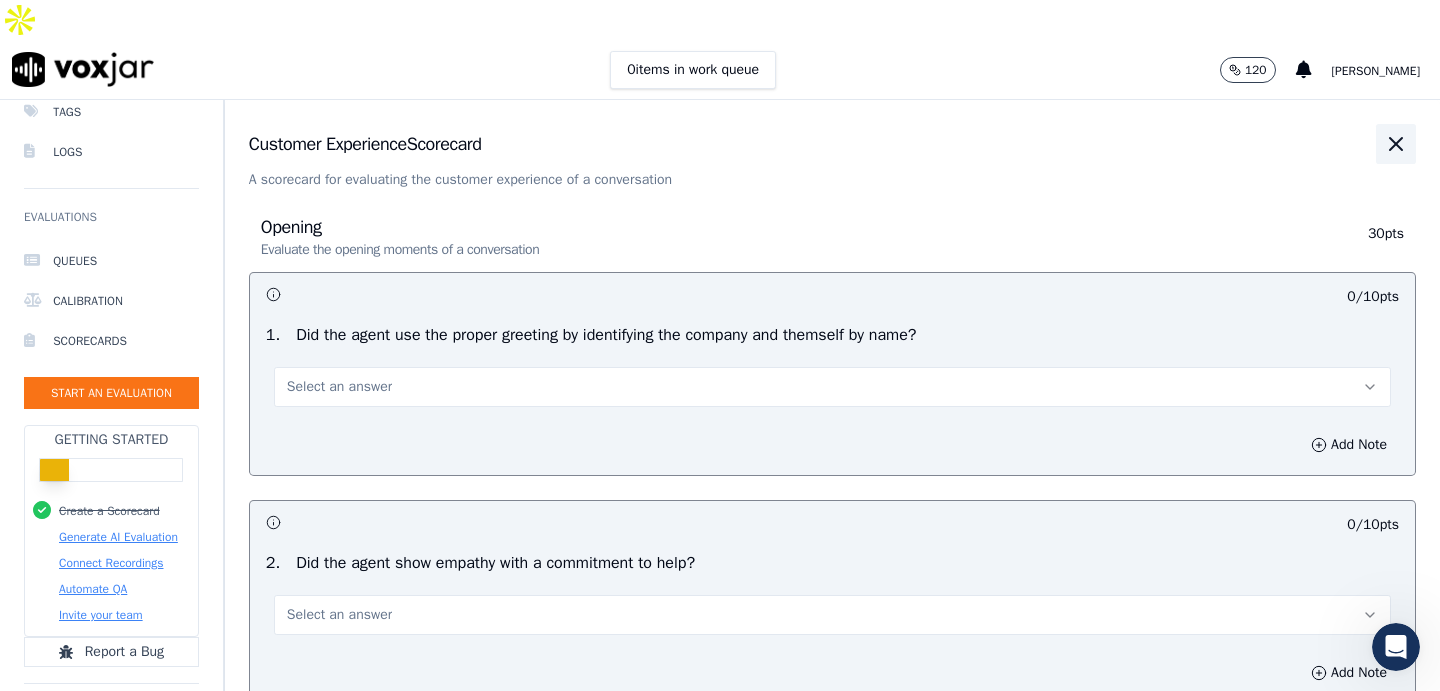 click 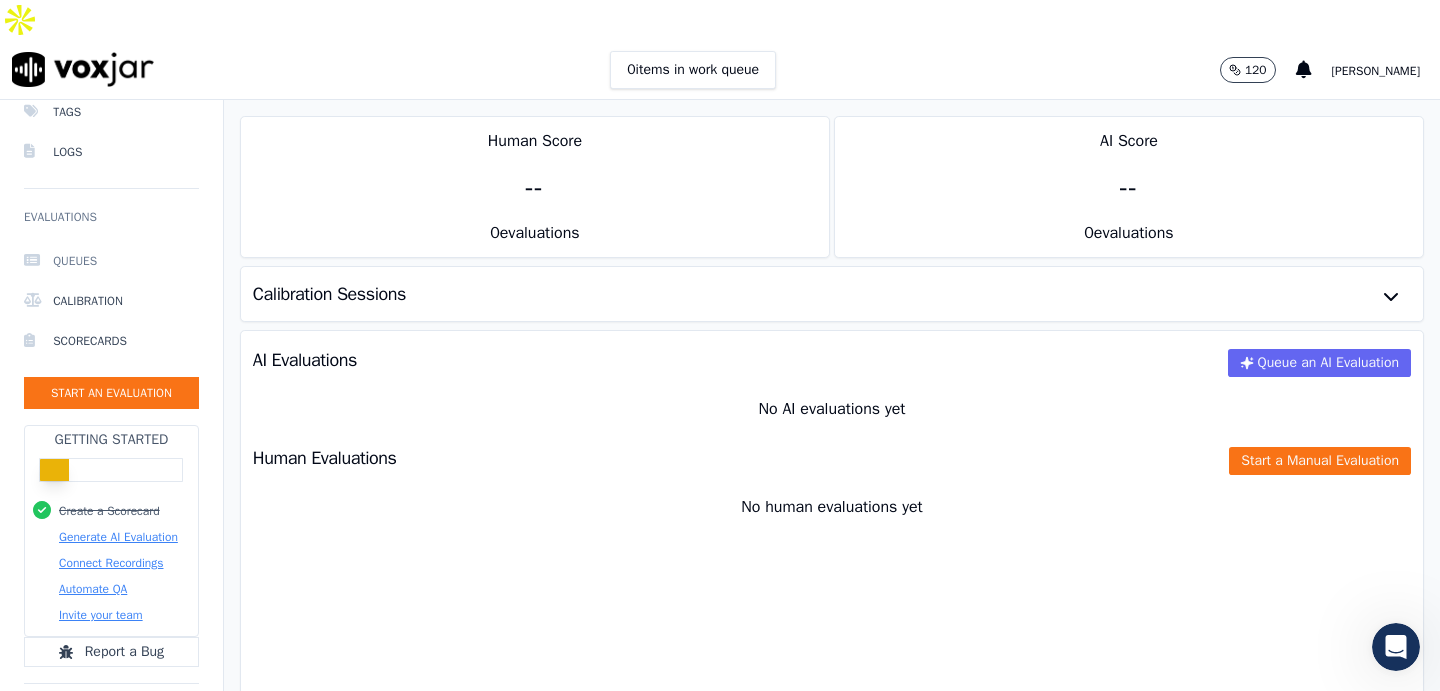 click on "Queues" at bounding box center (111, 261) 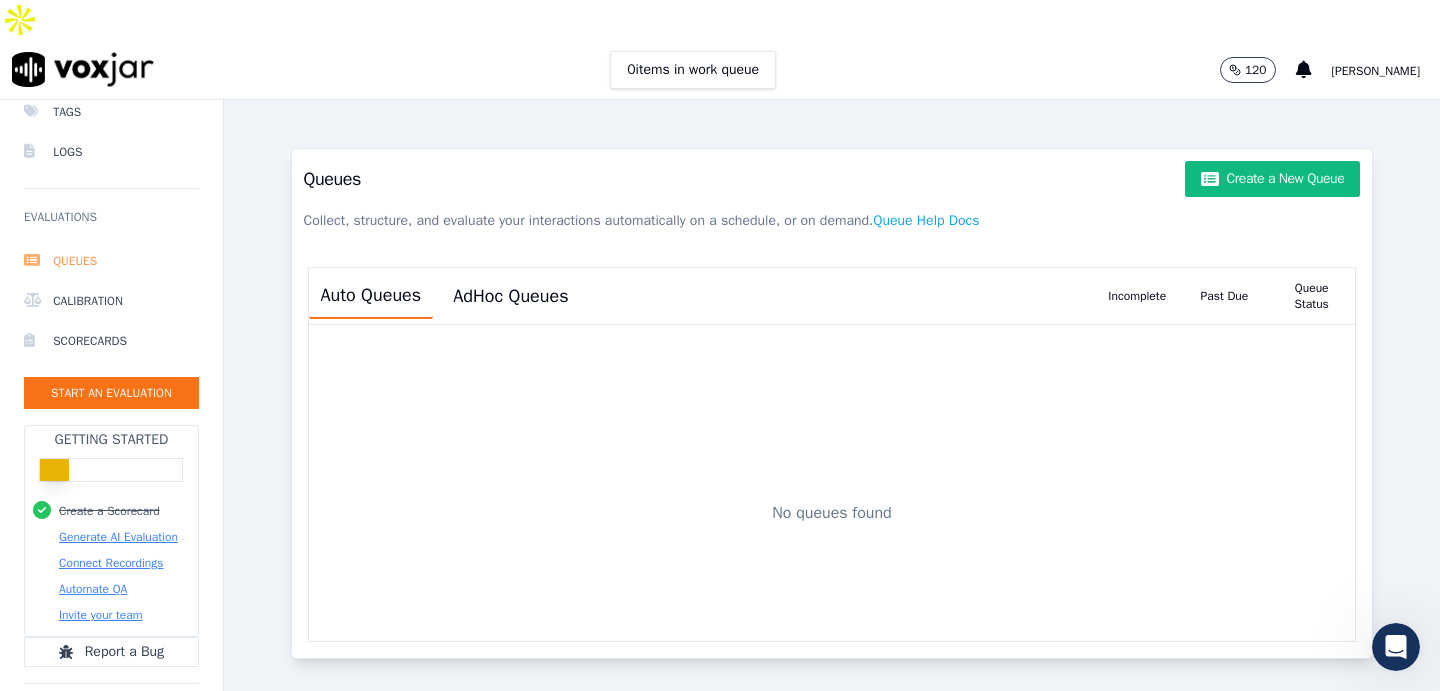 click on "Queues" at bounding box center [111, 261] 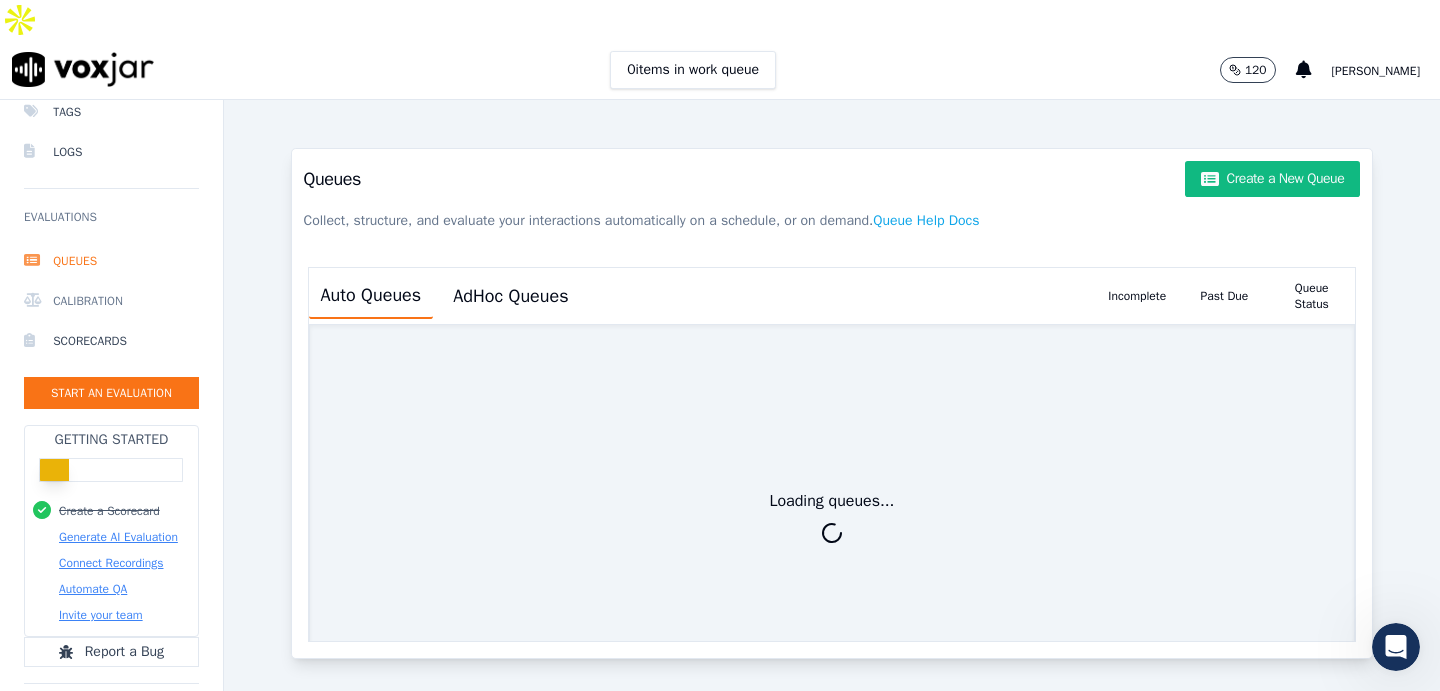 click on "Calibration" at bounding box center [111, 301] 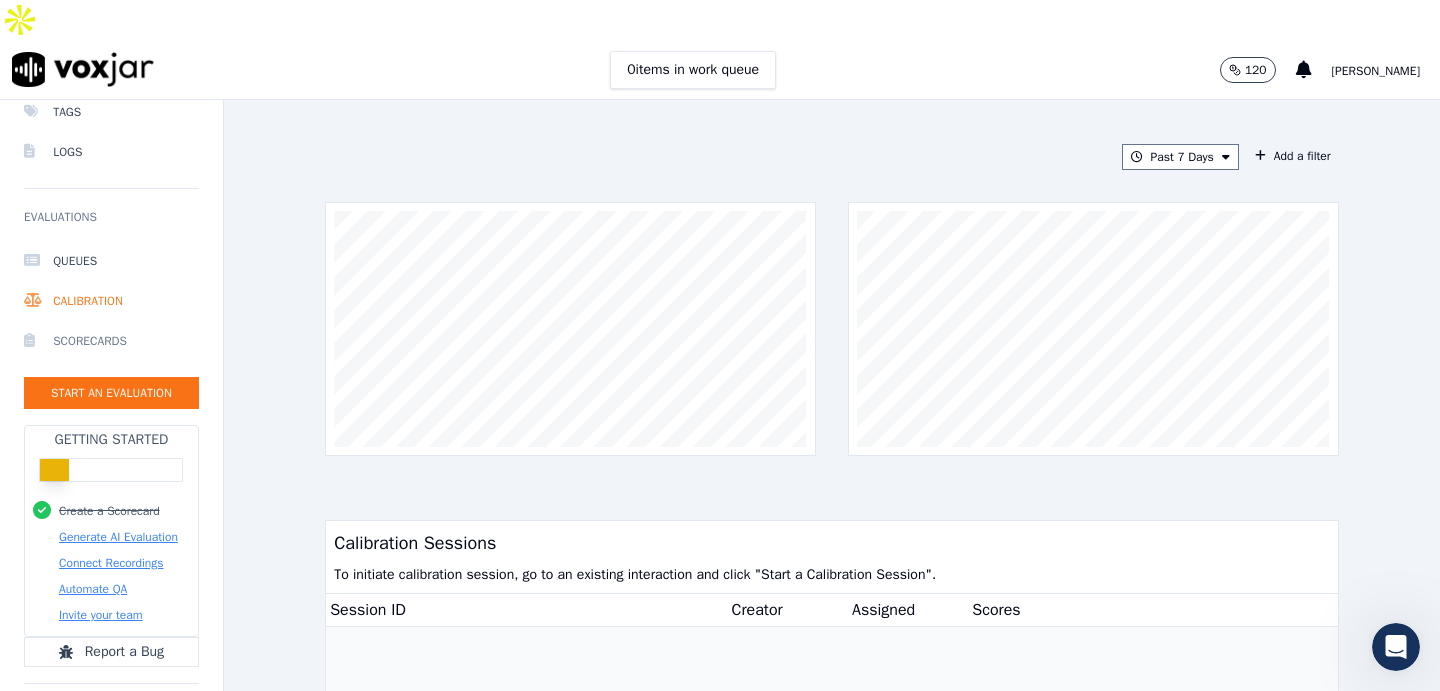 click on "Scorecards" at bounding box center [111, 341] 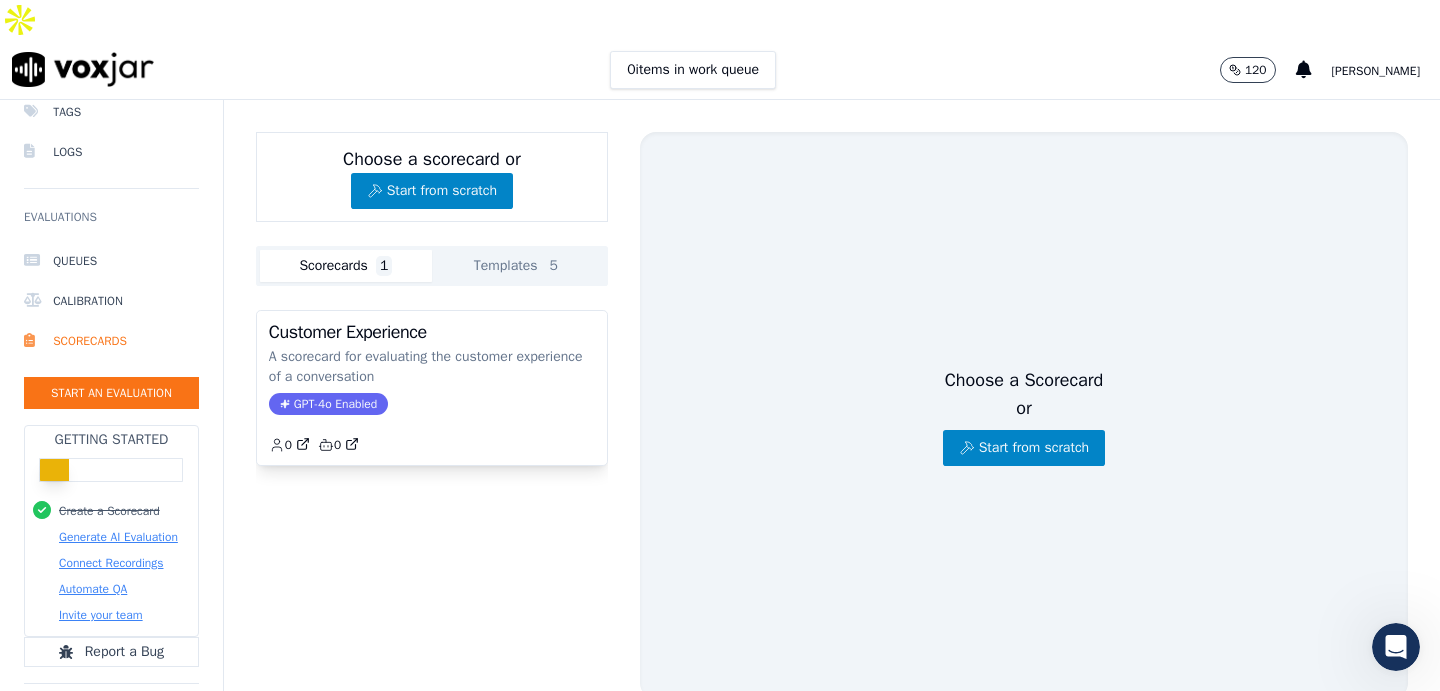 click on "Templates  5" 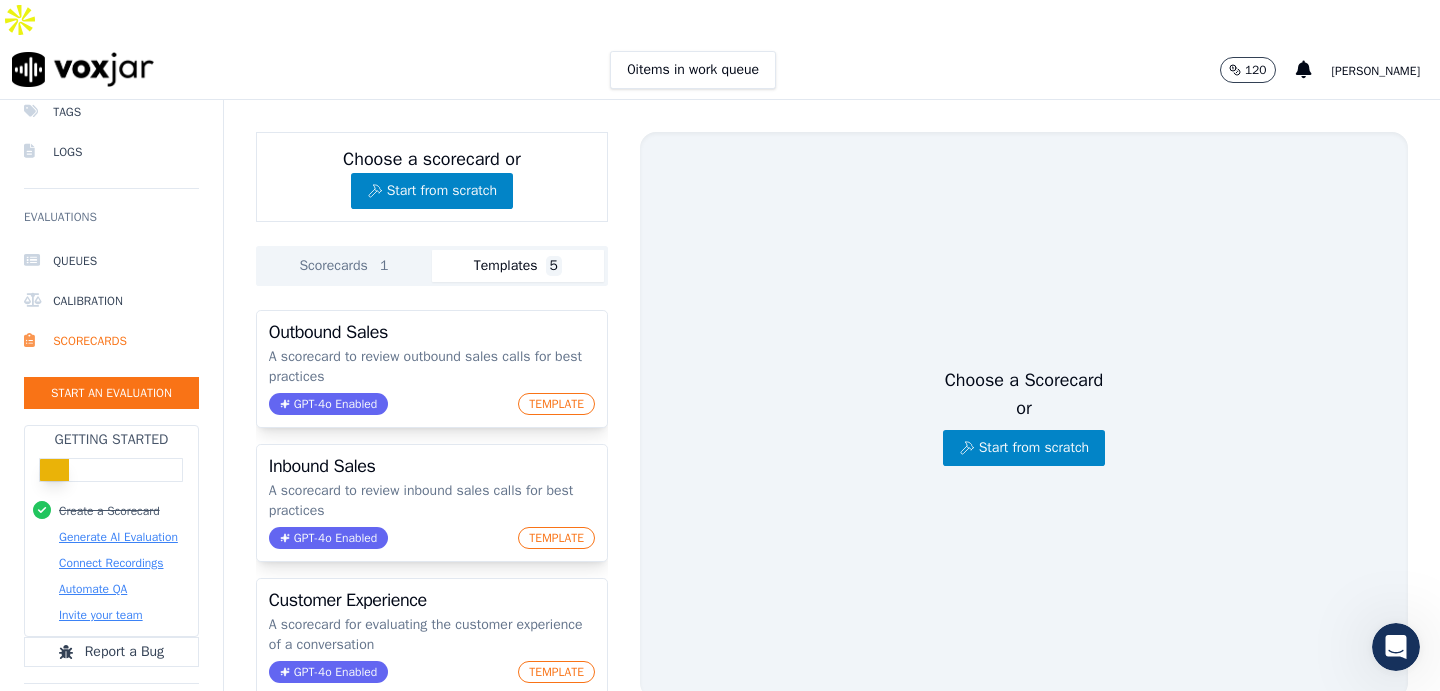 click on "1" at bounding box center [384, 266] 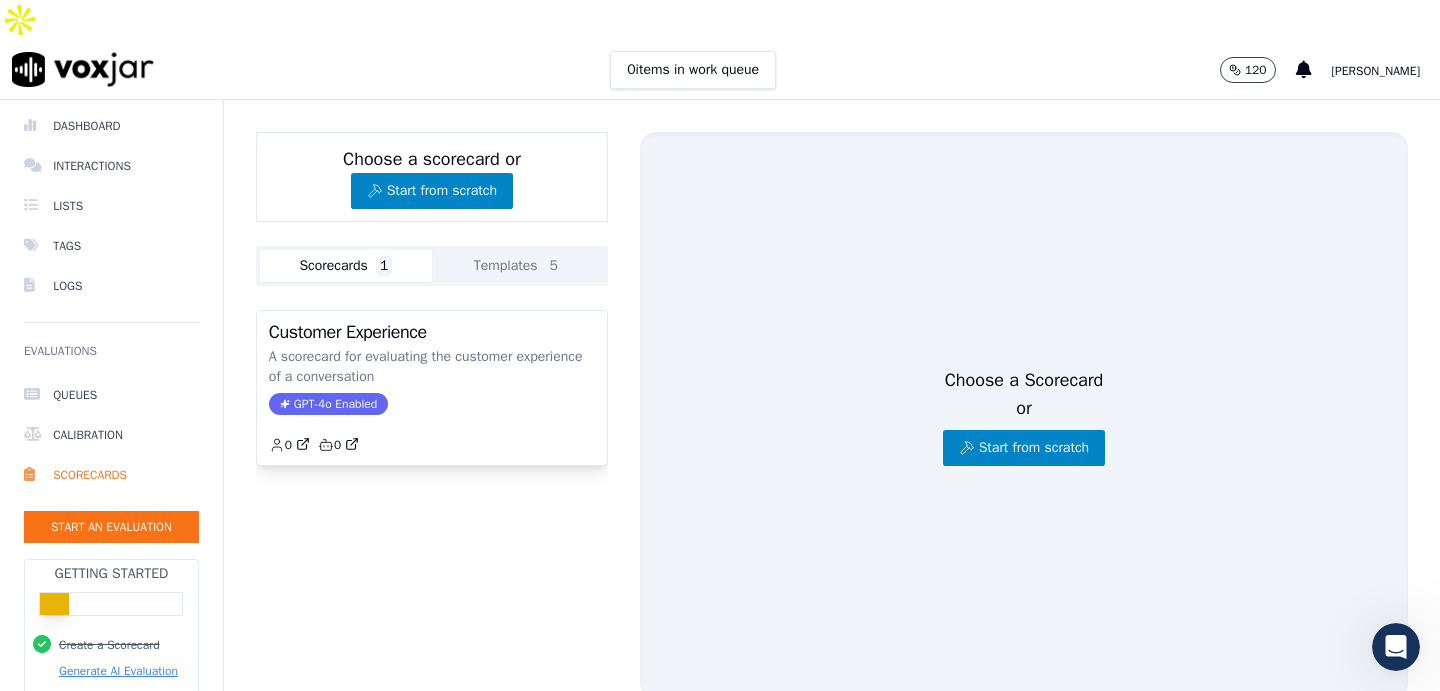 scroll, scrollTop: 0, scrollLeft: 0, axis: both 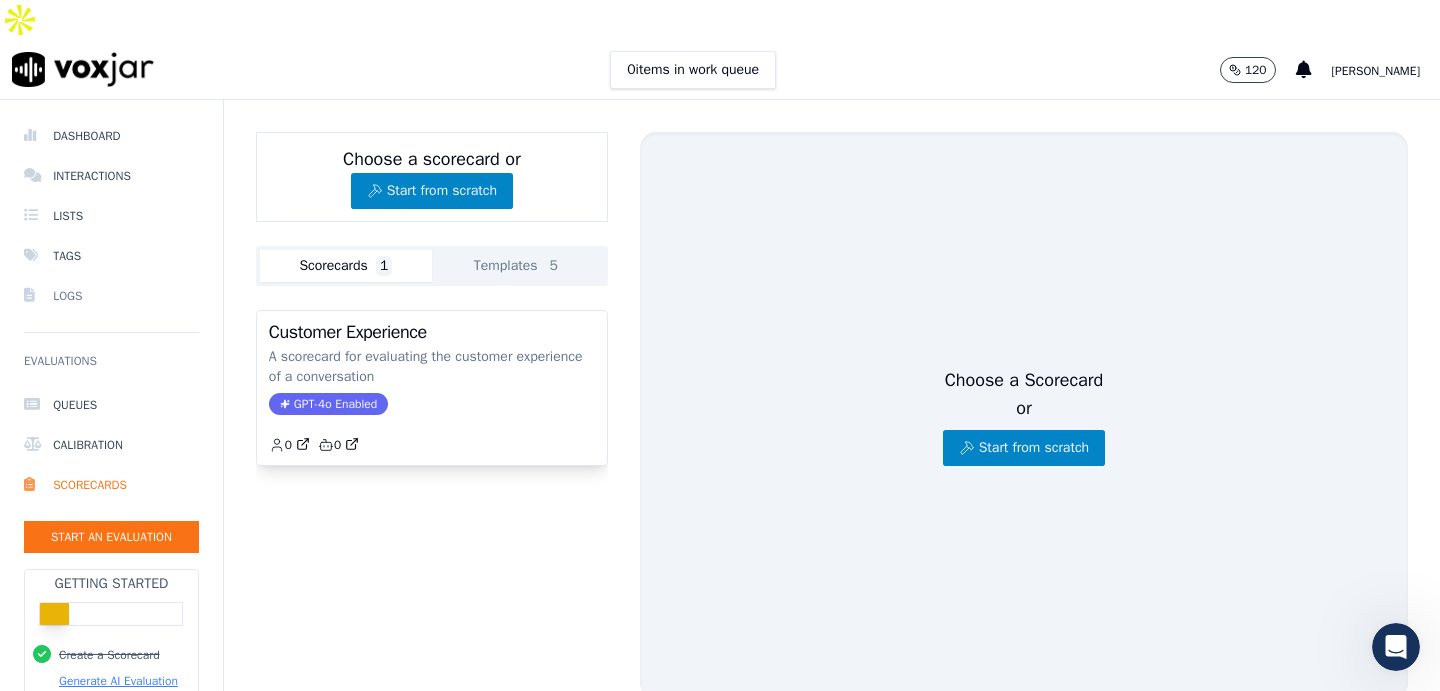 click on "Logs" at bounding box center (111, 296) 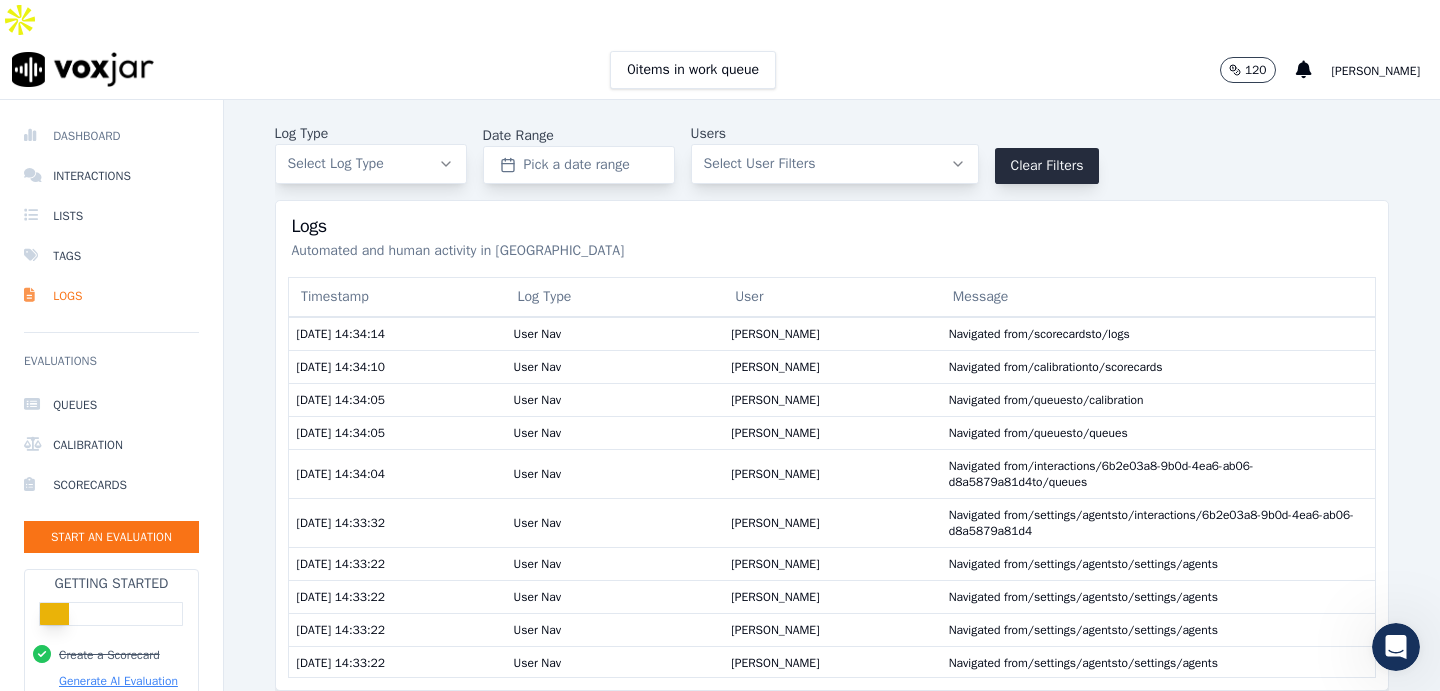 click on "Dashboard" at bounding box center [111, 136] 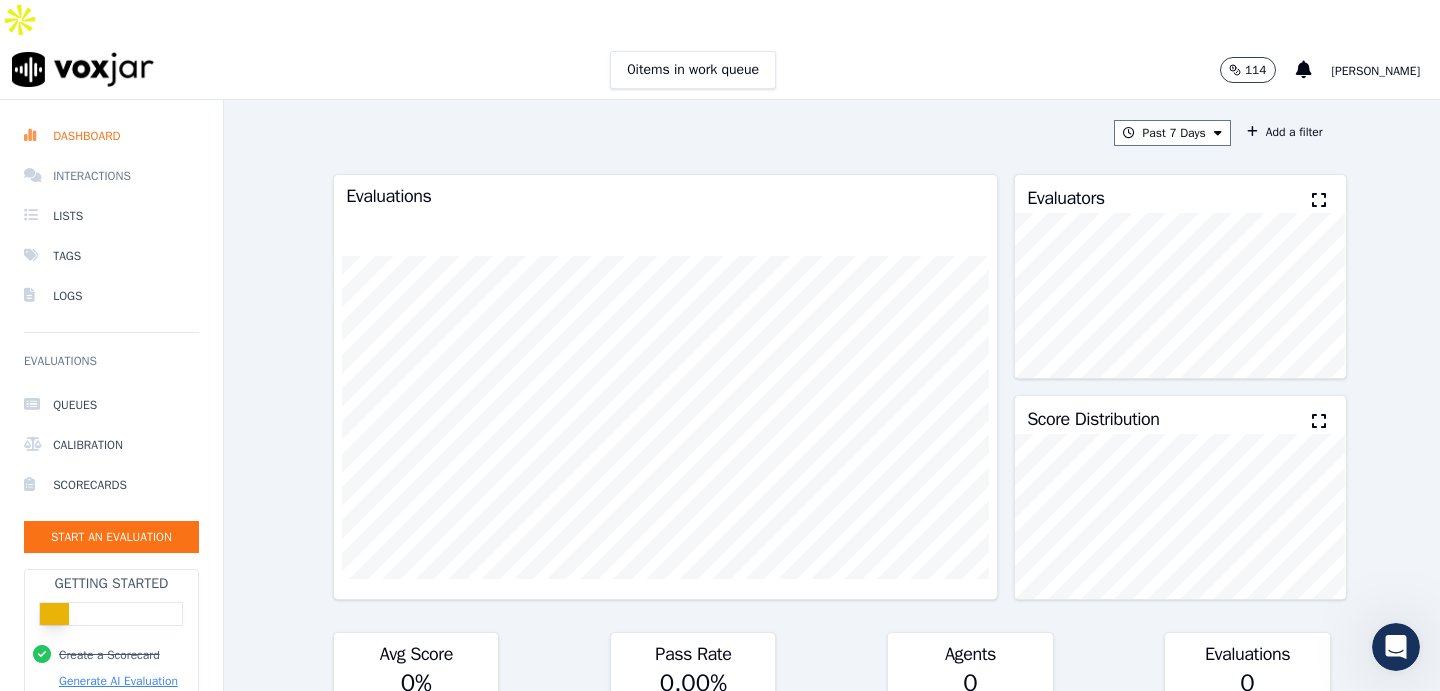 click on "Interactions" at bounding box center (111, 176) 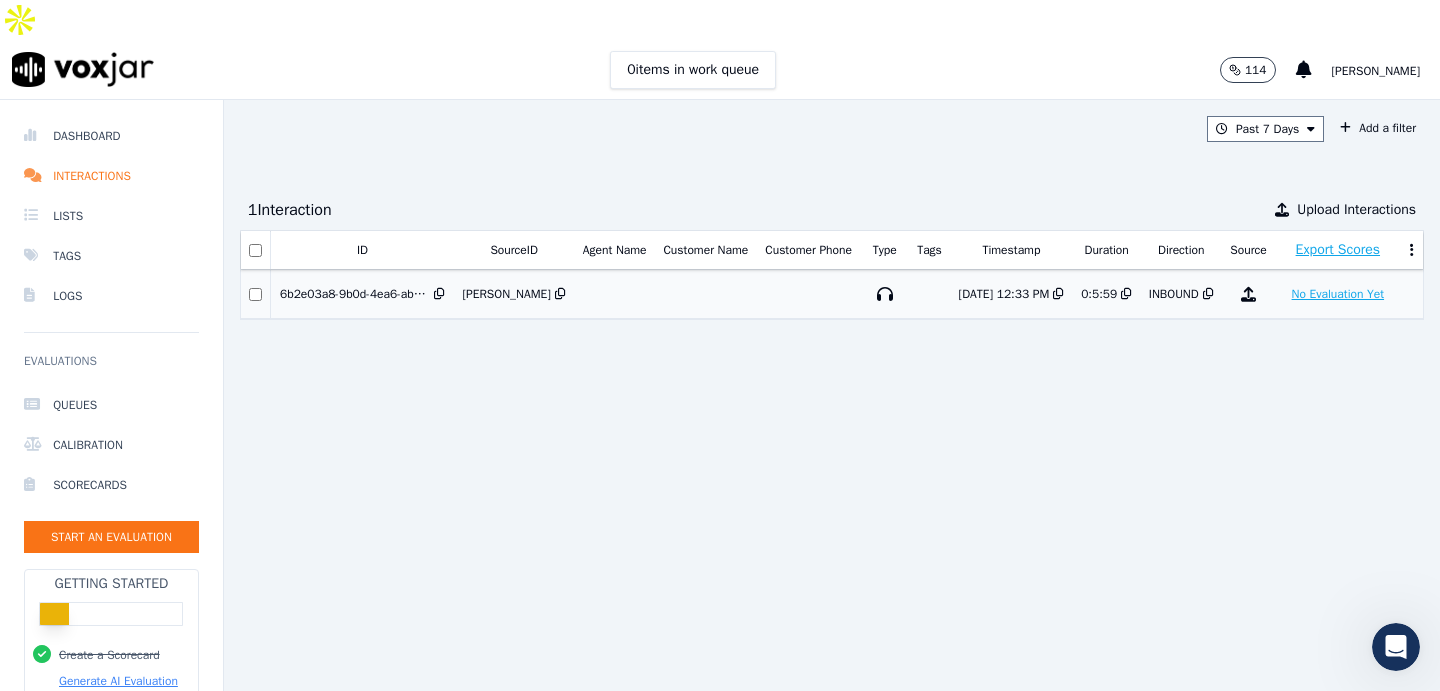 click on "No Evaluation Yet" at bounding box center (1338, 294) 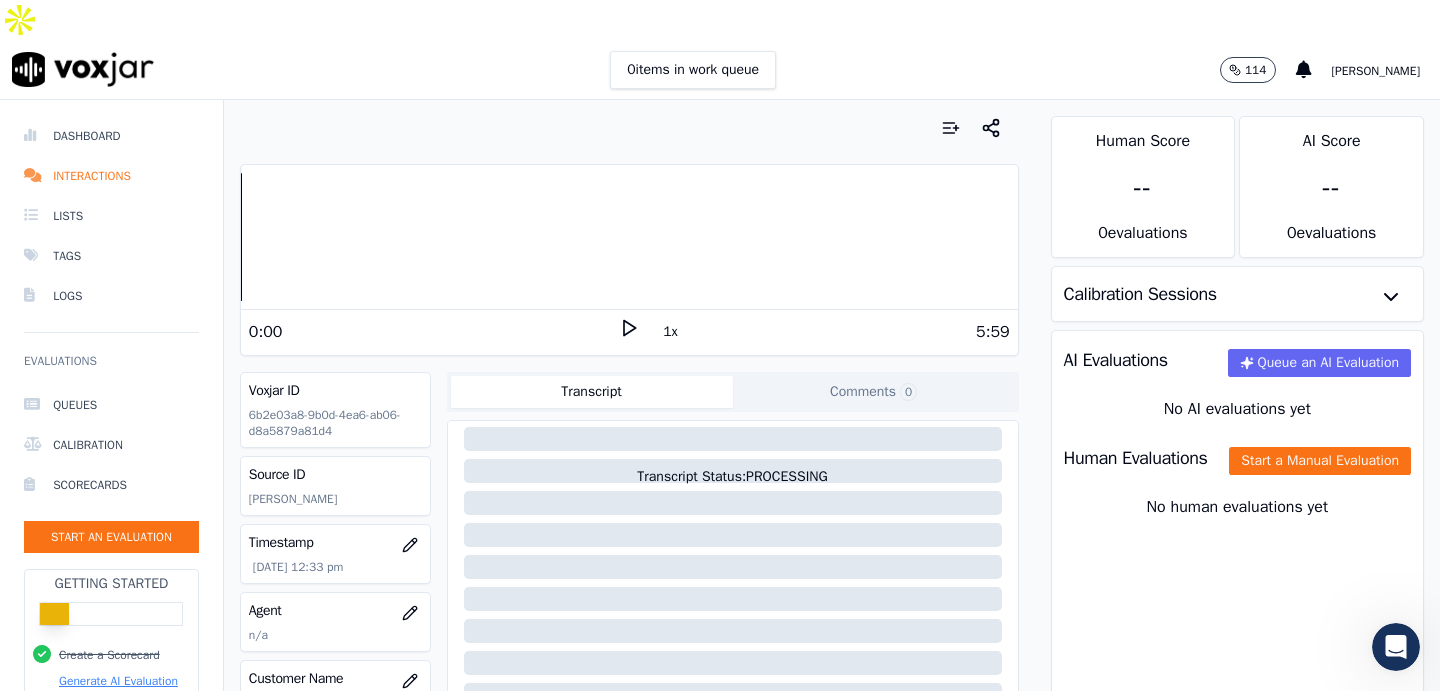 scroll, scrollTop: 0, scrollLeft: 0, axis: both 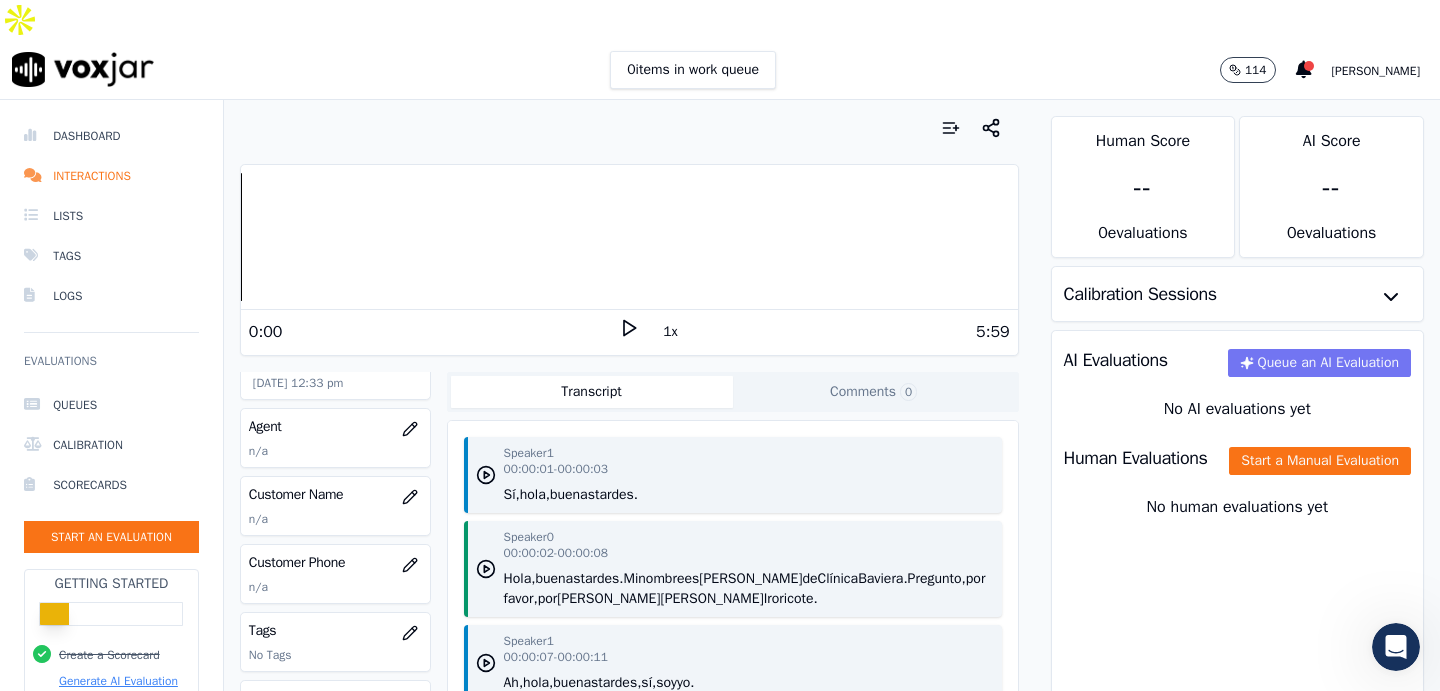 click on "Queue an AI Evaluation" 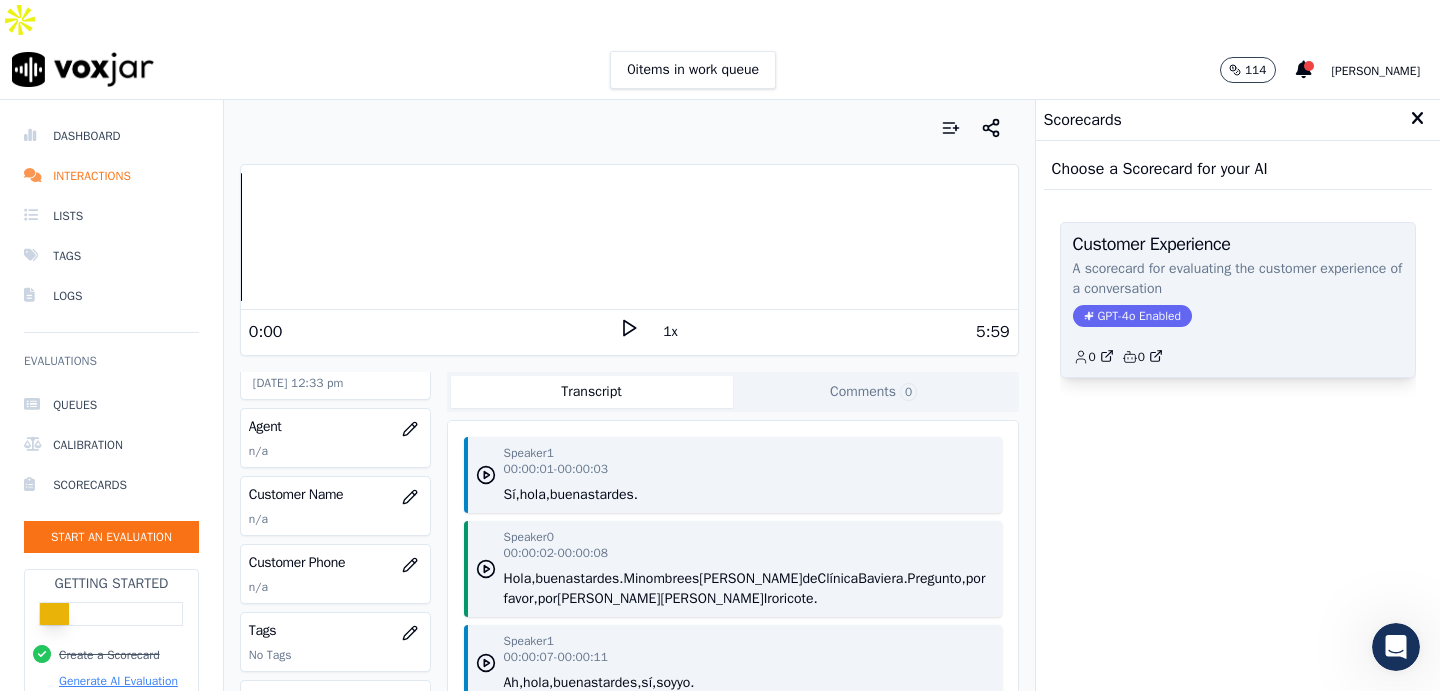 click on "A scorecard for evaluating the customer experience of a conversation" 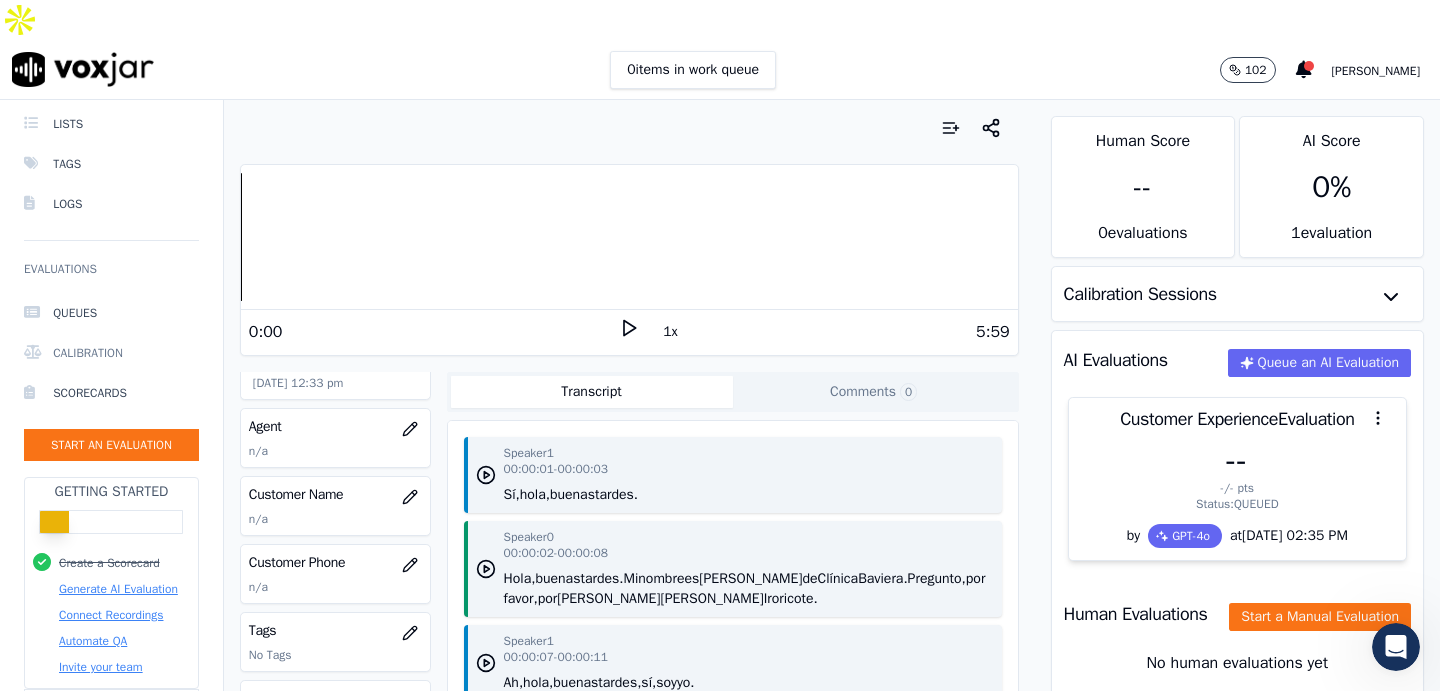 scroll, scrollTop: 102, scrollLeft: 0, axis: vertical 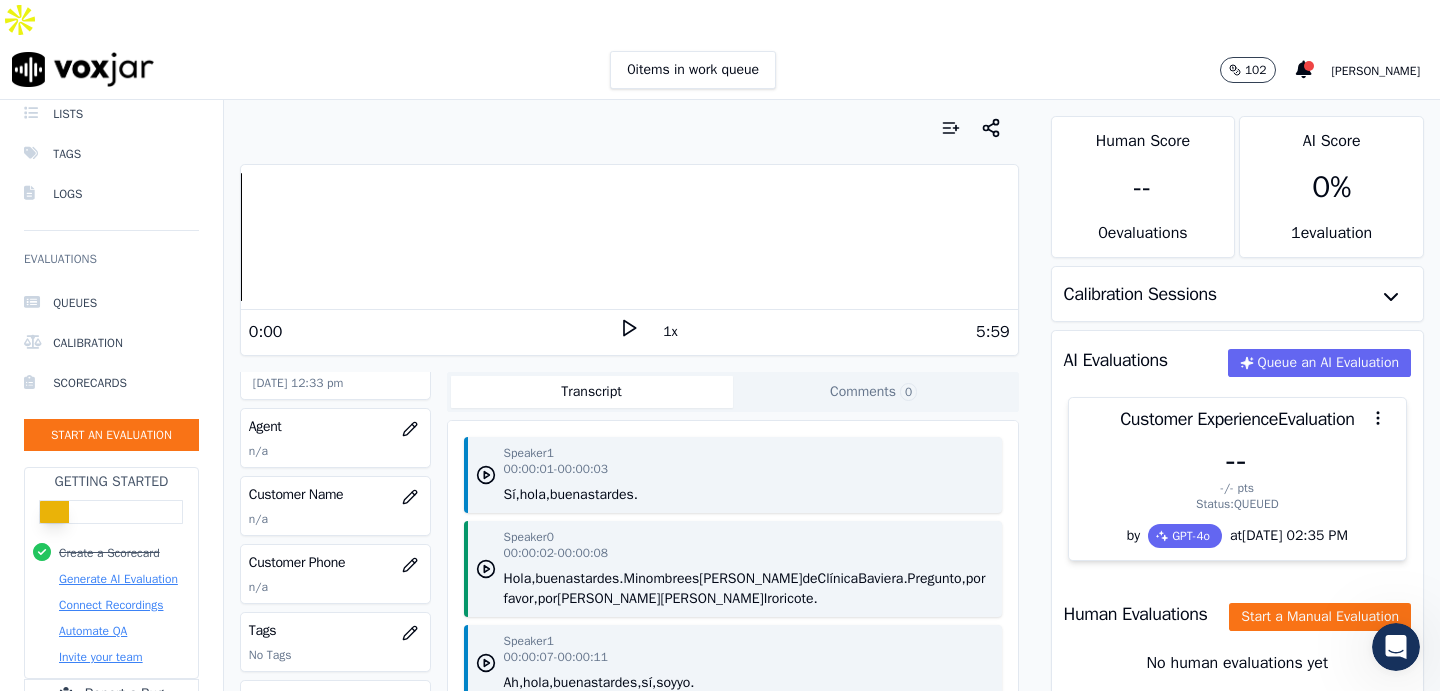 click on "Calibration Sessions" at bounding box center (1237, 294) 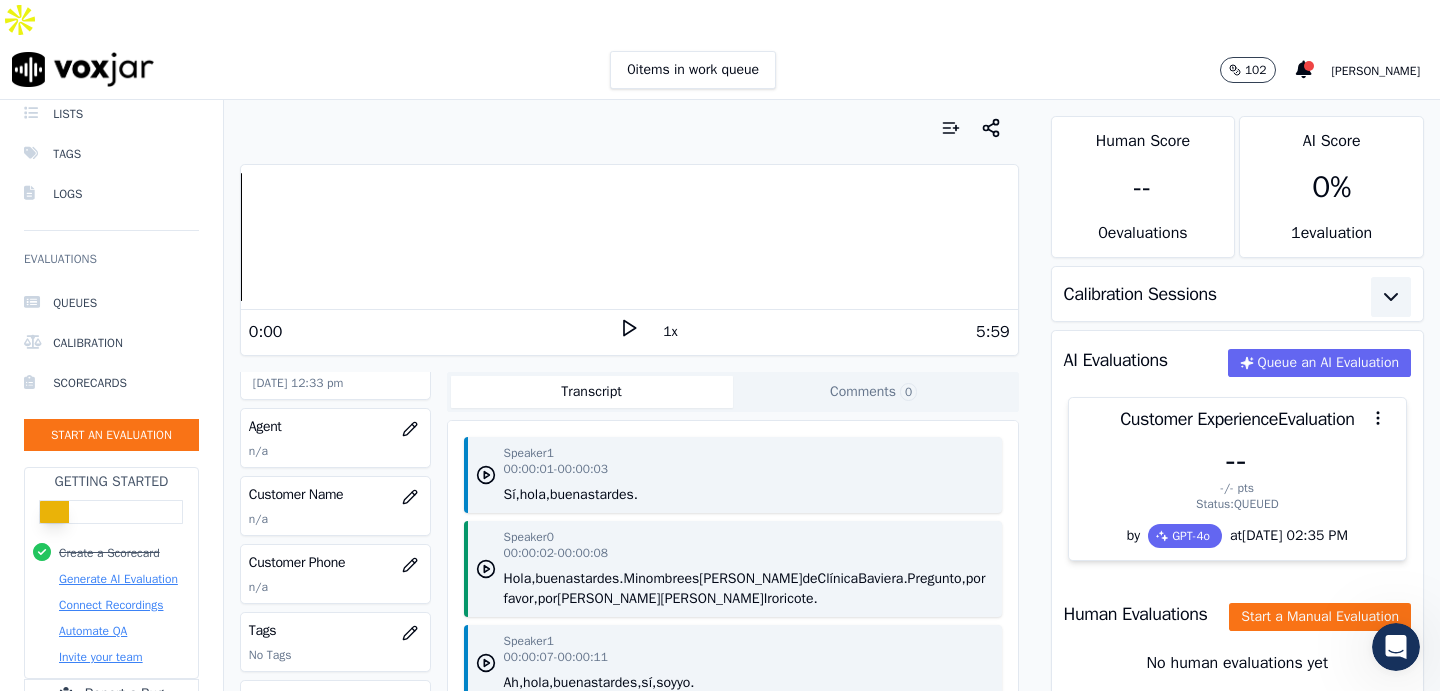 click 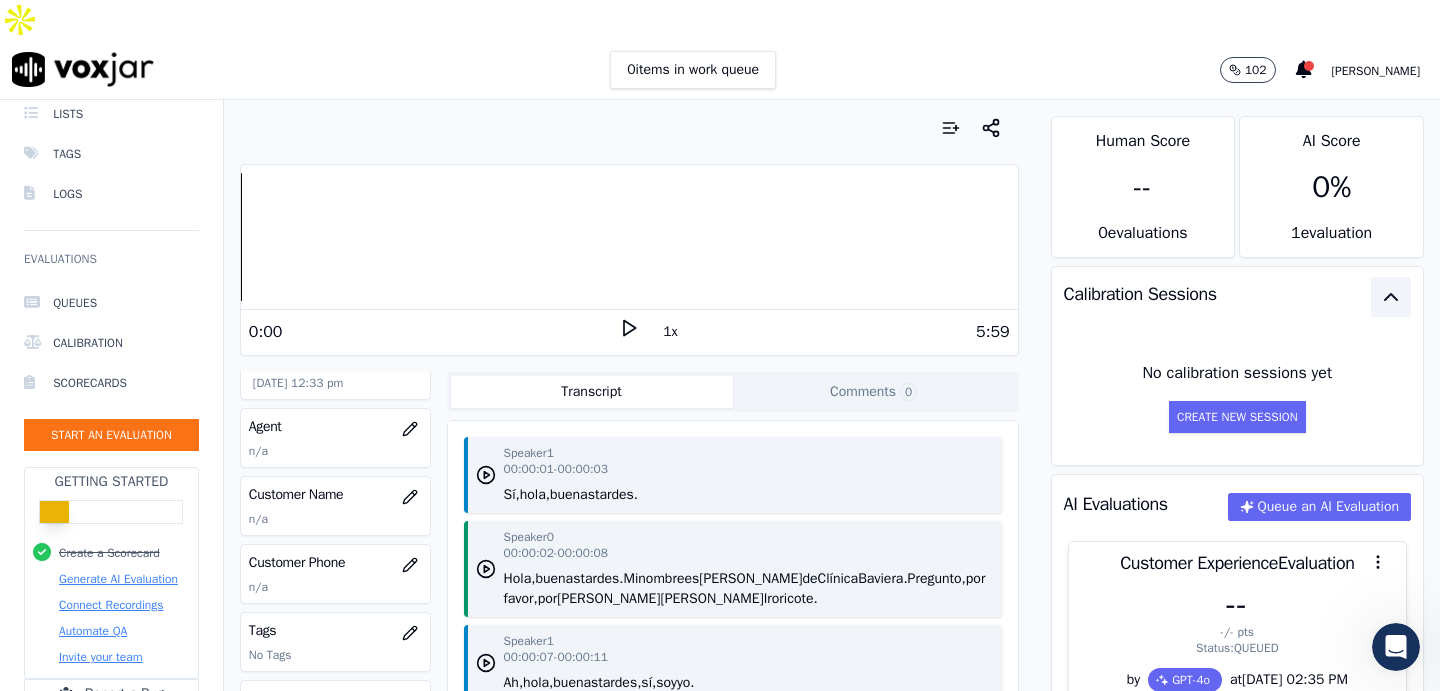 click 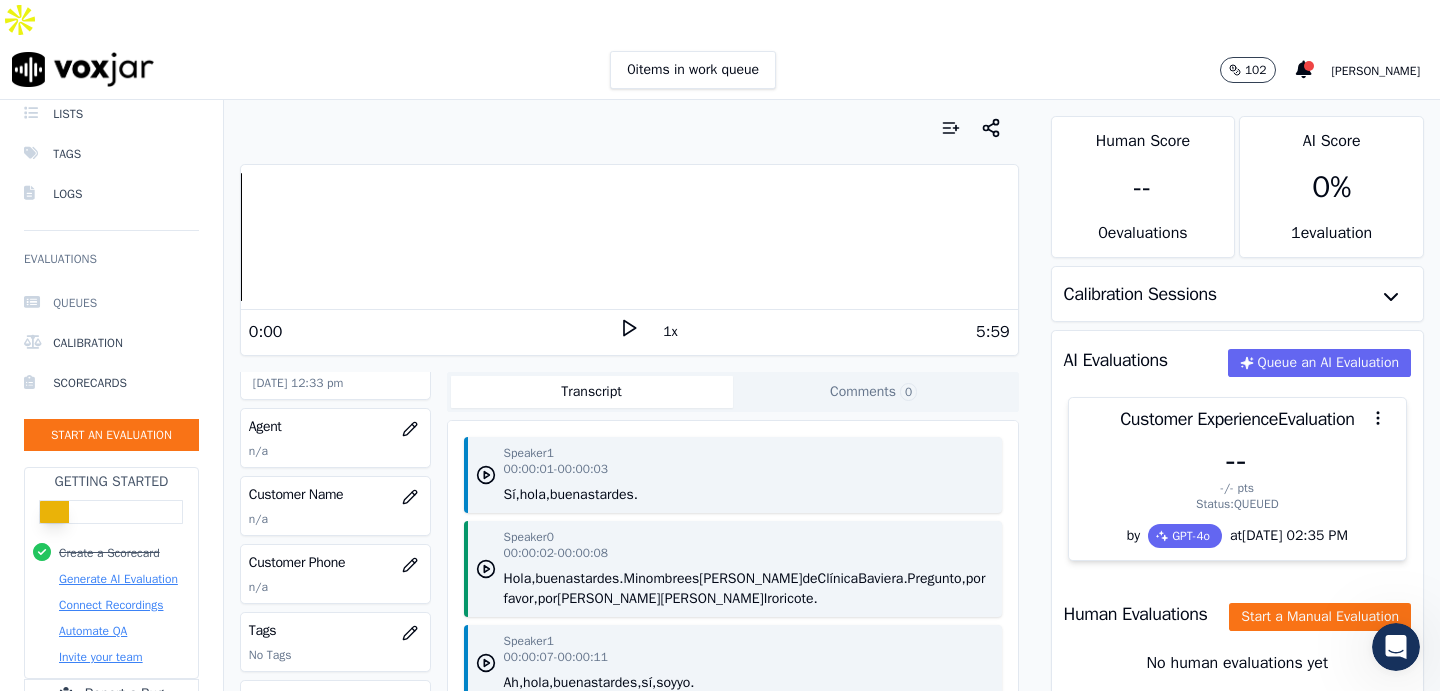 click on "Queues" at bounding box center [111, 303] 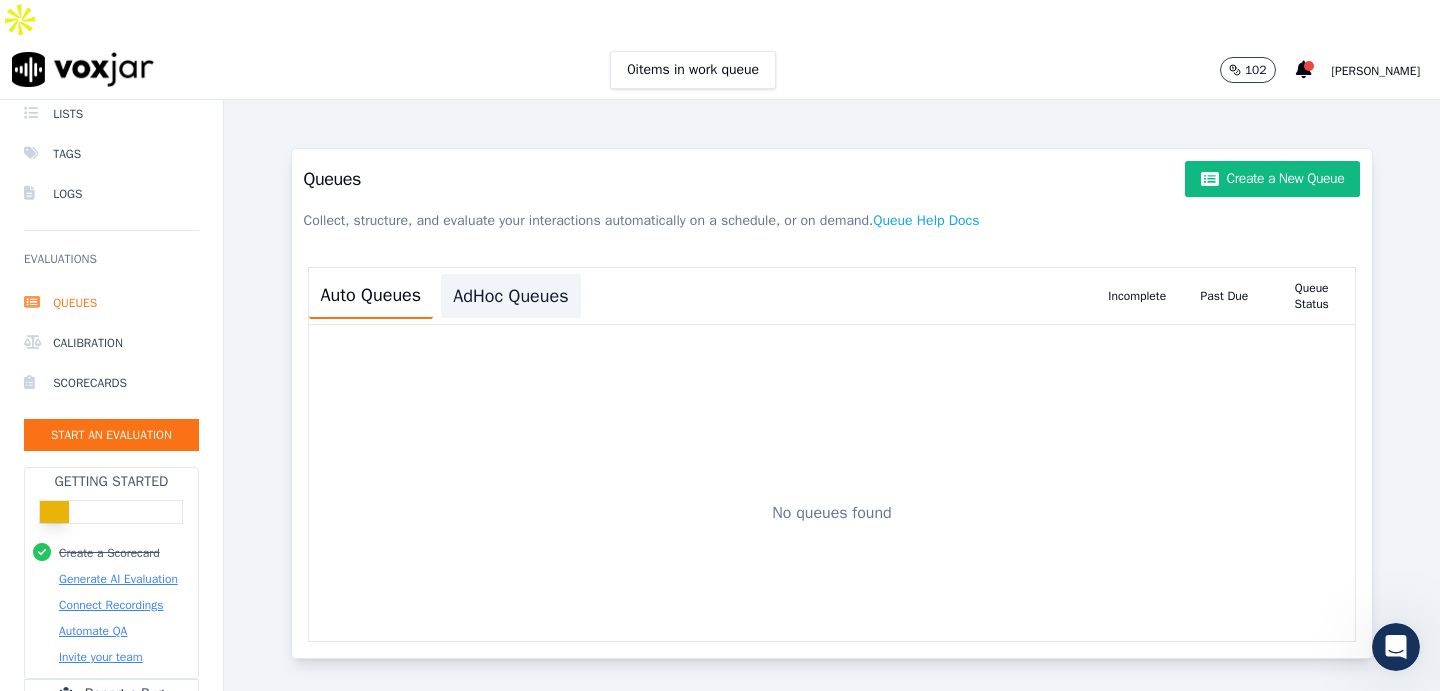 click on "AdHoc Queues" 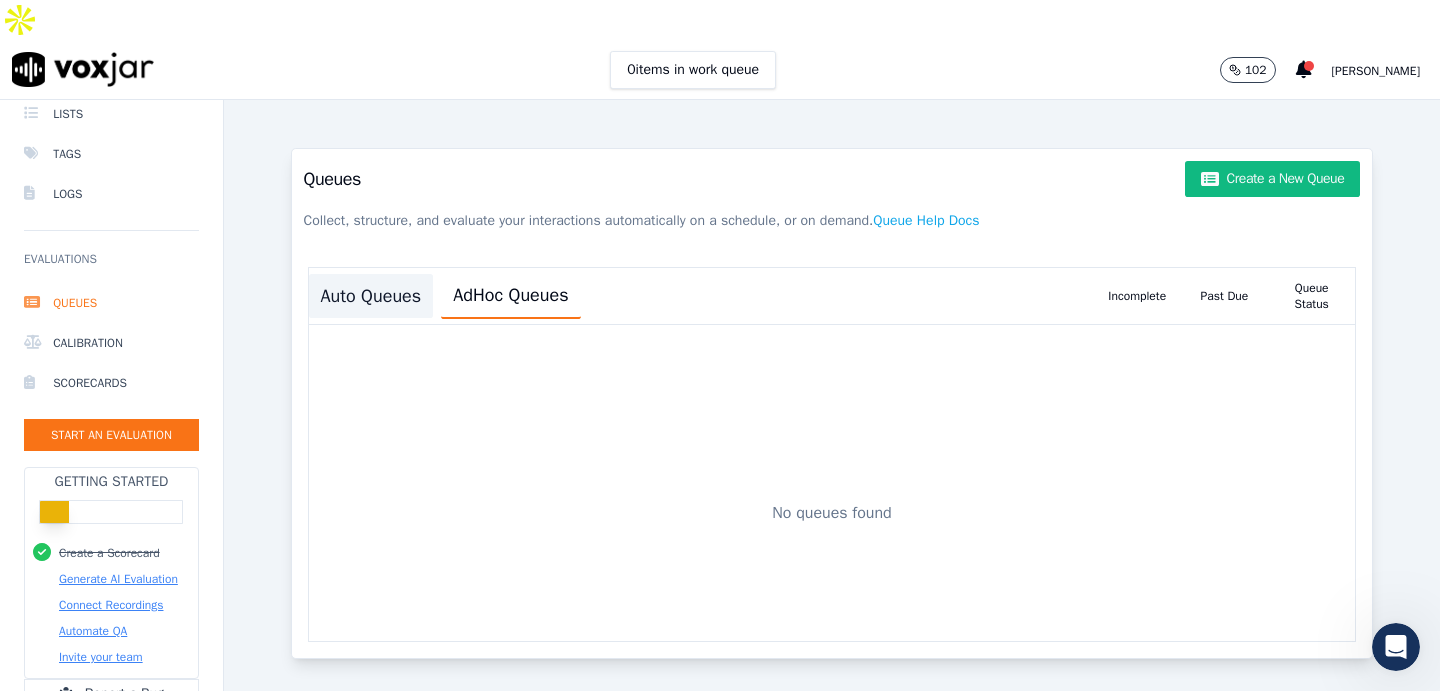 click on "Auto Queues" at bounding box center (371, 296) 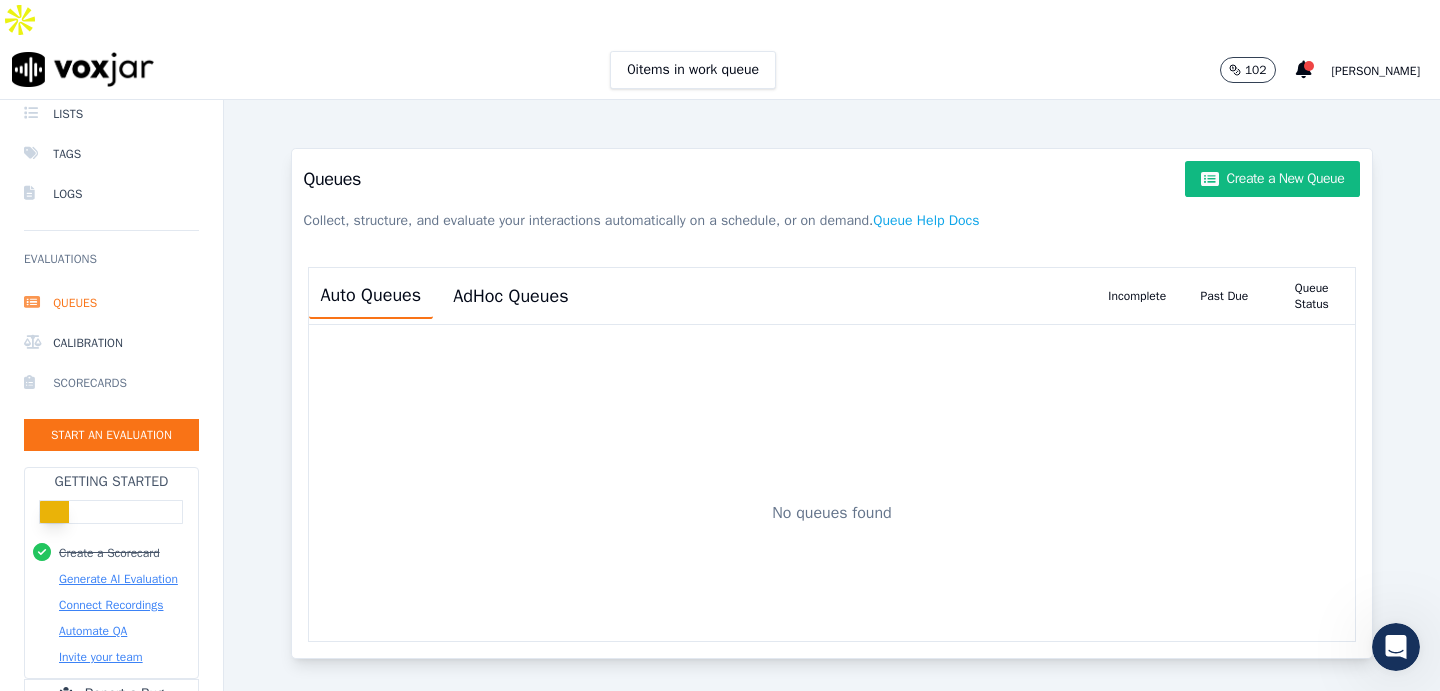 scroll, scrollTop: 0, scrollLeft: 0, axis: both 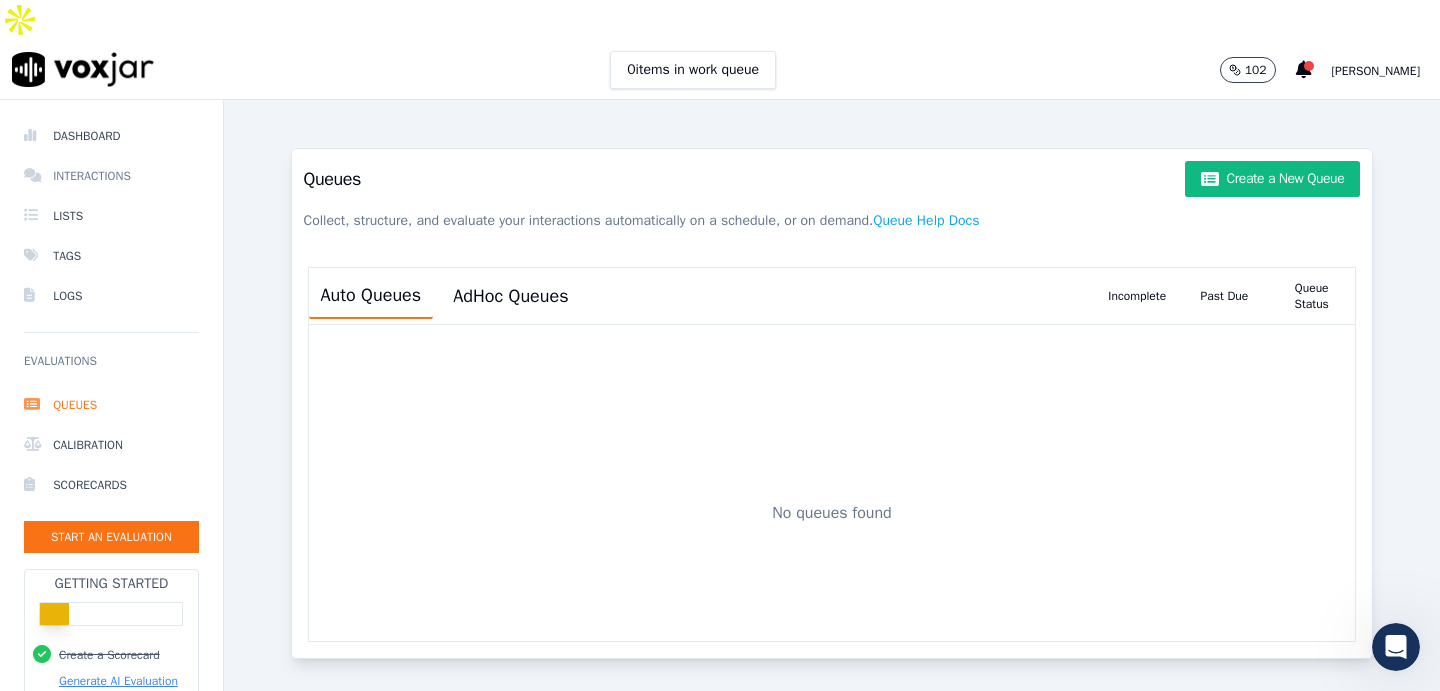 click on "Interactions" at bounding box center (111, 176) 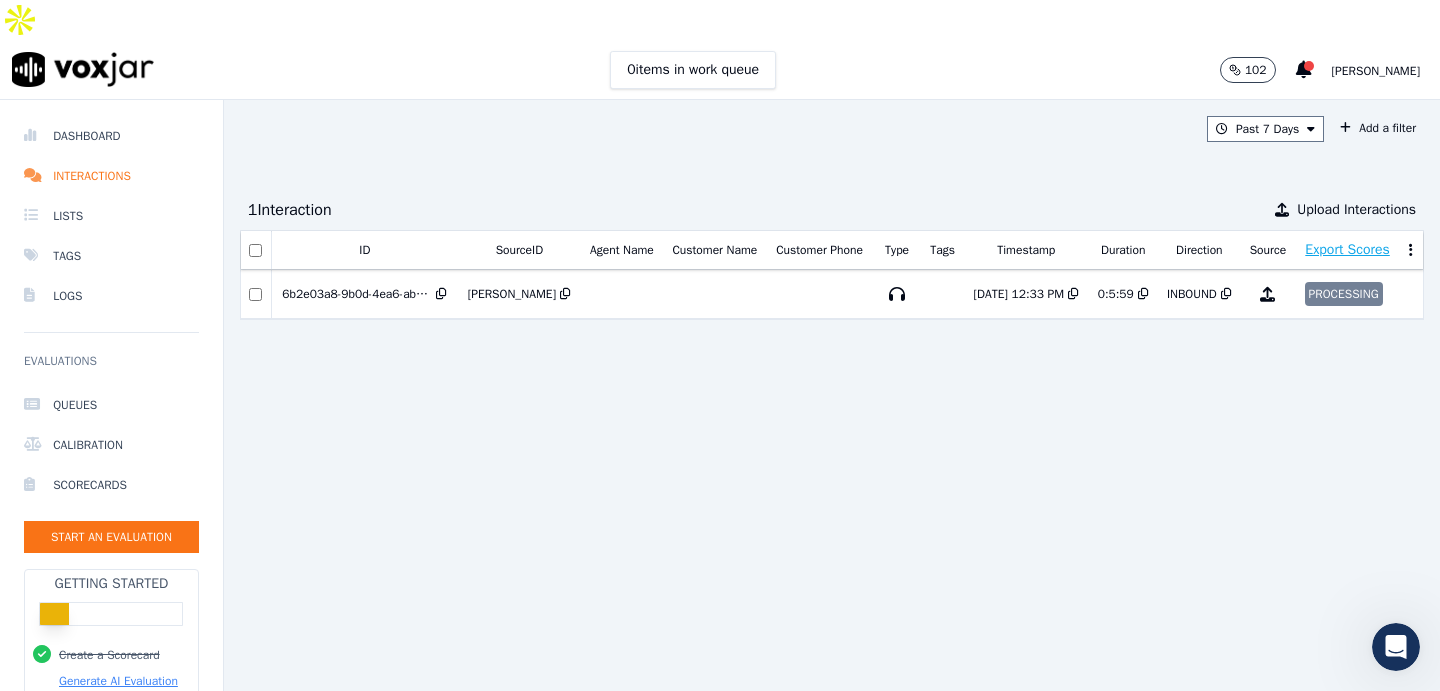drag, startPoint x: 1348, startPoint y: 208, endPoint x: 1348, endPoint y: 315, distance: 107 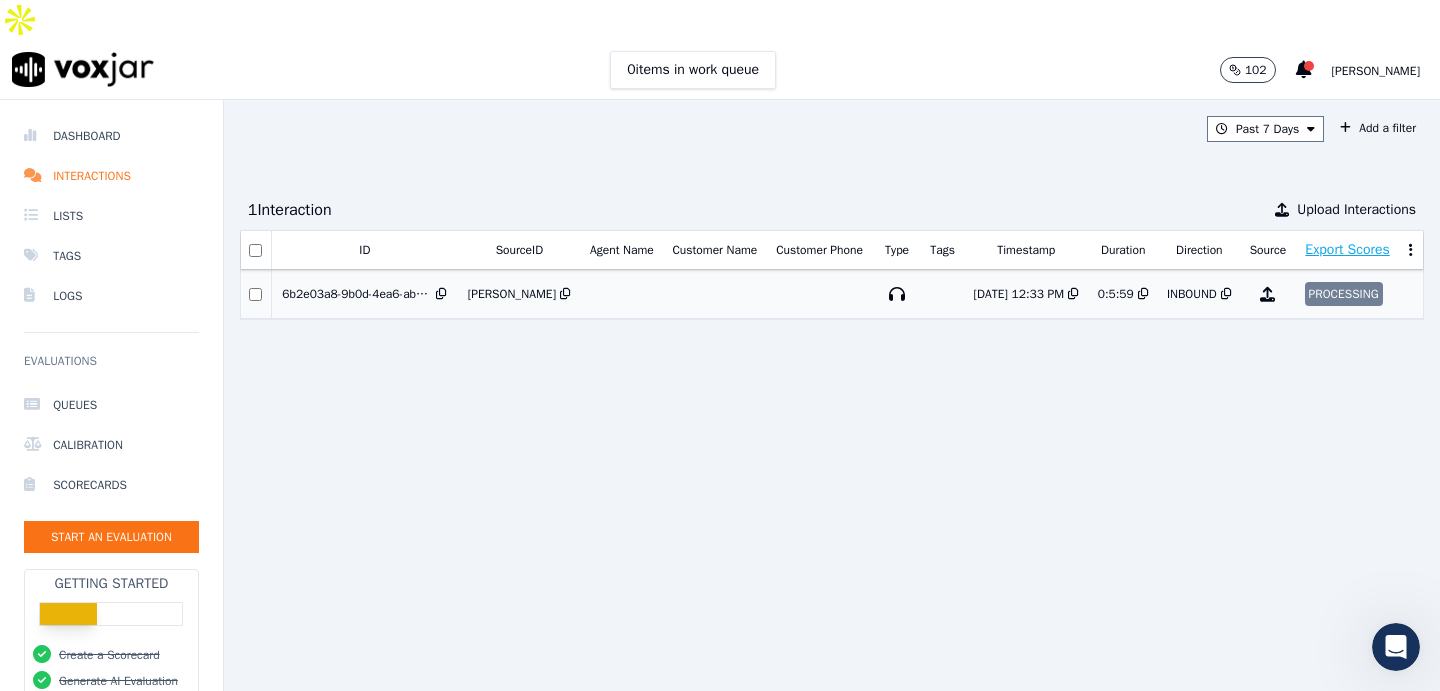 click on "PROCESSING" at bounding box center (1344, 294) 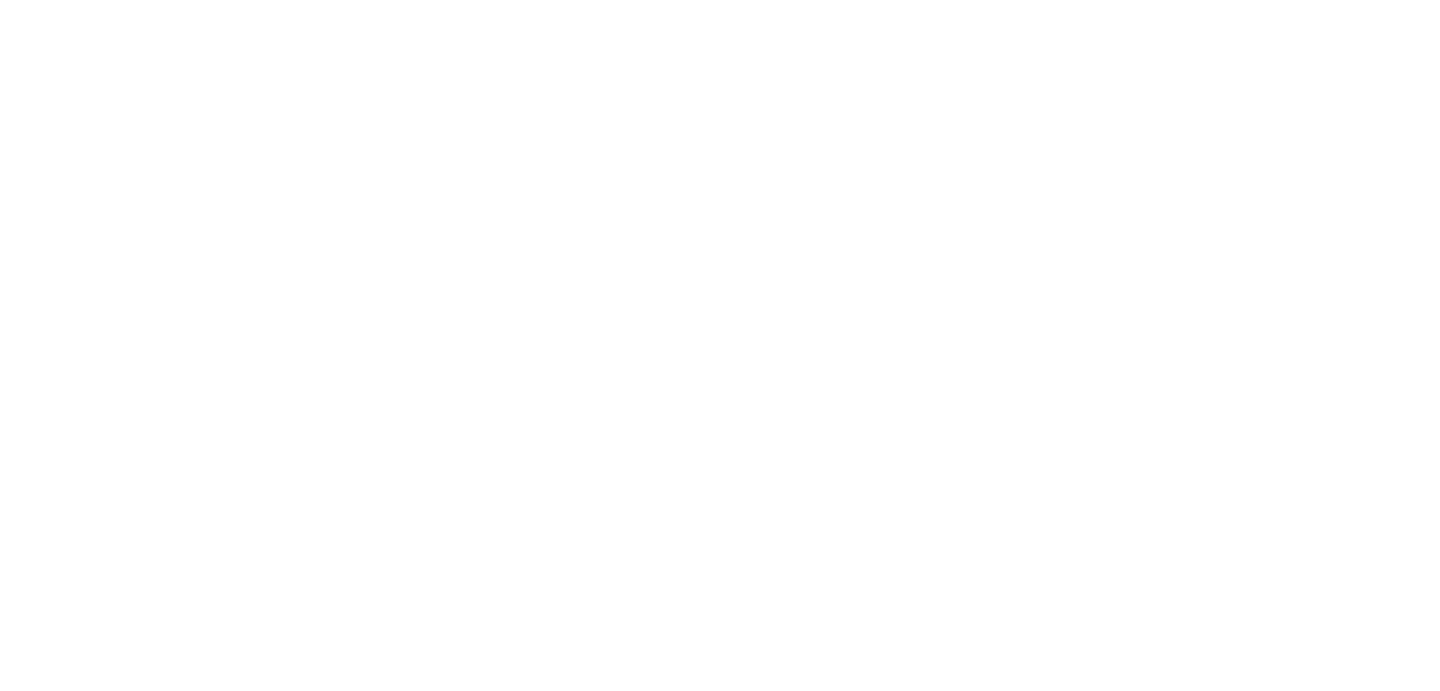 scroll, scrollTop: 0, scrollLeft: 0, axis: both 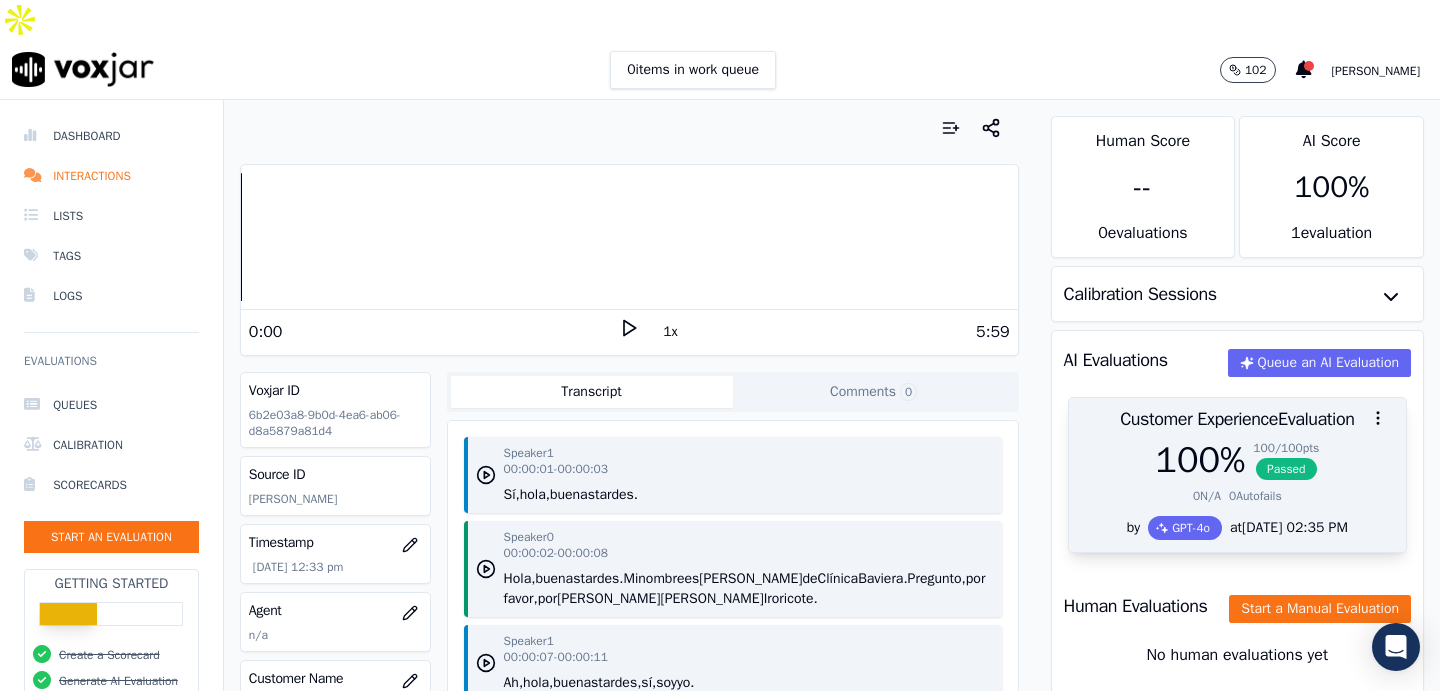 click on "100 %" at bounding box center [1200, 460] 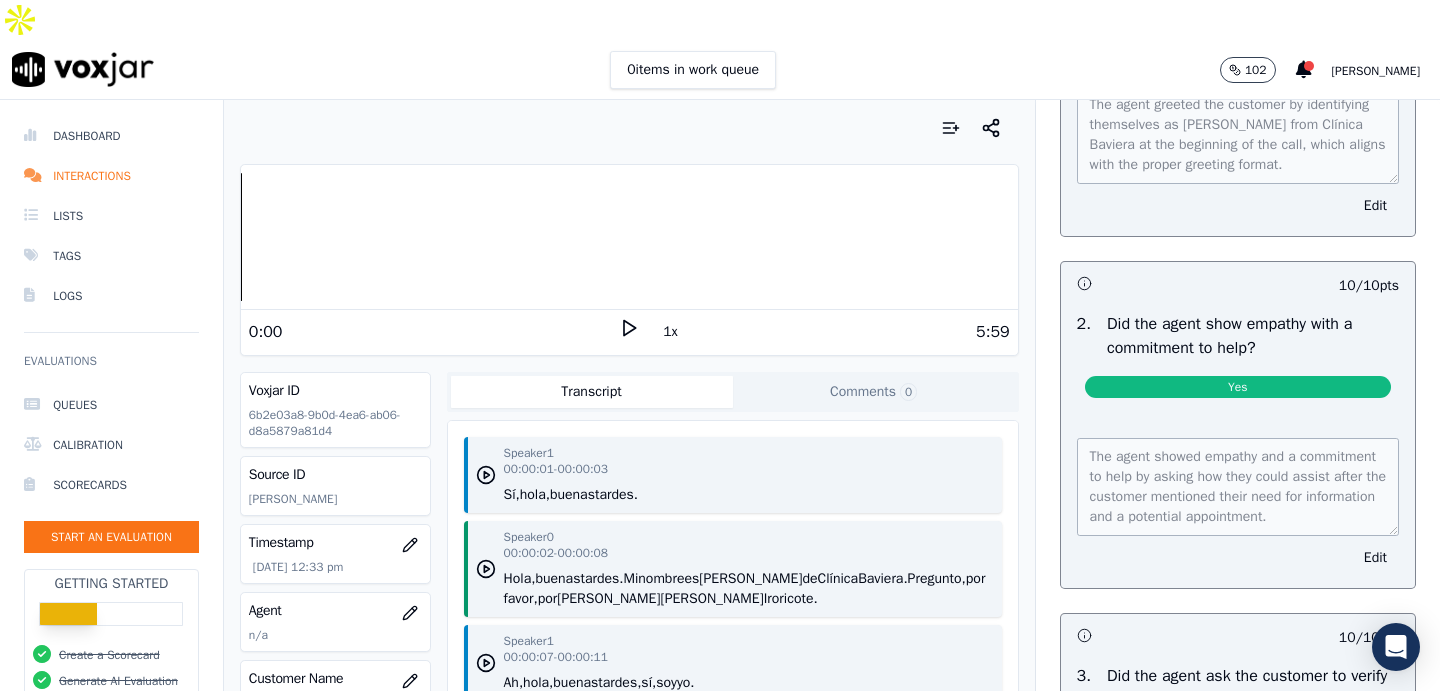 scroll, scrollTop: 429, scrollLeft: 0, axis: vertical 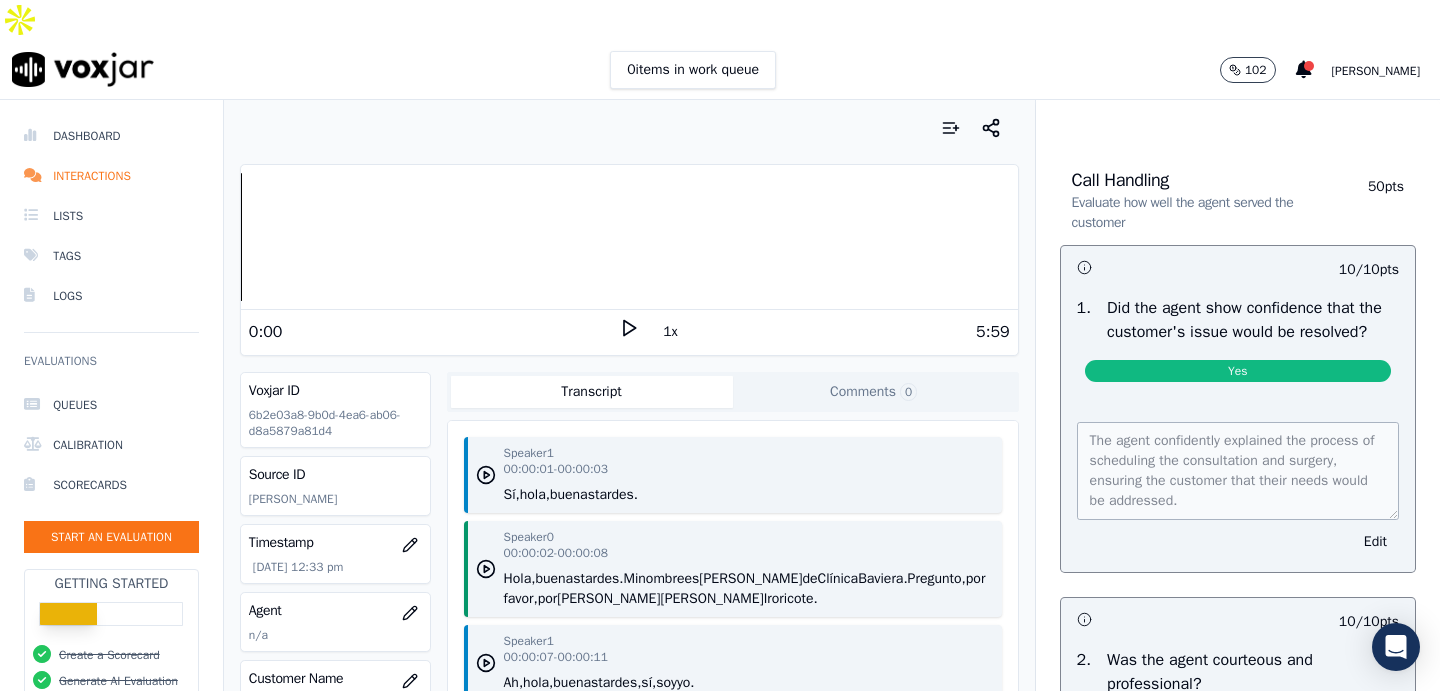 click on "Yes" at bounding box center (1238, 371) 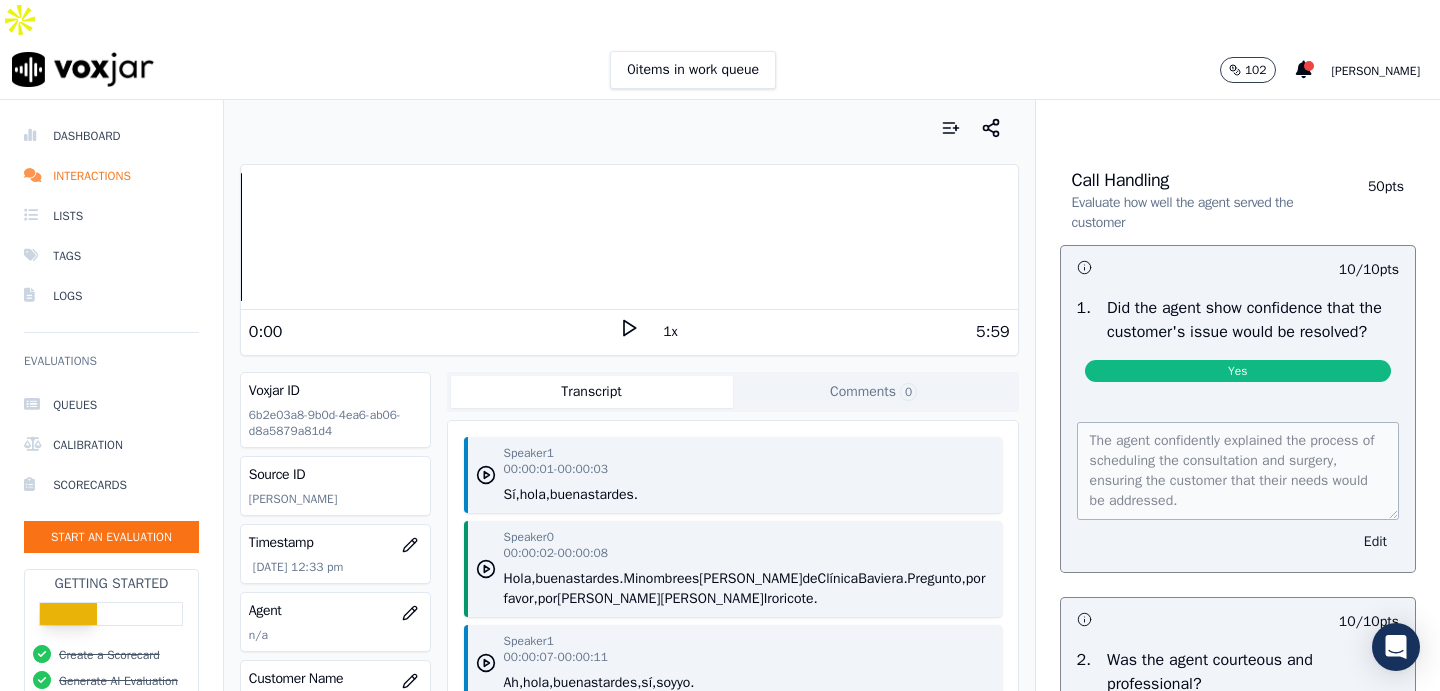 click on "Edit" at bounding box center (1375, 542) 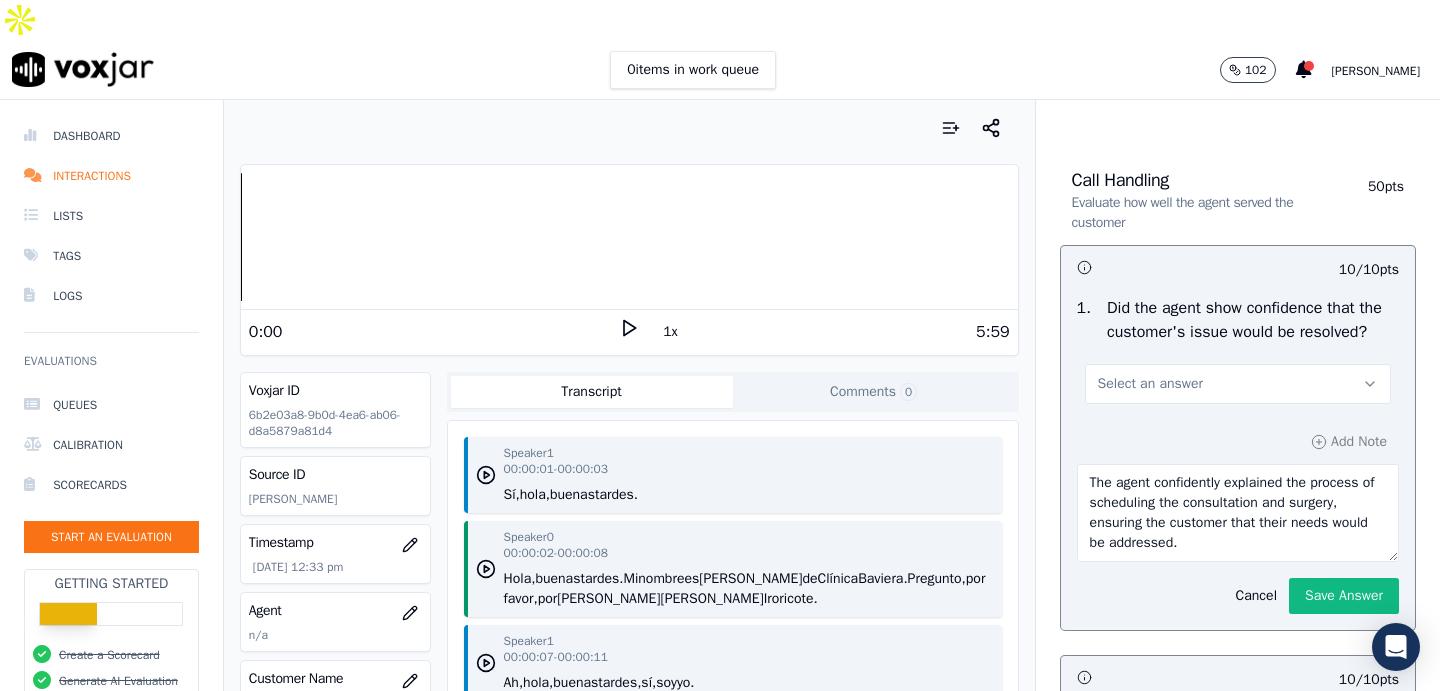 click on "The agent confidently explained the process of scheduling the consultation and surgery, ensuring the customer that their needs would be addressed." at bounding box center (1238, 513) 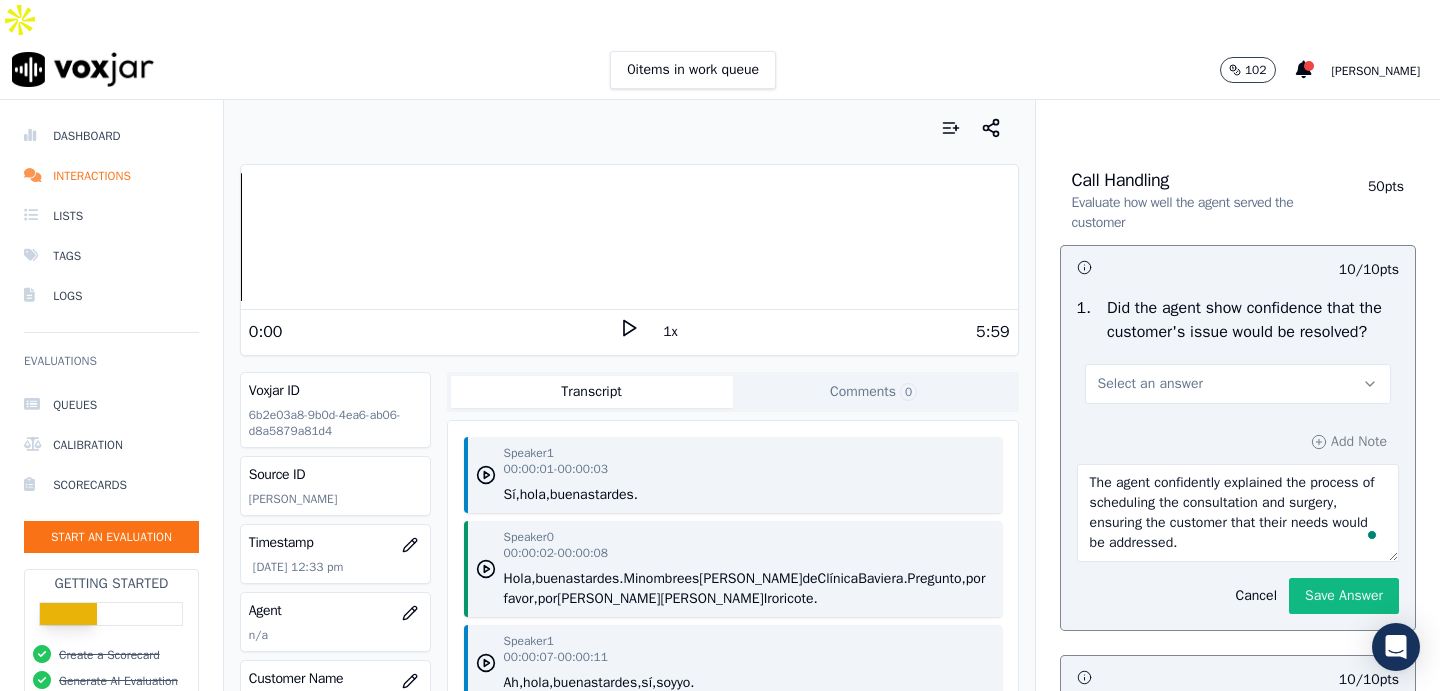 click on "Evaluate how well the agent served the customer" at bounding box center [1210, 213] 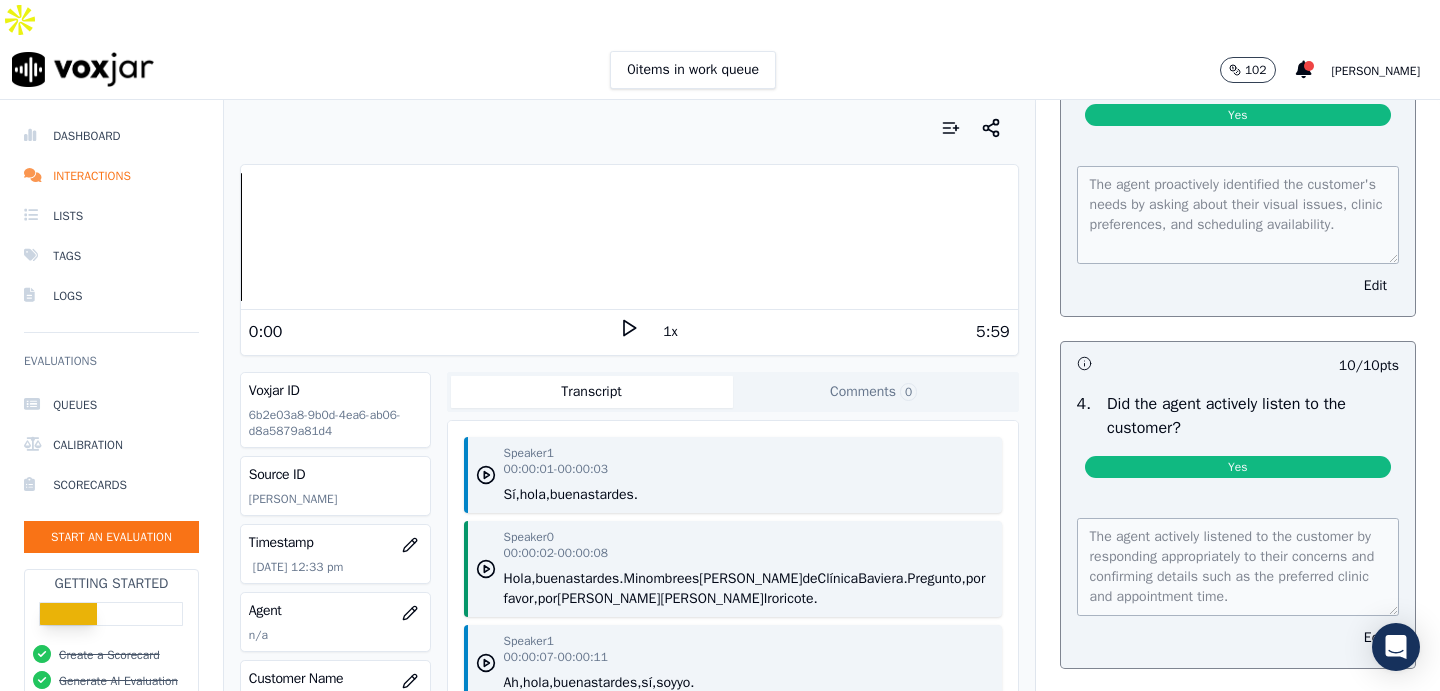 scroll, scrollTop: 2407, scrollLeft: 0, axis: vertical 